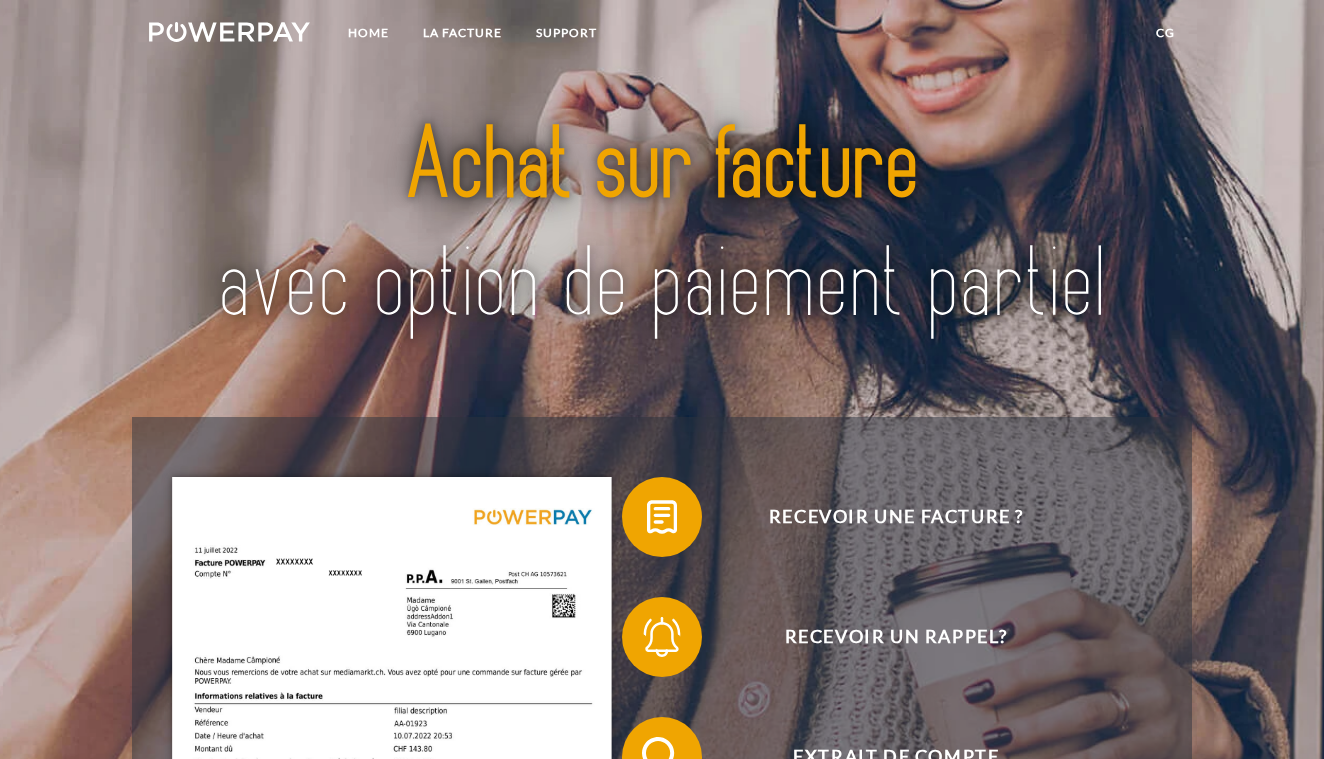 scroll, scrollTop: 0, scrollLeft: 0, axis: both 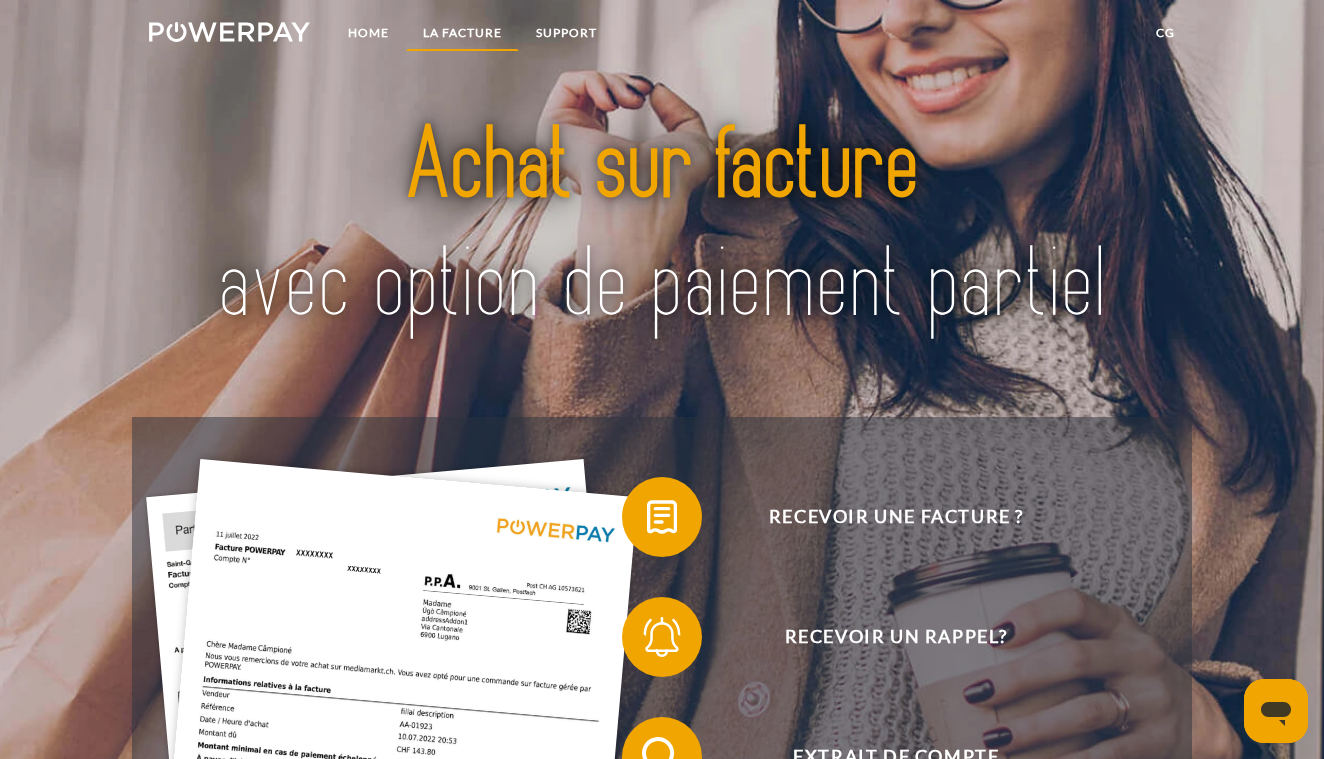 click on "LA FACTURE" at bounding box center [462, 33] 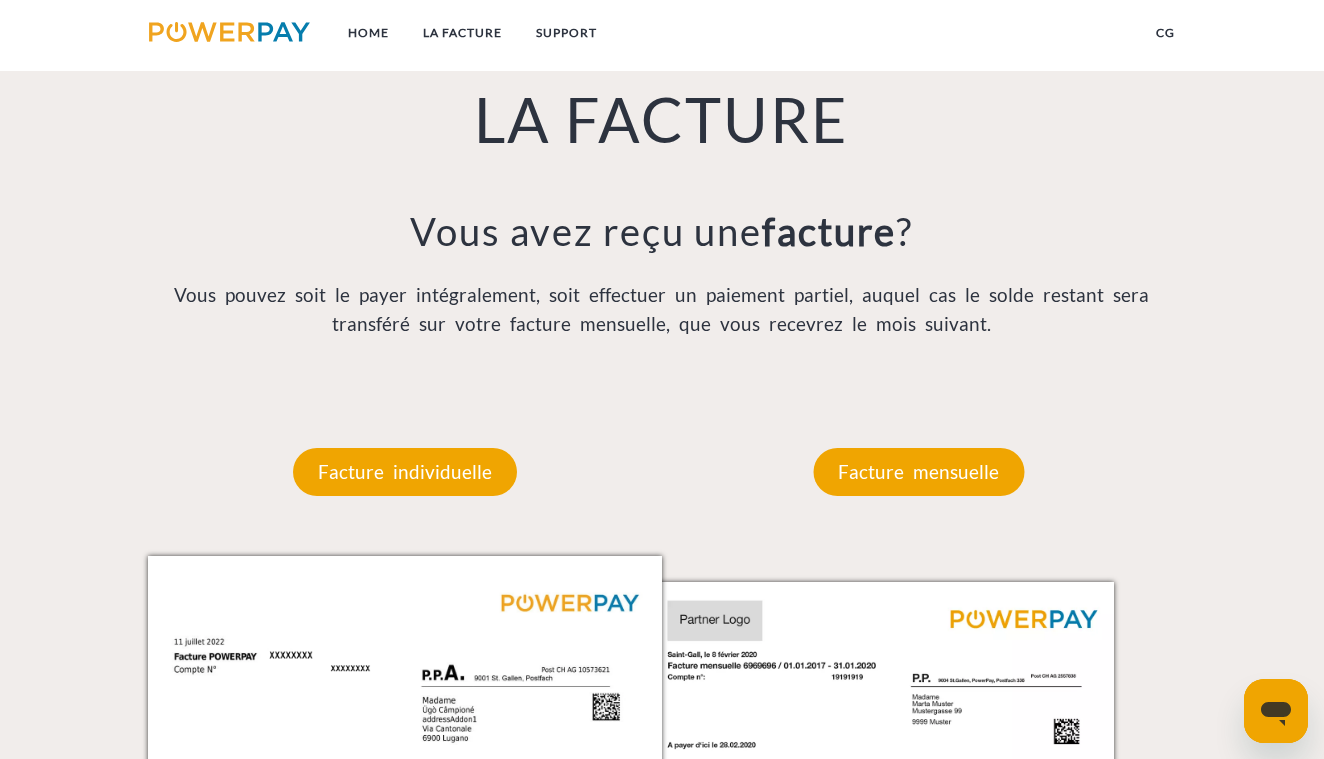 scroll, scrollTop: 1425, scrollLeft: 0, axis: vertical 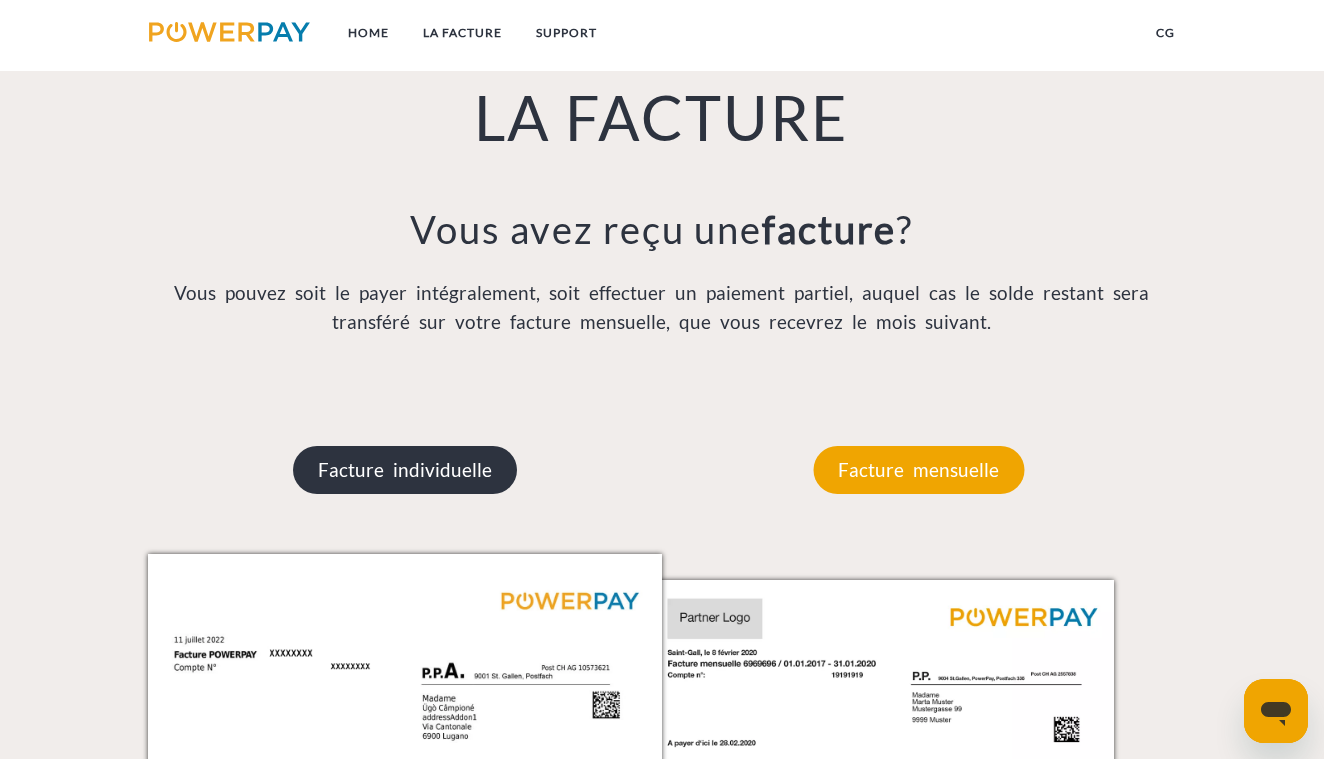 click on "Facture individuelle" at bounding box center [405, 470] 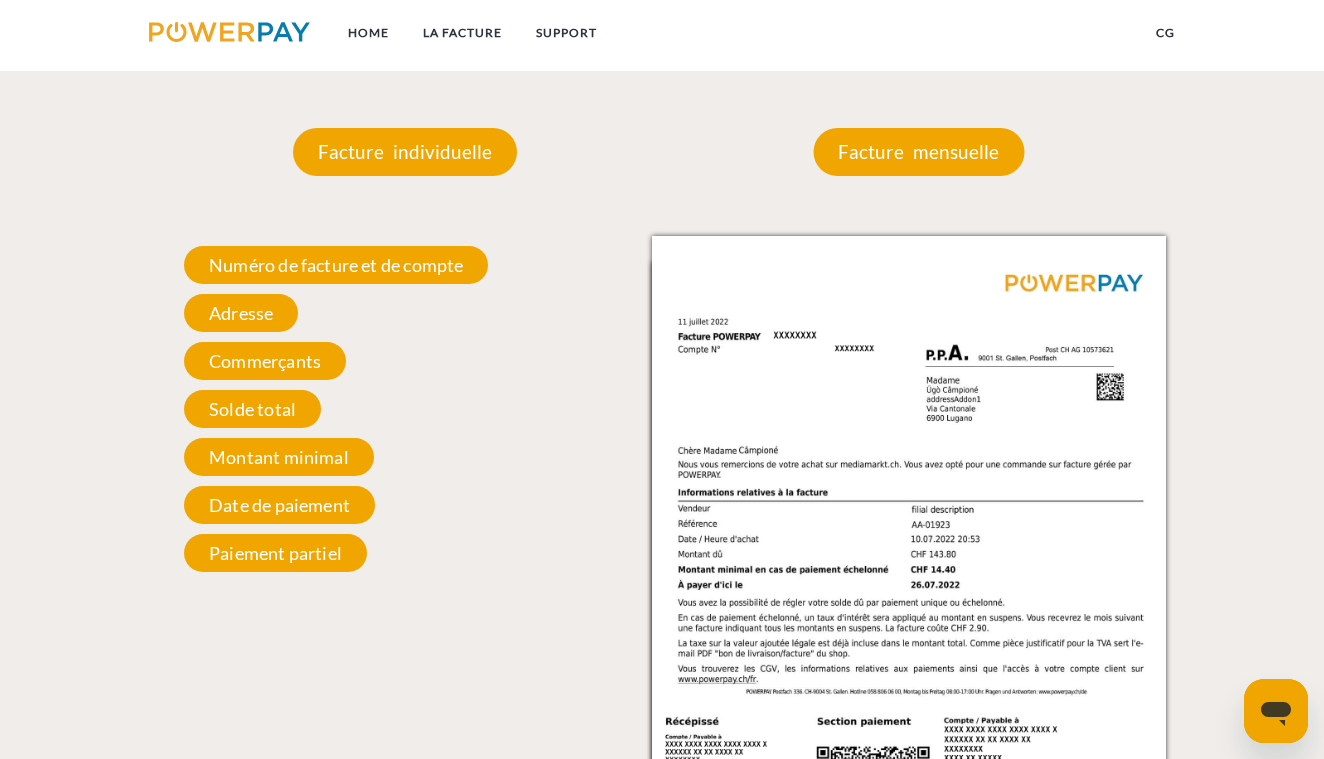 scroll, scrollTop: 1764, scrollLeft: 0, axis: vertical 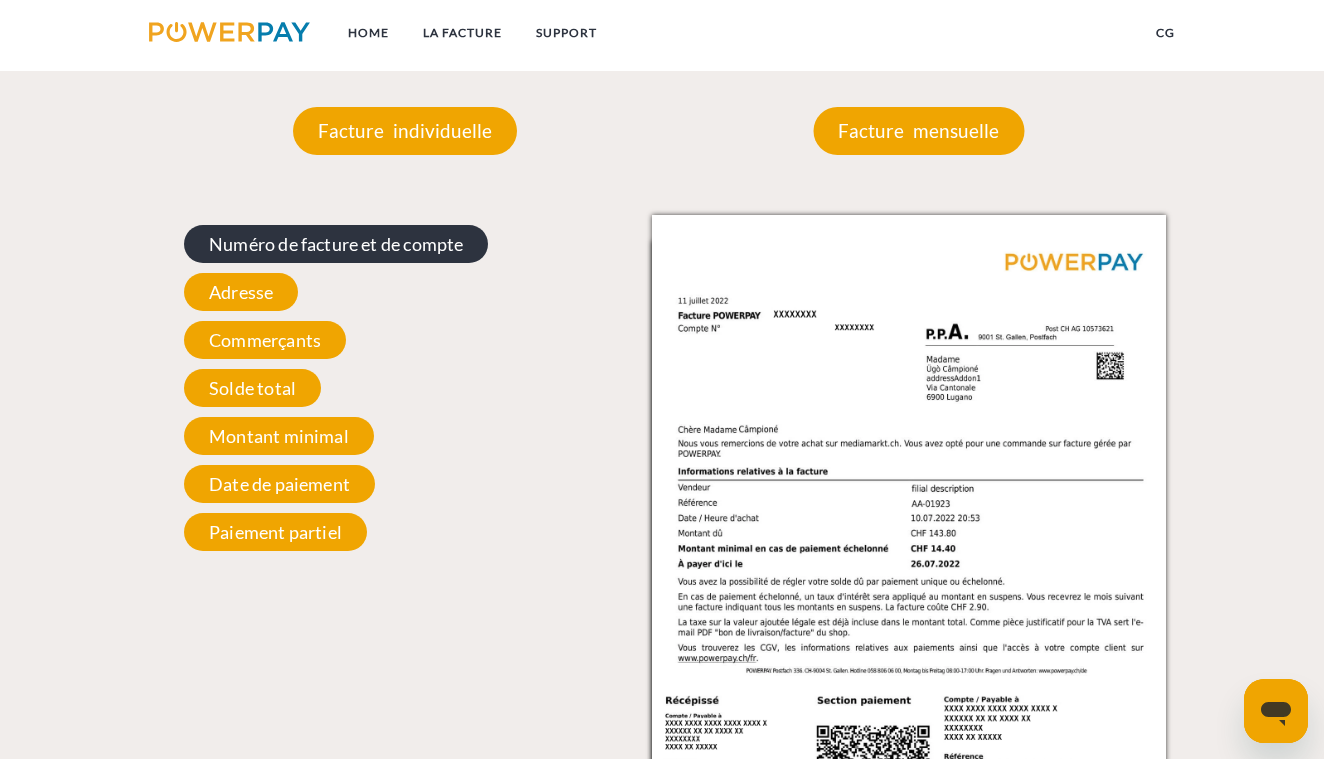 click on "Numéro de facture et de compte" at bounding box center [336, 244] 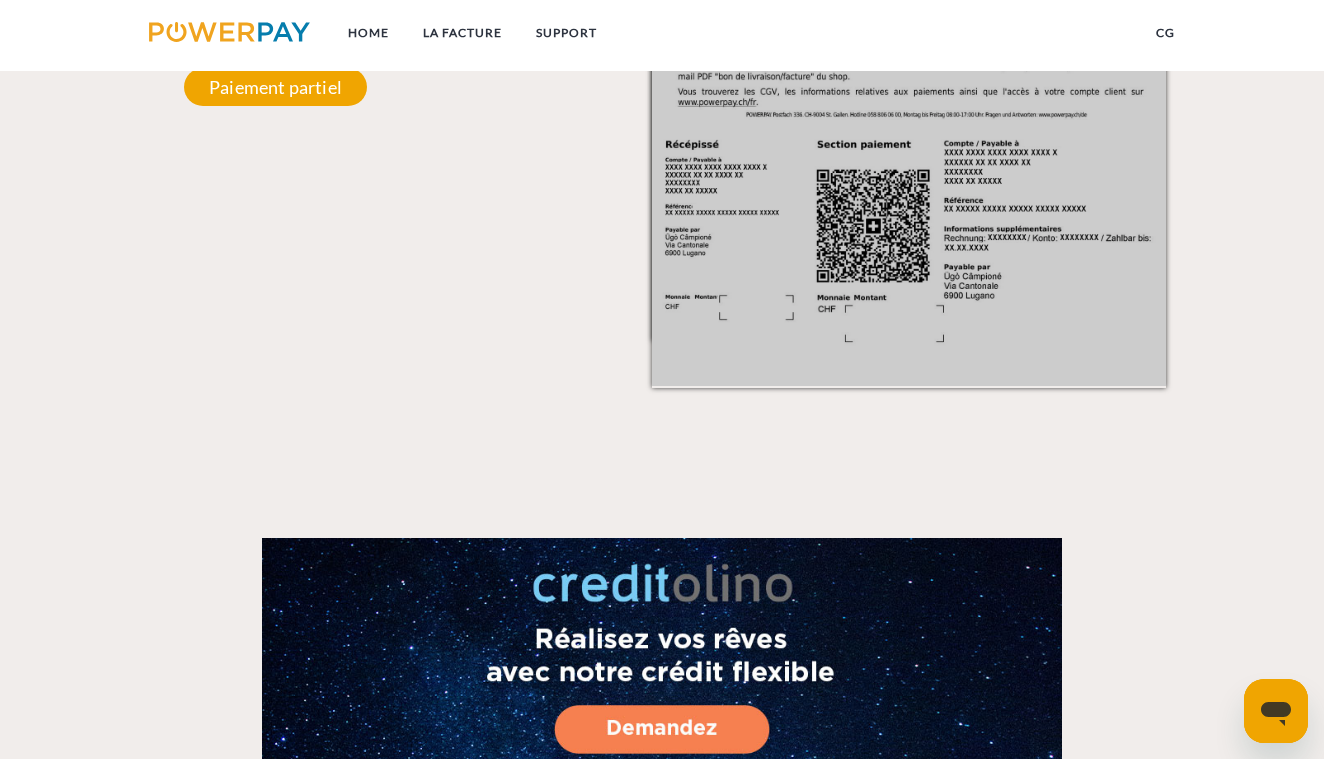 scroll, scrollTop: 1878, scrollLeft: 0, axis: vertical 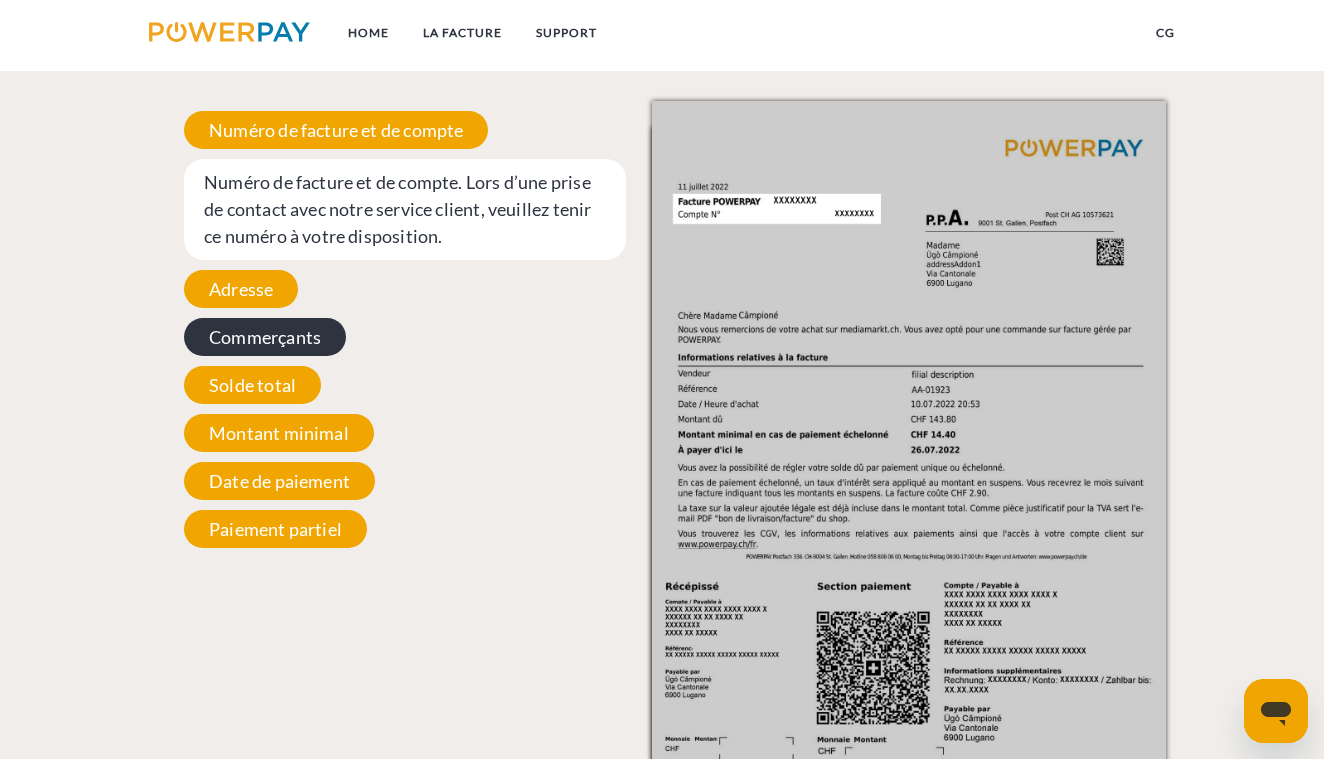 click on "Commerçants" at bounding box center [265, 337] 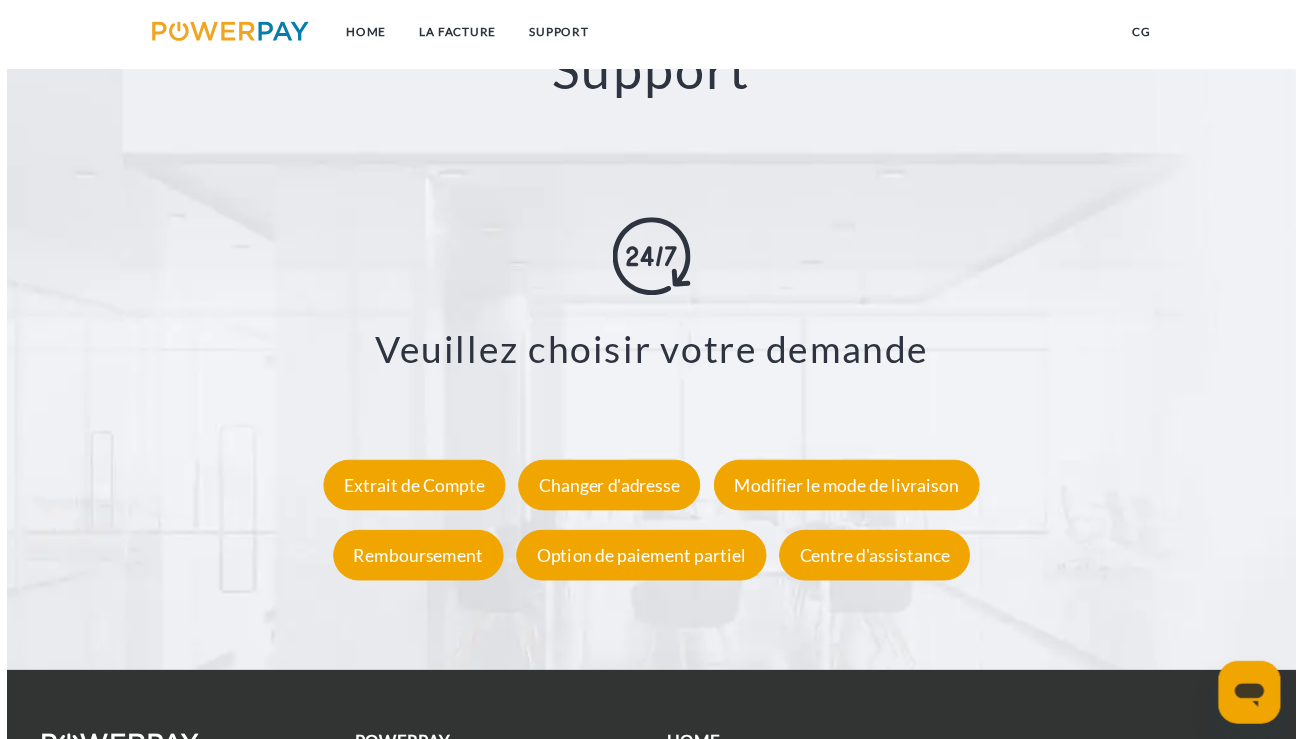 scroll, scrollTop: 3323, scrollLeft: 0, axis: vertical 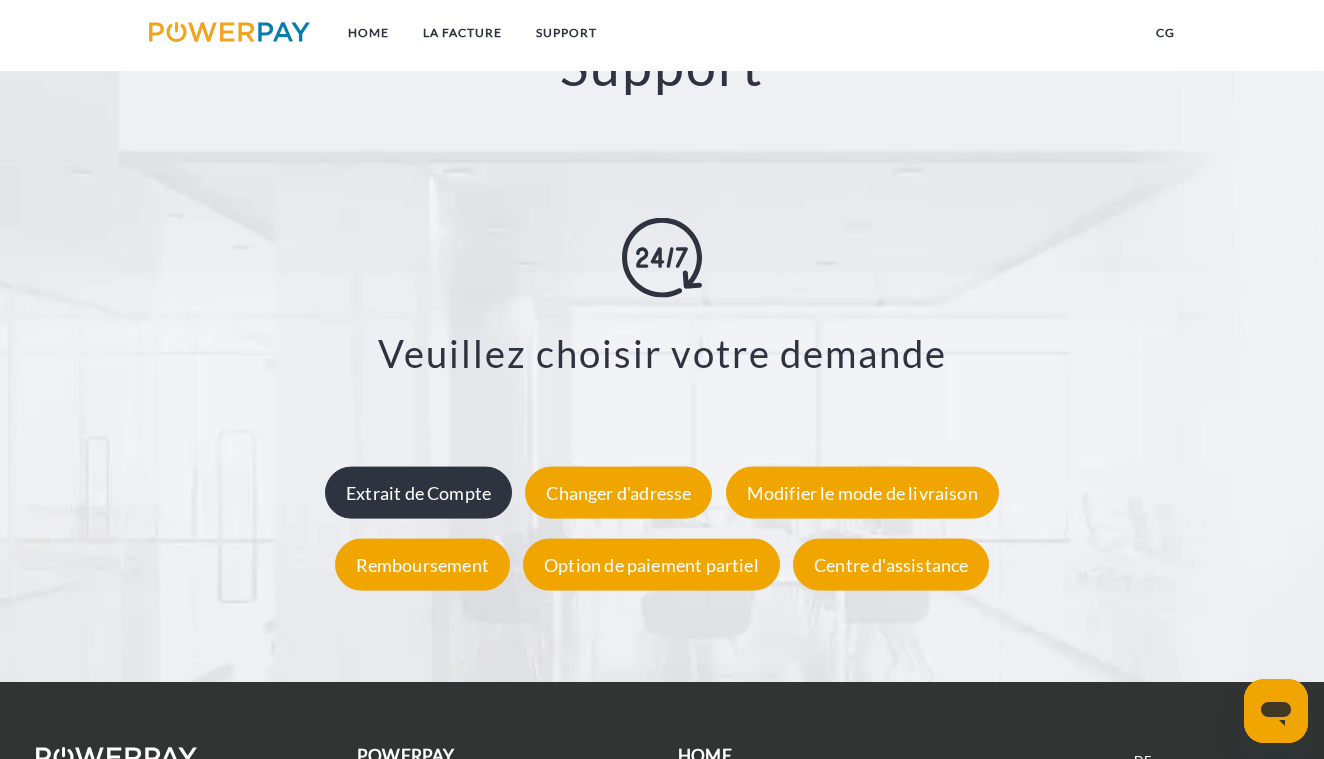 click on "Extrait de Compte" at bounding box center [418, 492] 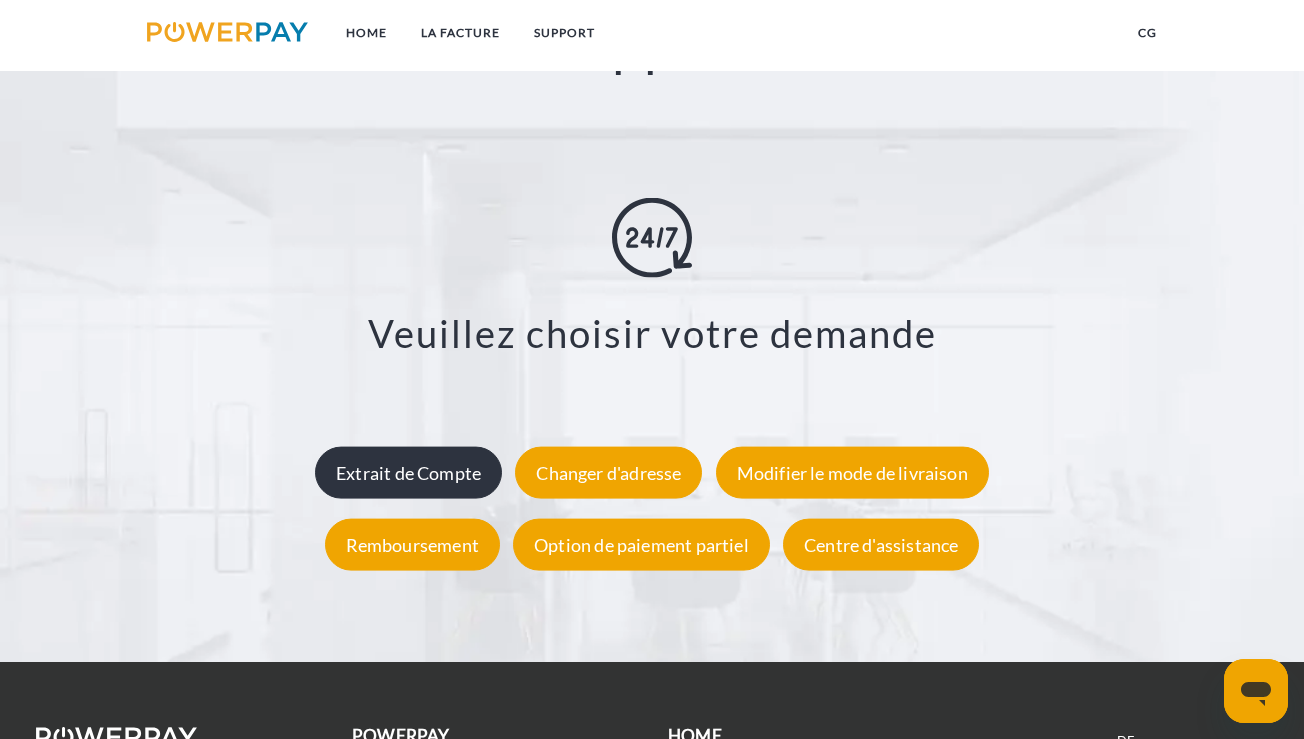 click on "Extrait de Compte" at bounding box center (408, 472) 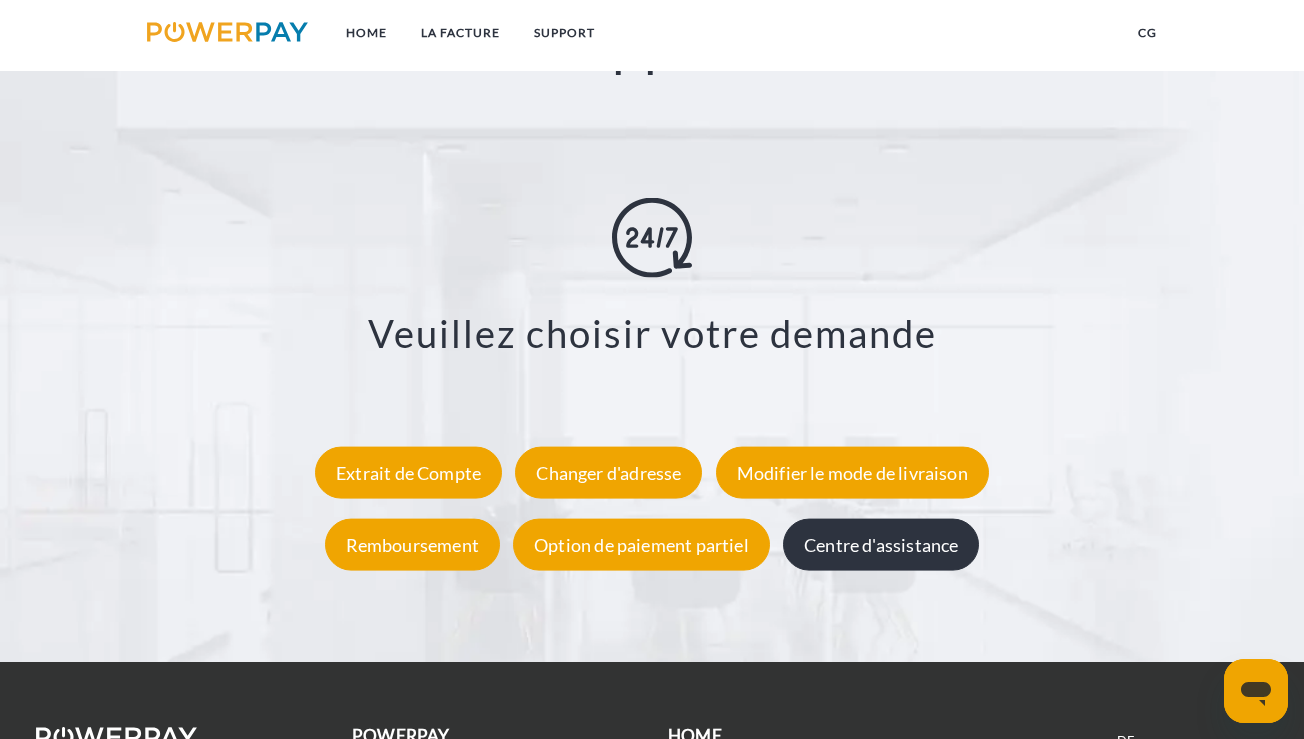 click on "Centre d'assistance" at bounding box center [881, 544] 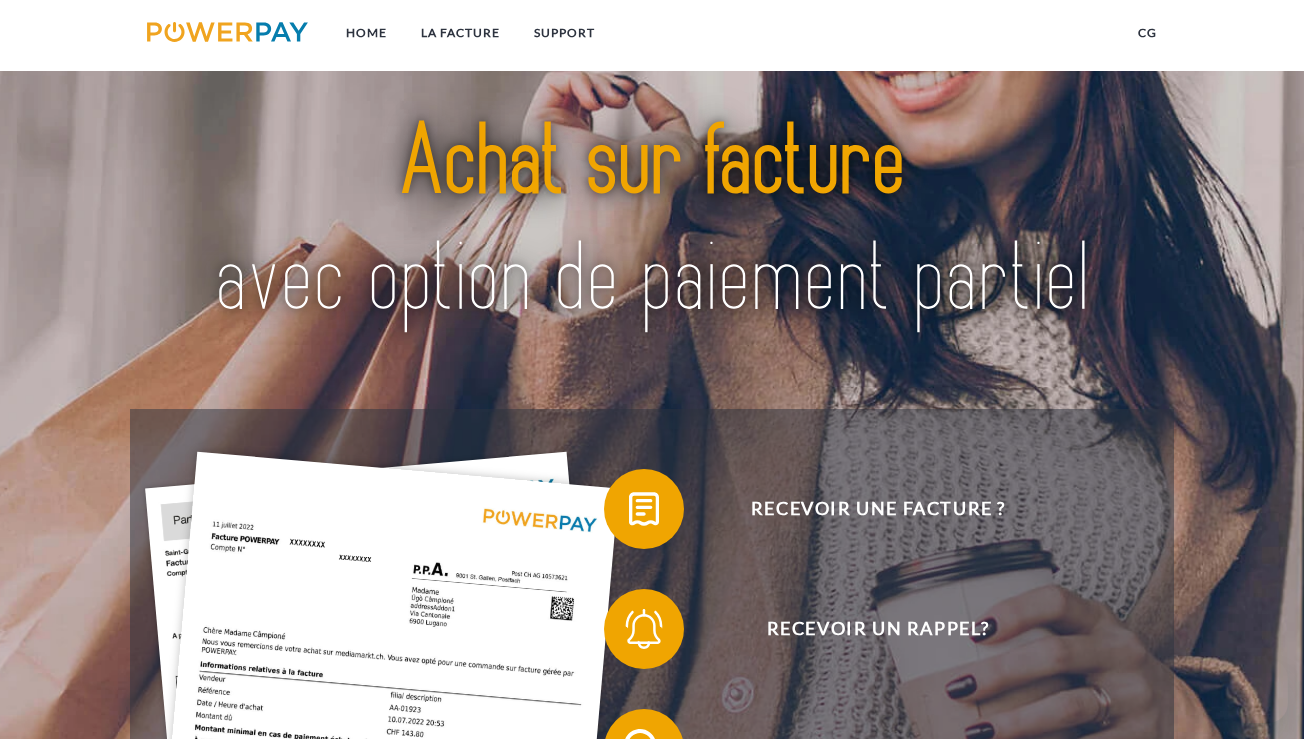 scroll, scrollTop: 1346, scrollLeft: 0, axis: vertical 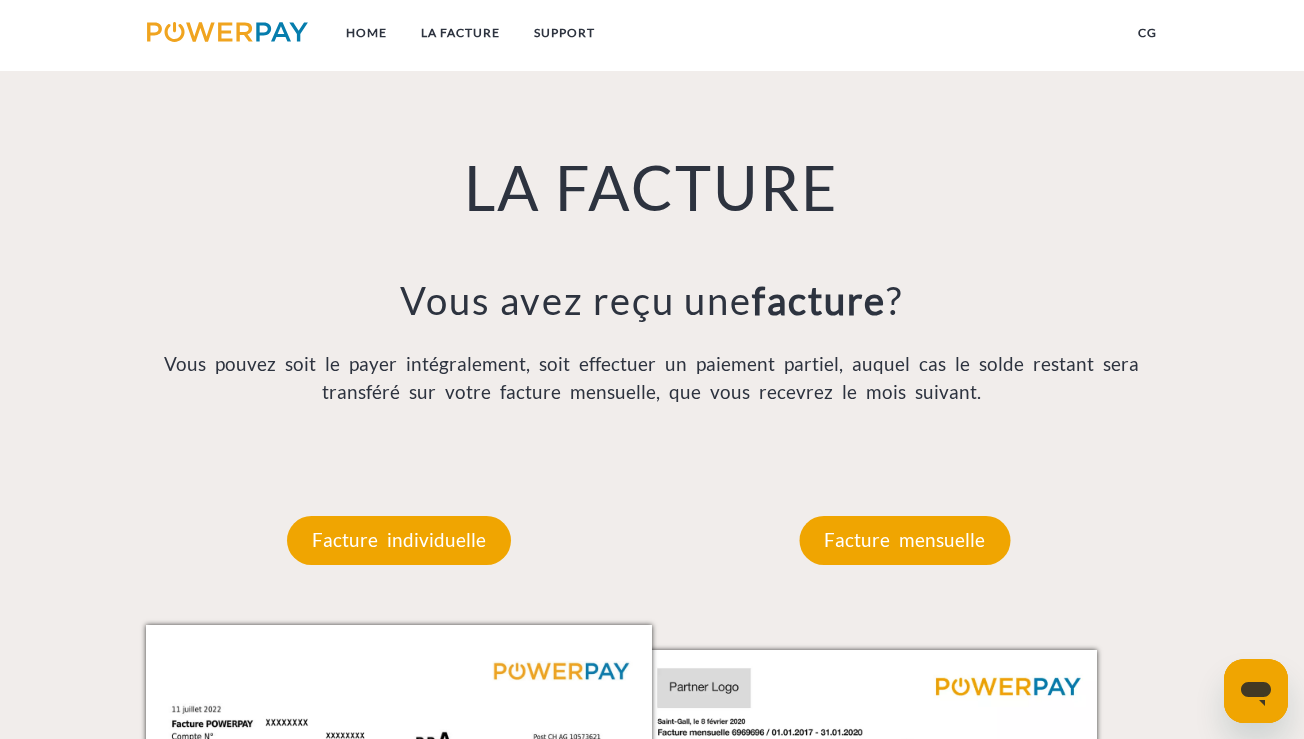 click 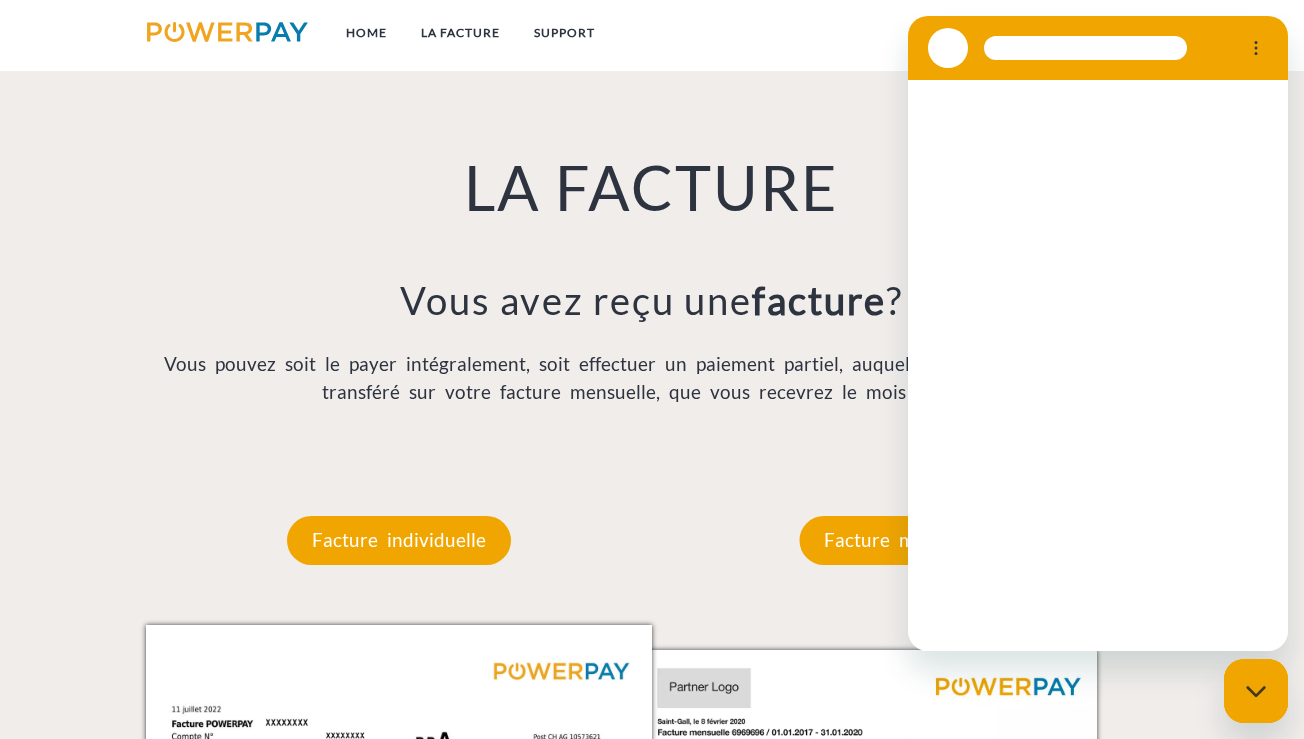 scroll, scrollTop: 0, scrollLeft: 0, axis: both 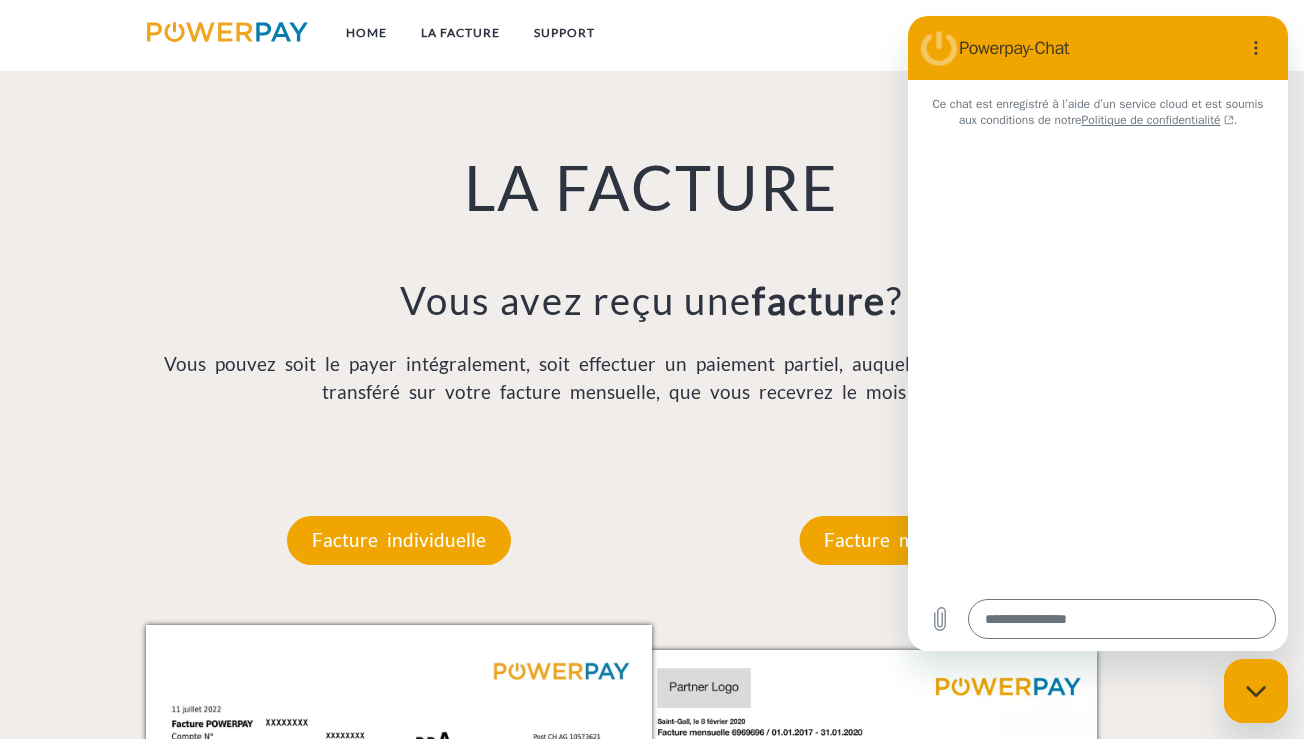 type on "*" 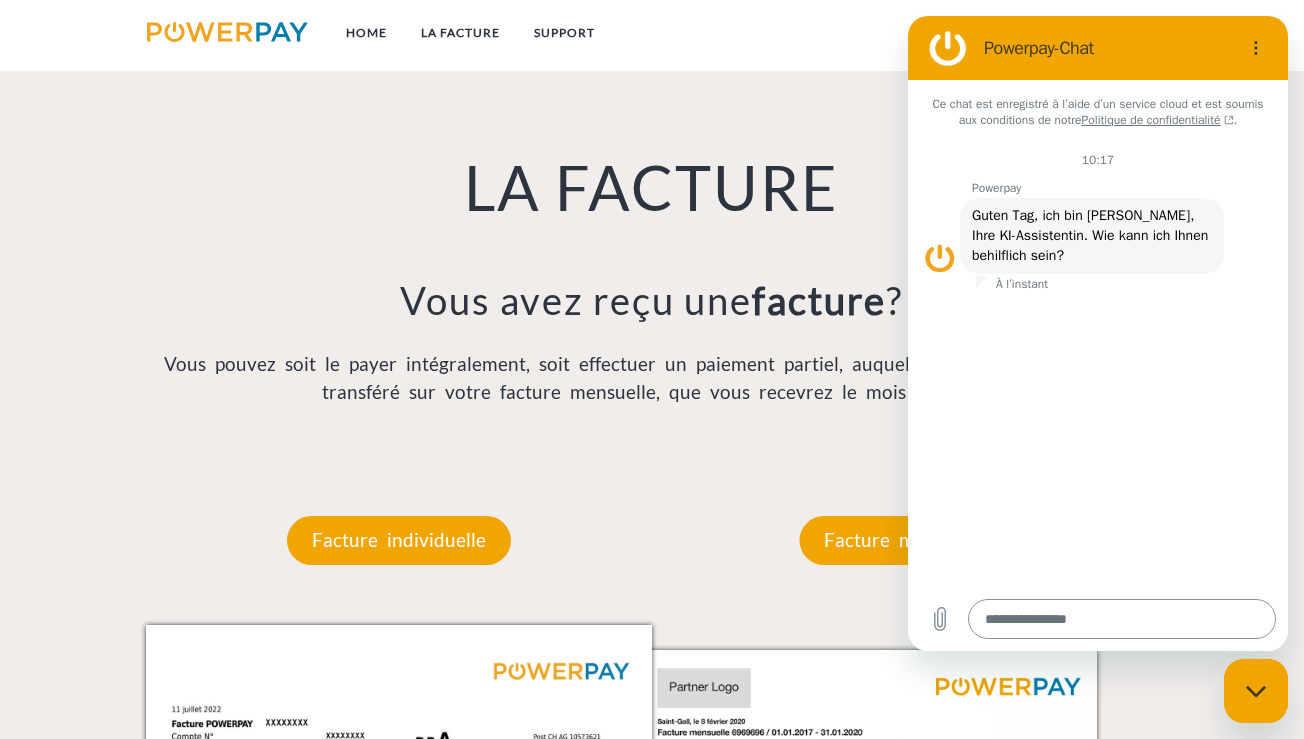 click at bounding box center [1122, 619] 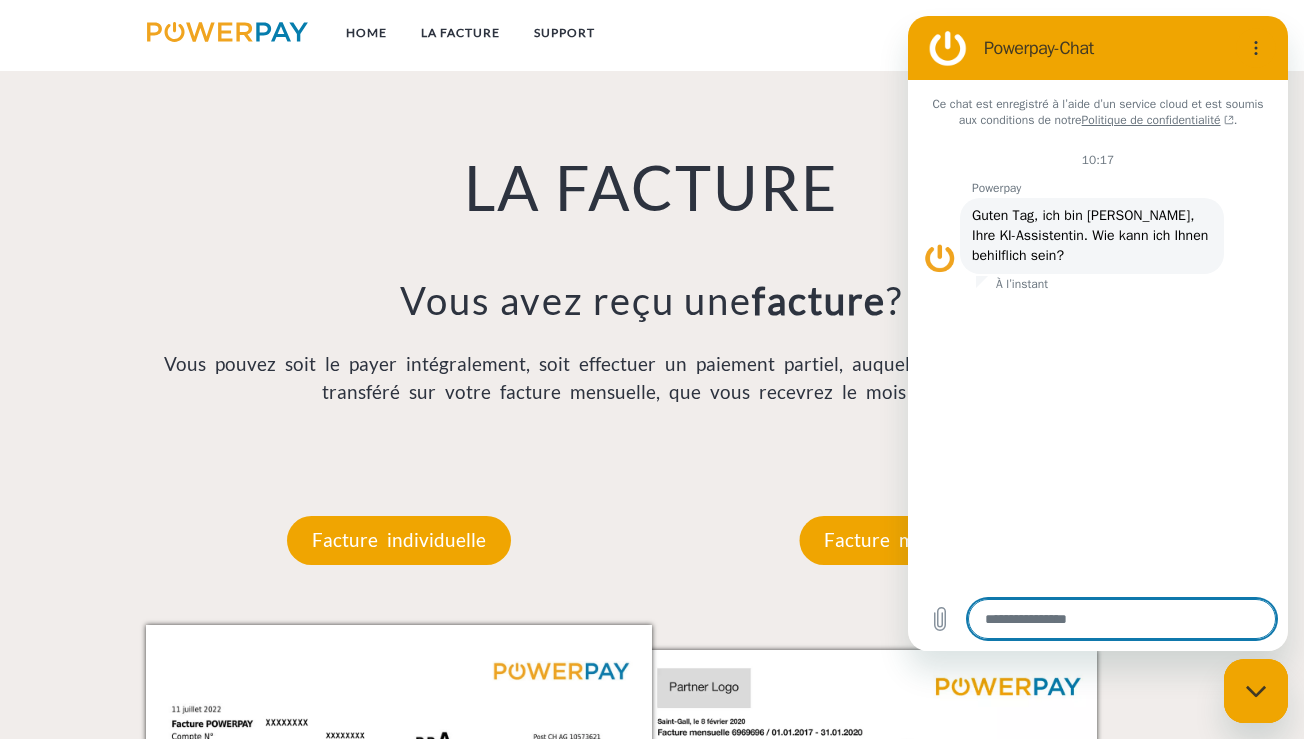 type on "*" 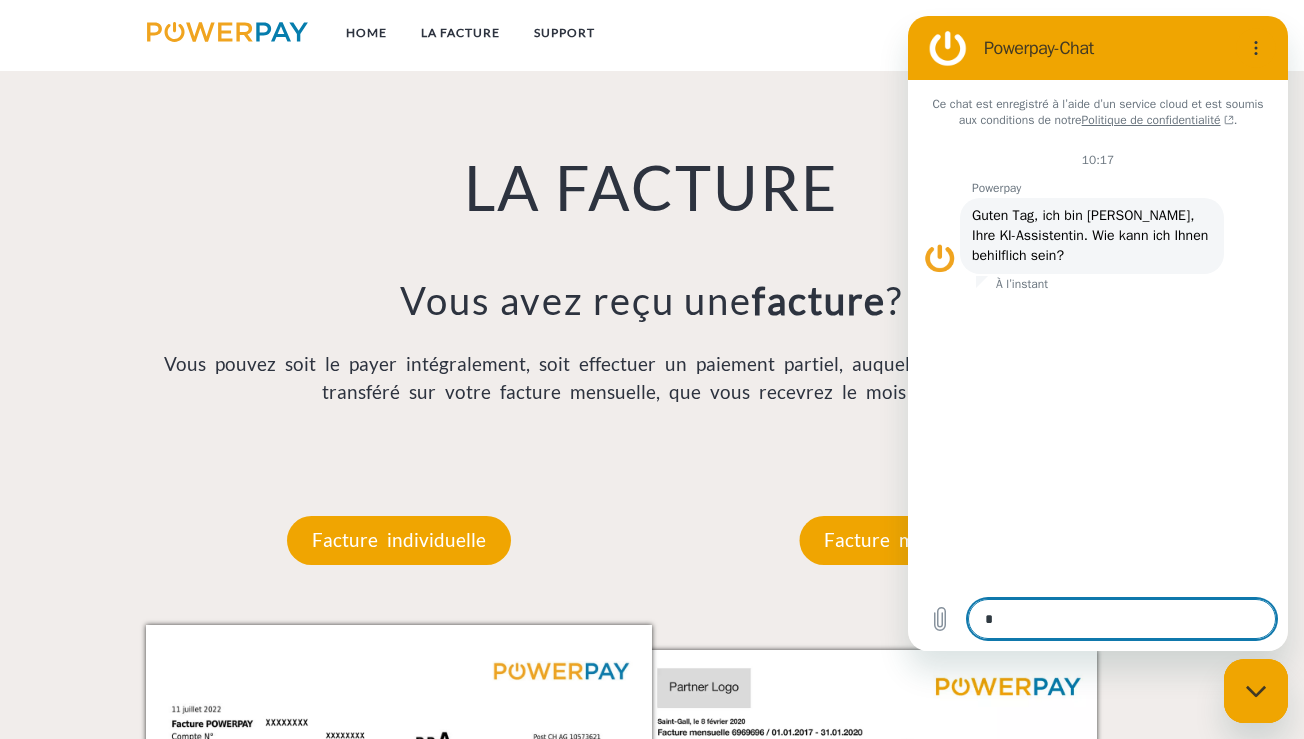 type on "**" 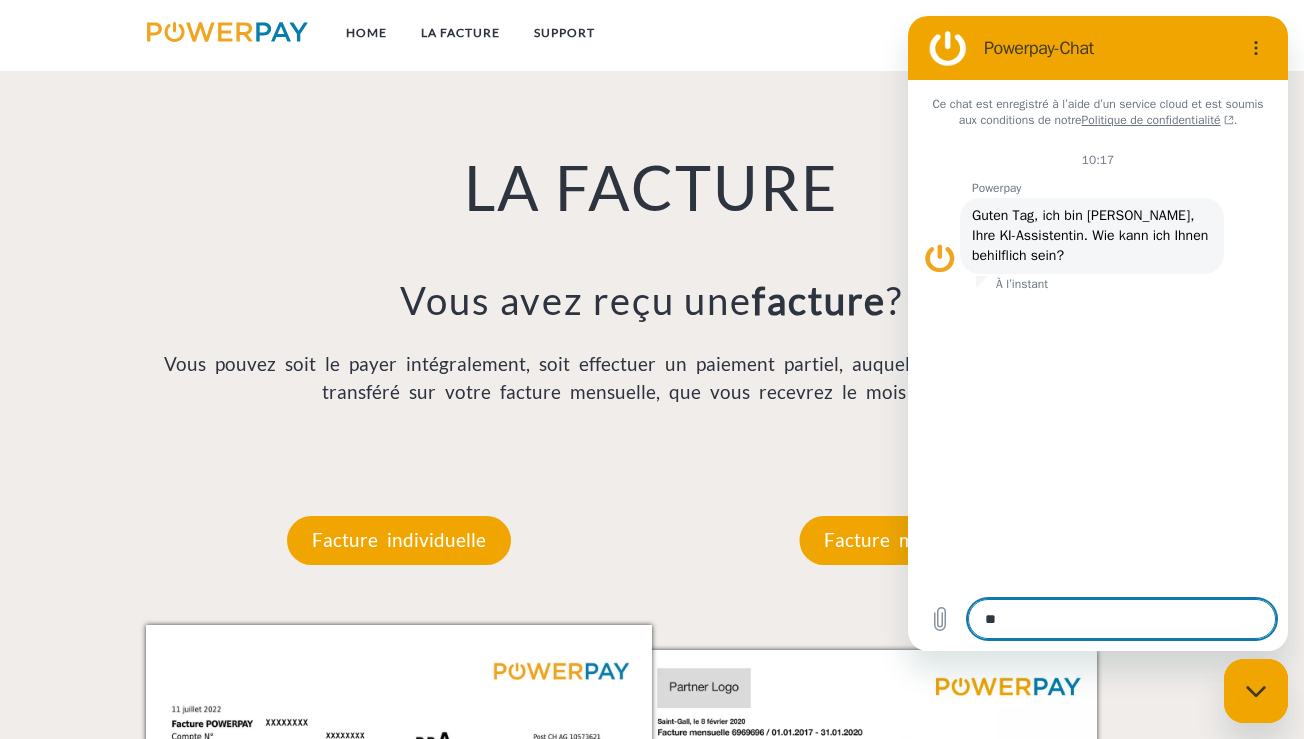 type on "***" 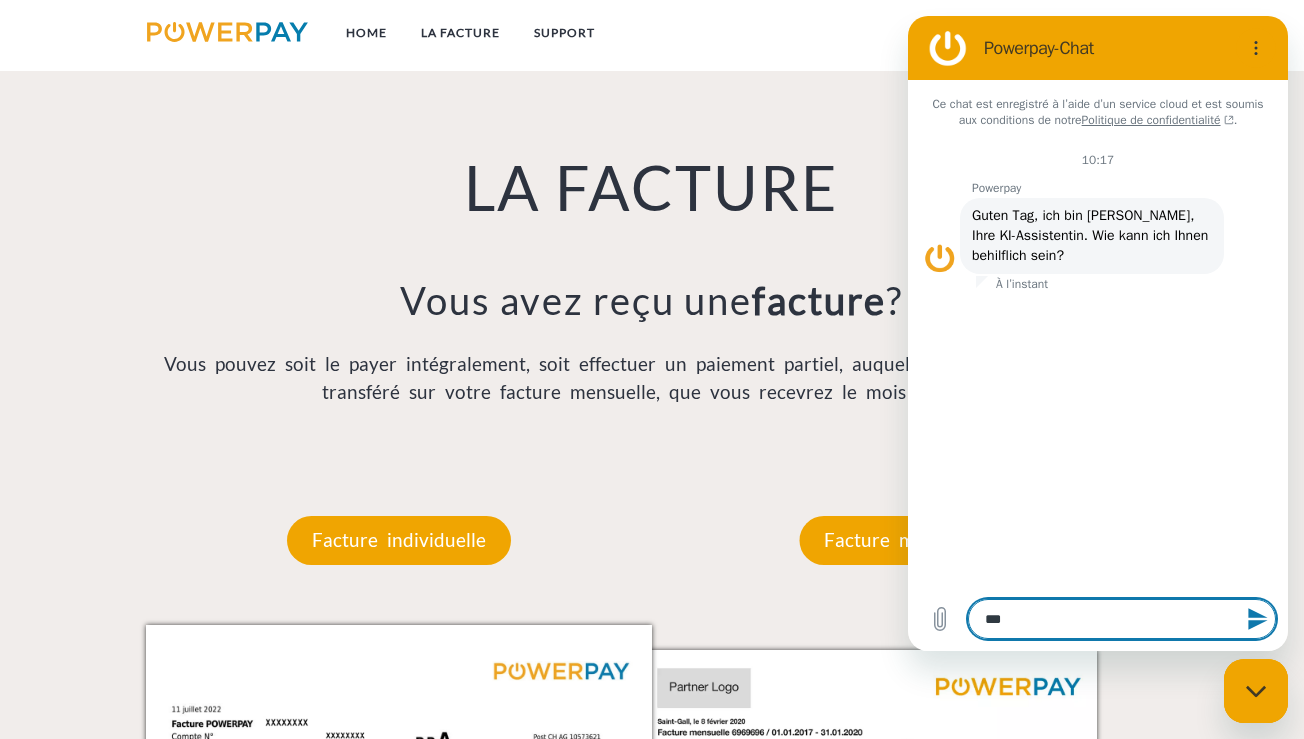 type on "****" 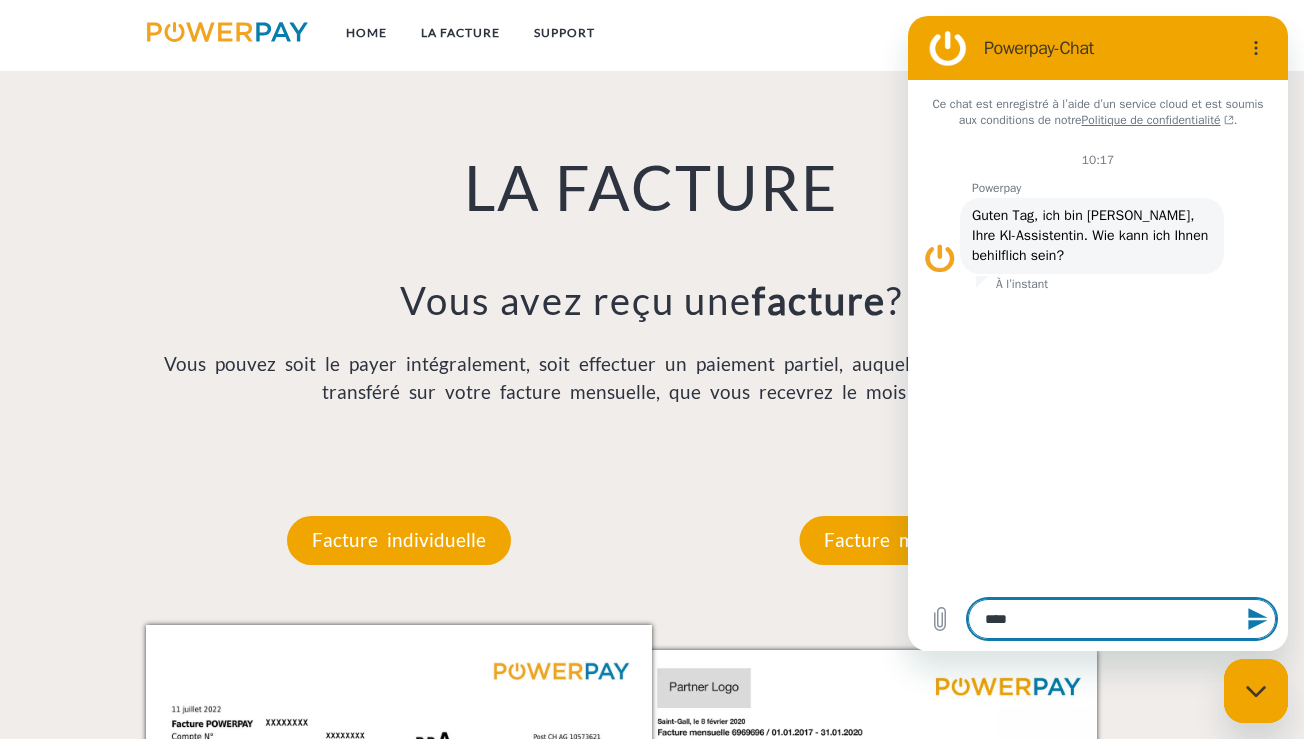 type on "*****" 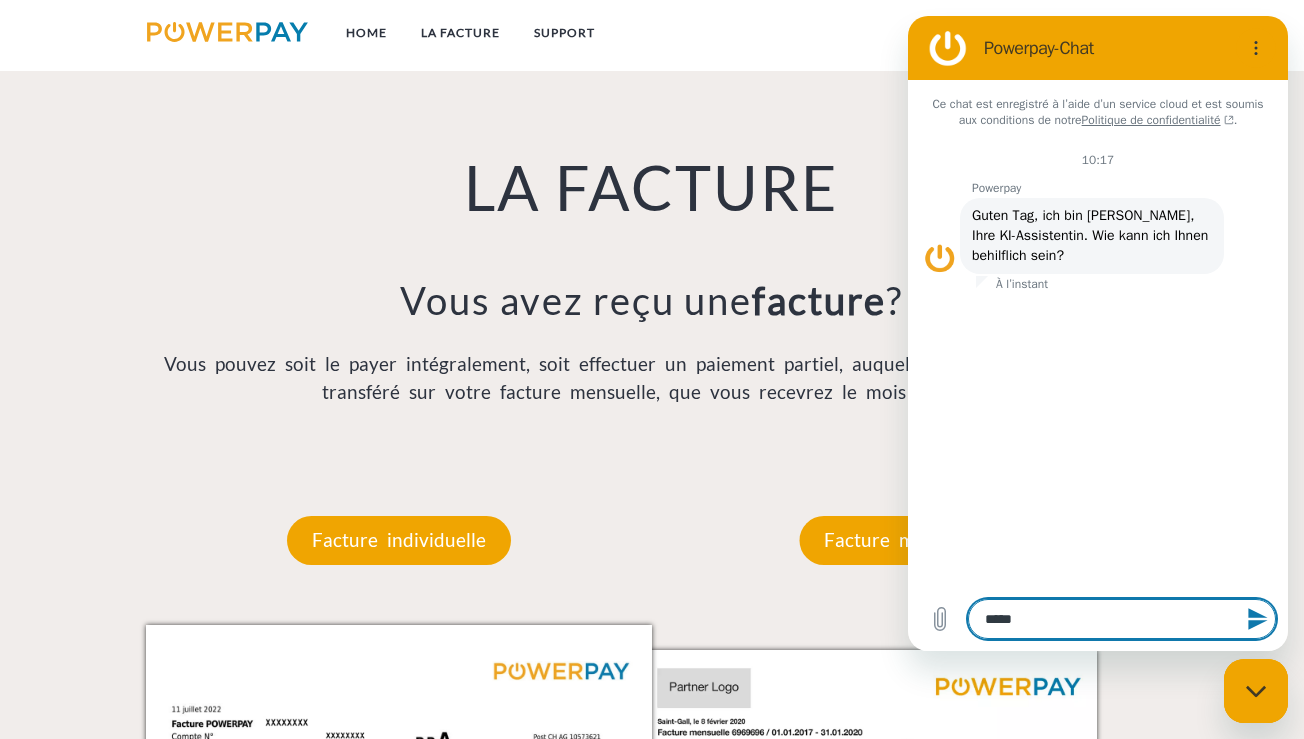 type on "******" 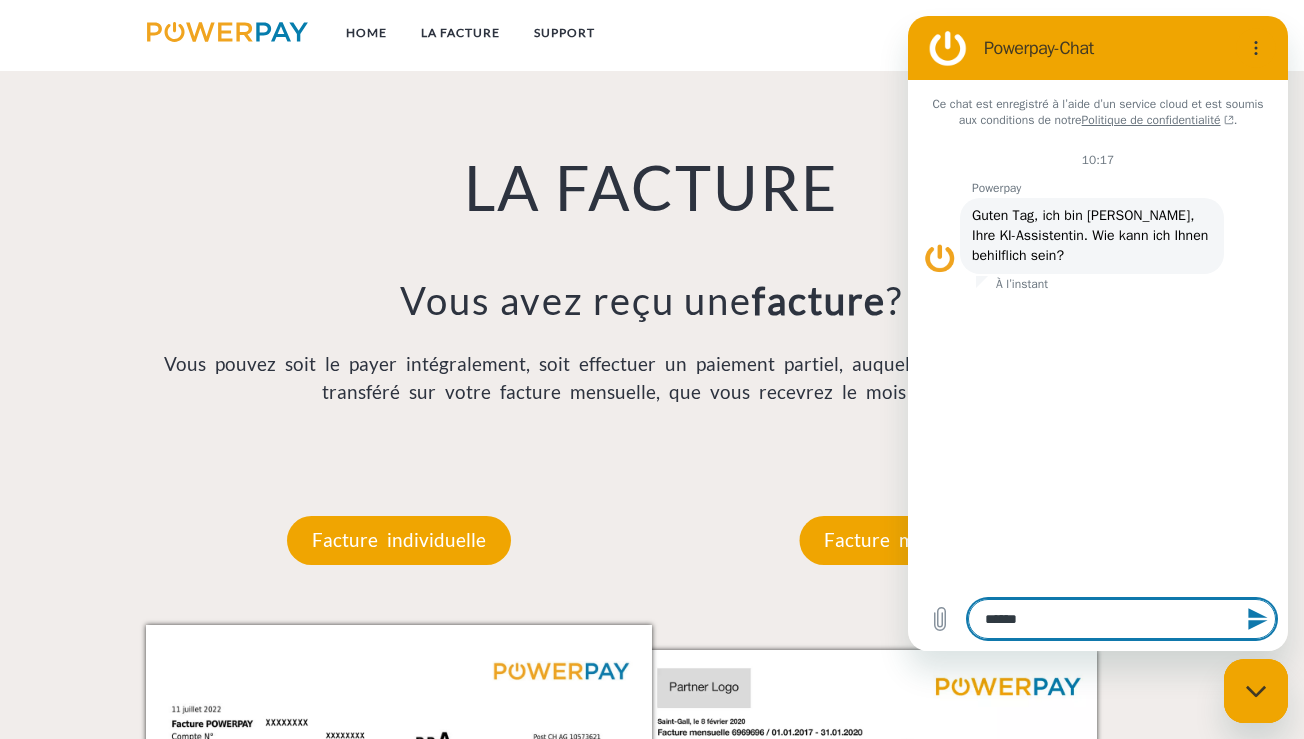 type on "*******" 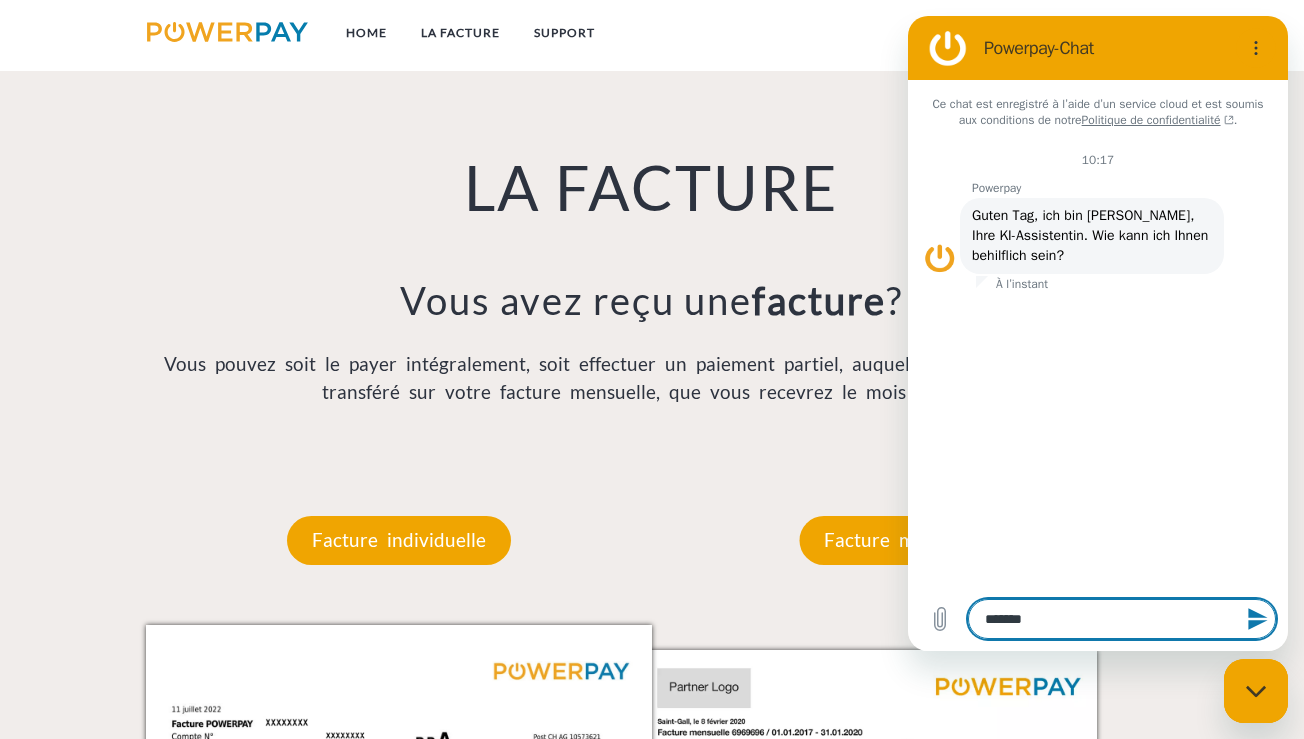 type on "********" 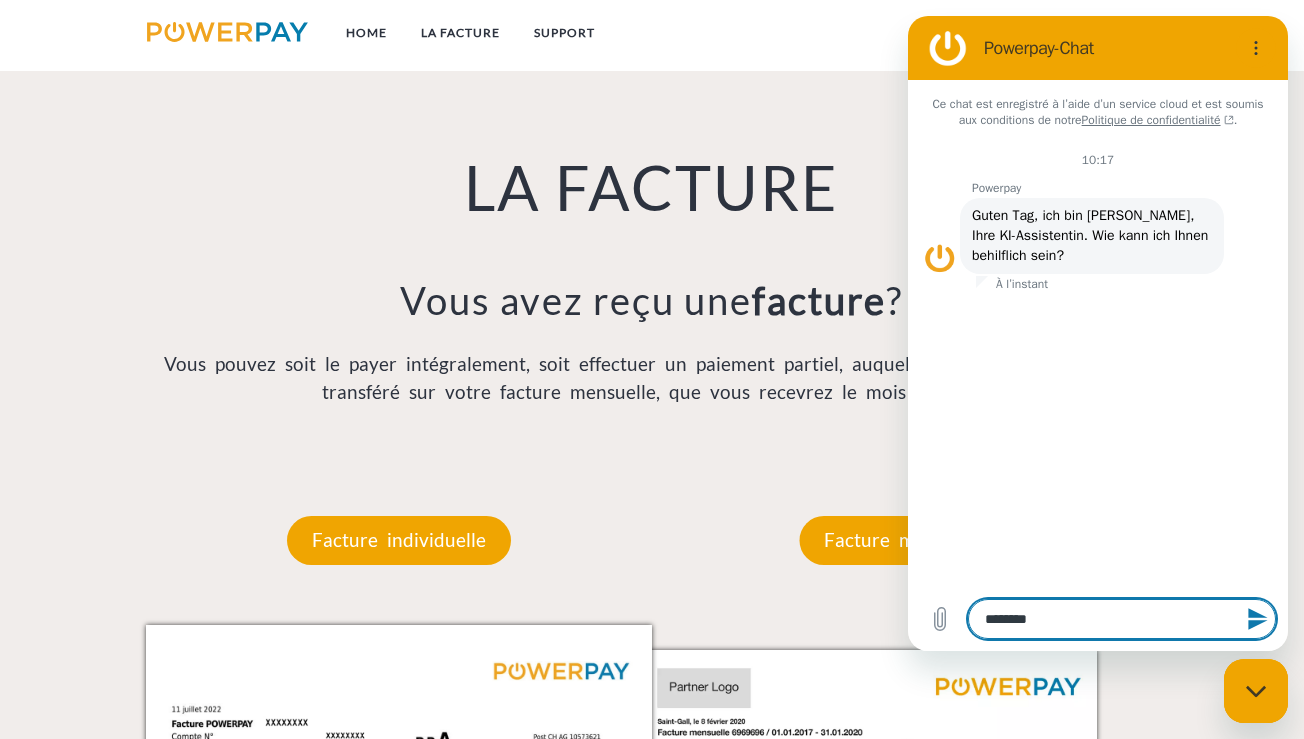 type on "********" 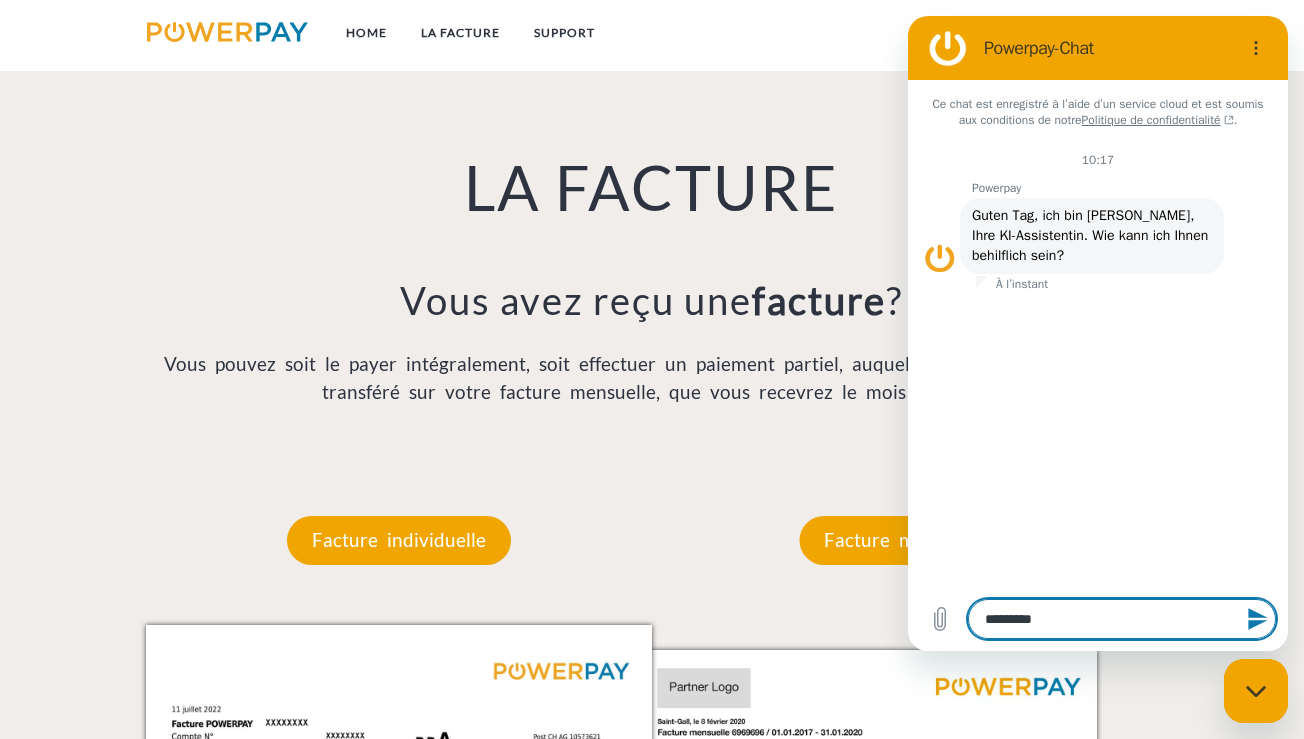 type on "**********" 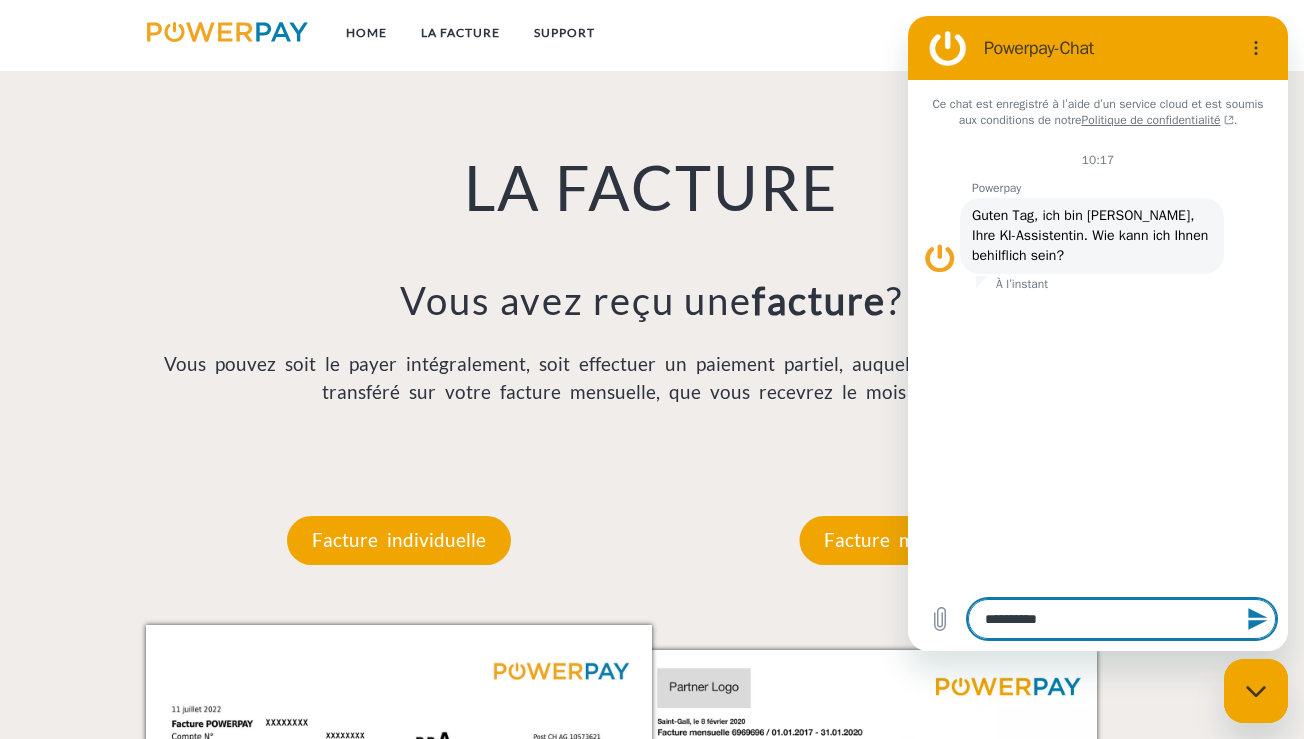 type on "**********" 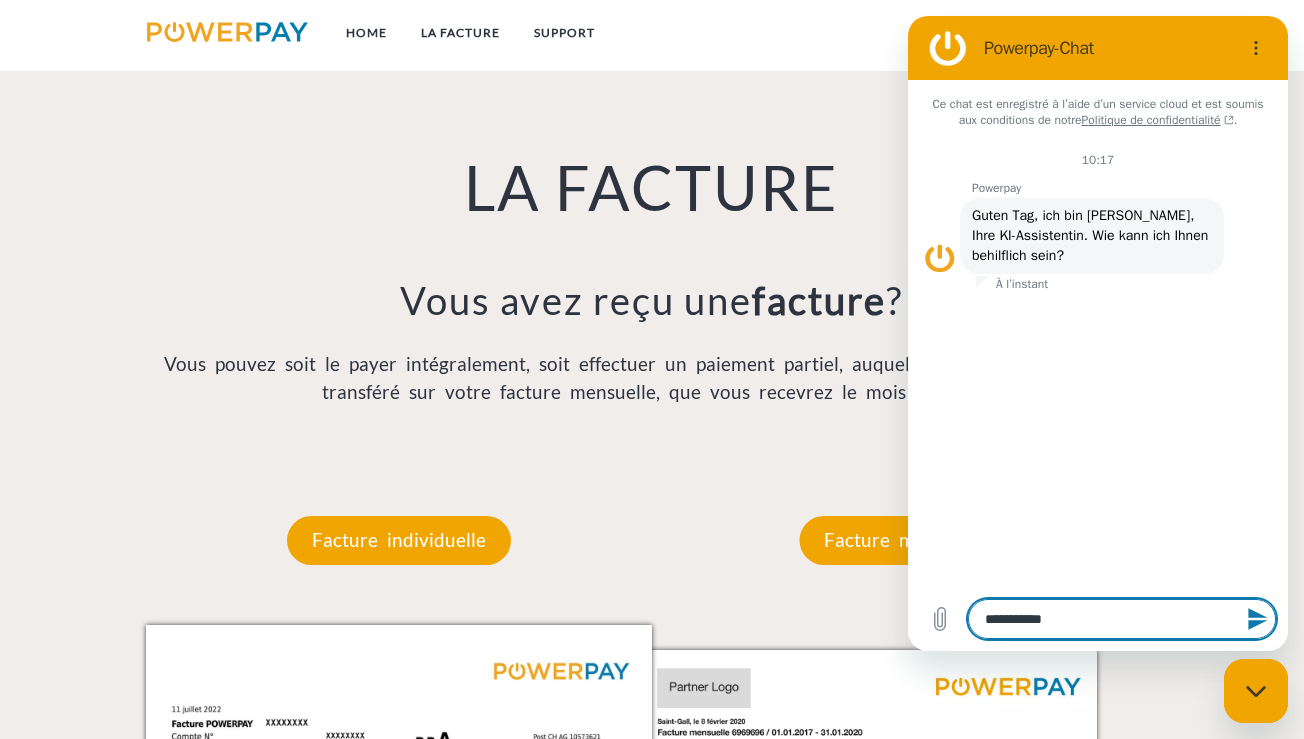 type on "**********" 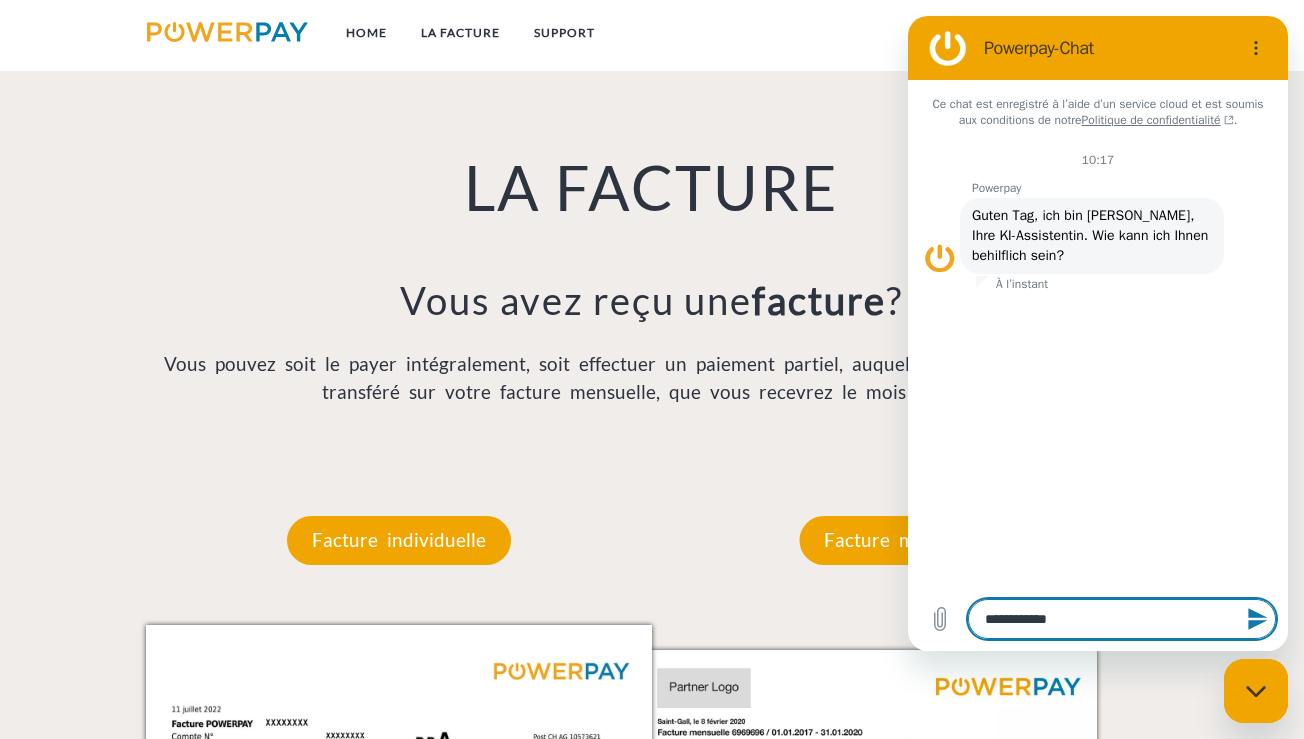 type on "**********" 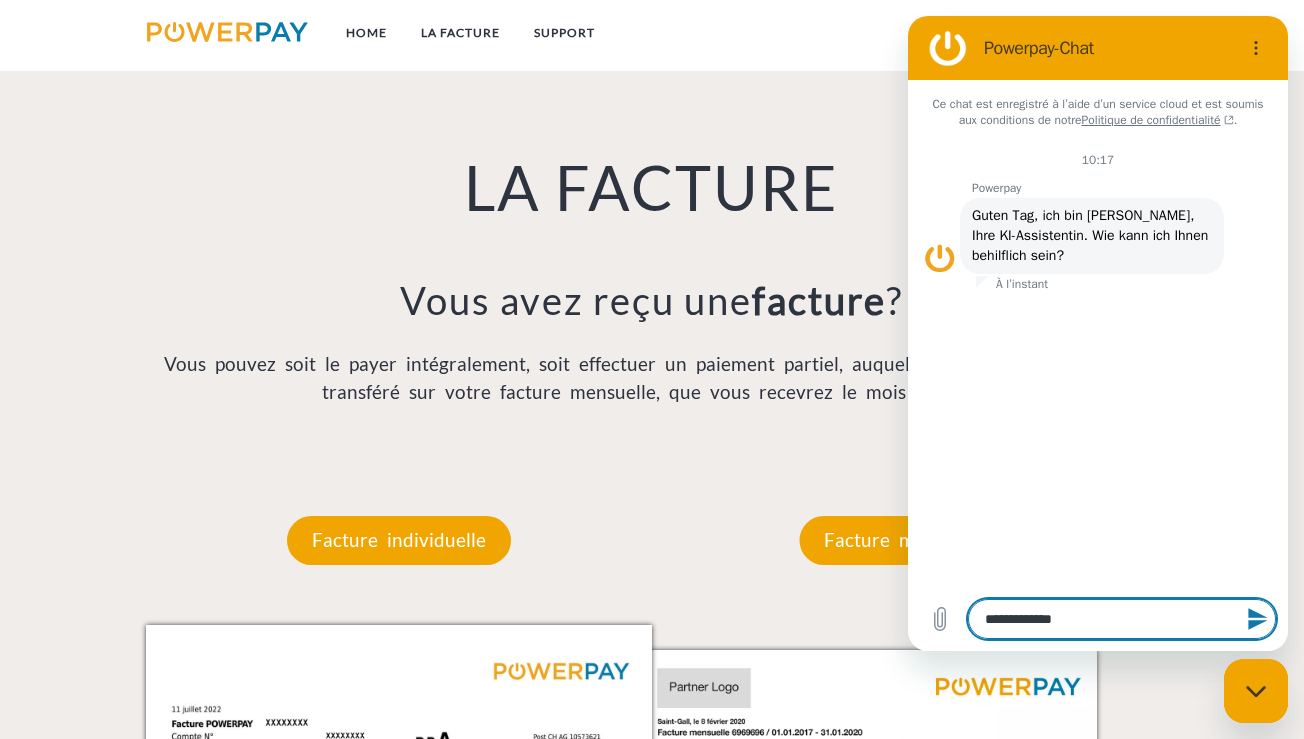 type on "**********" 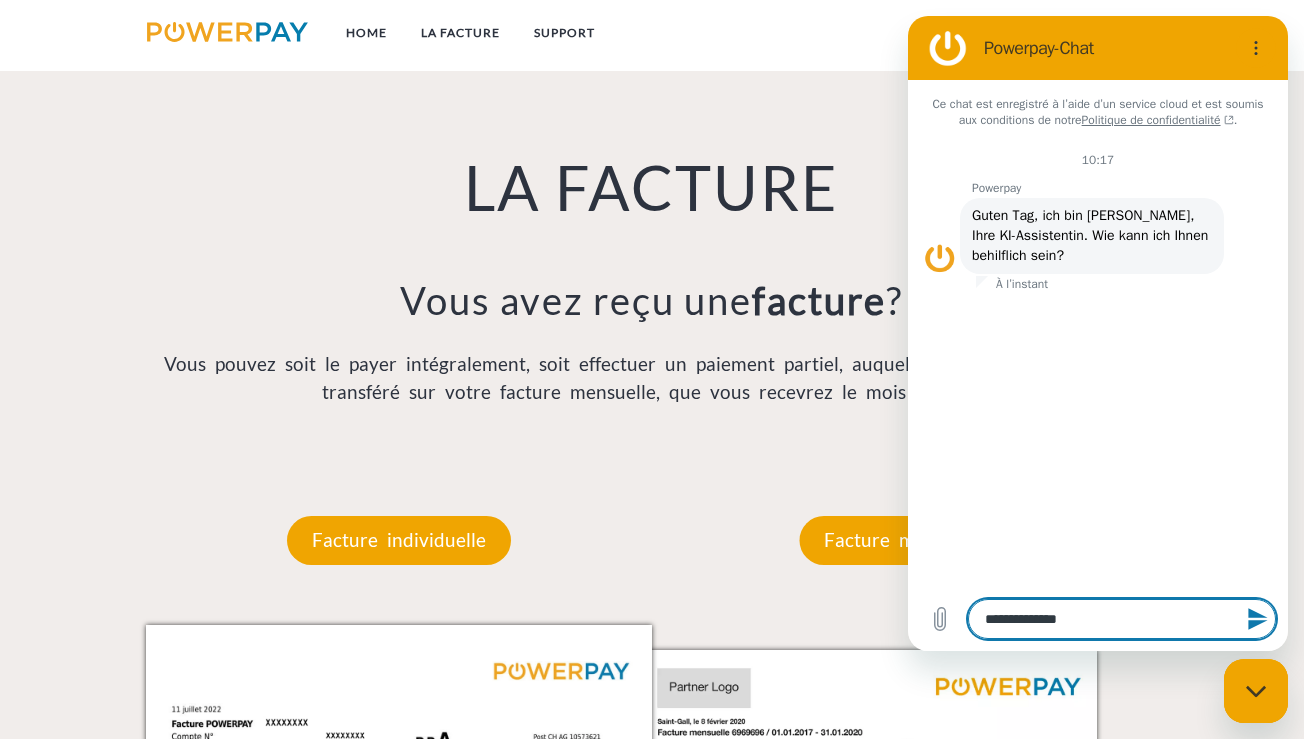 type on "**********" 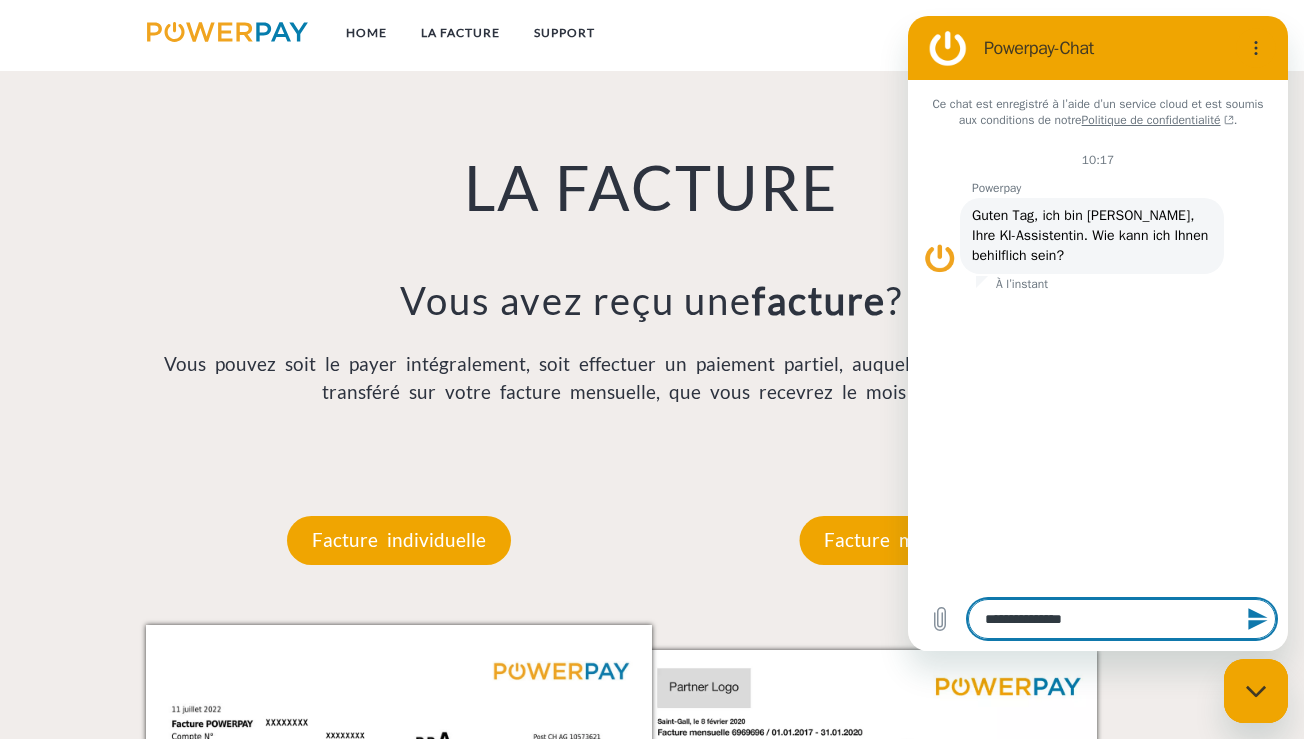 type on "**********" 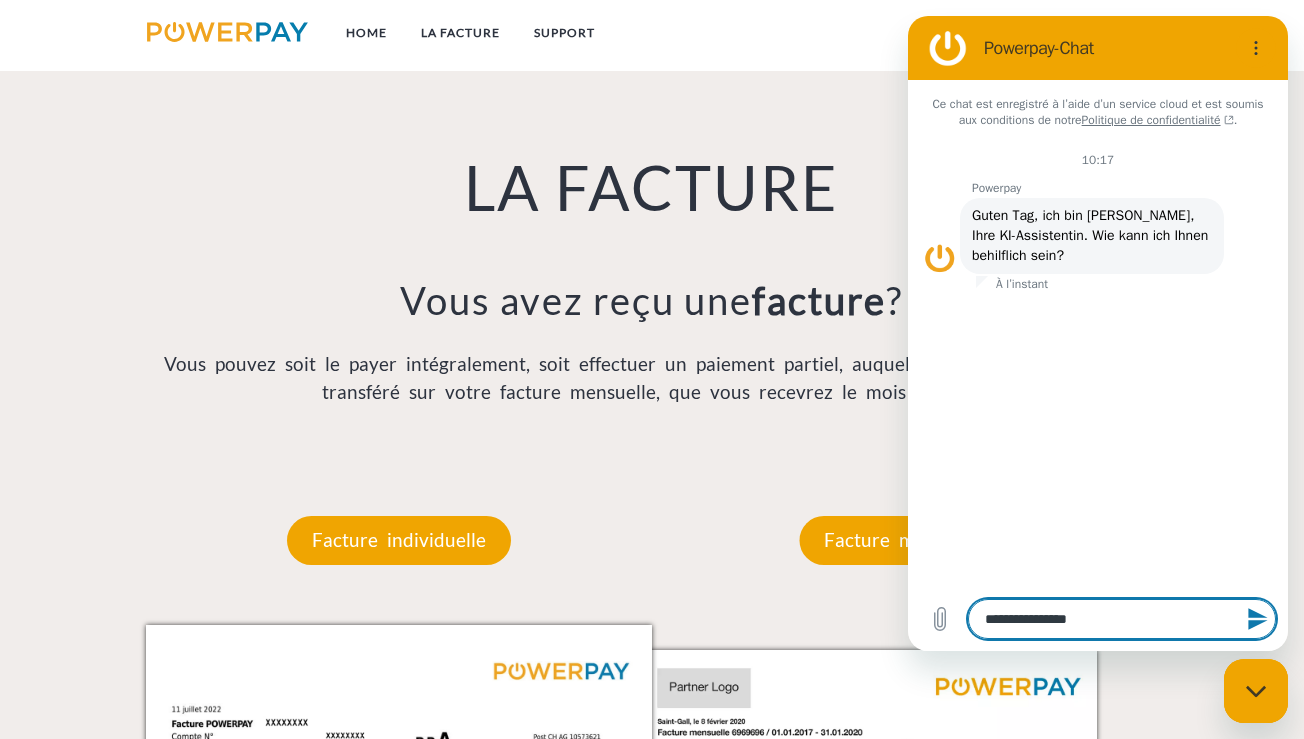 type on "*" 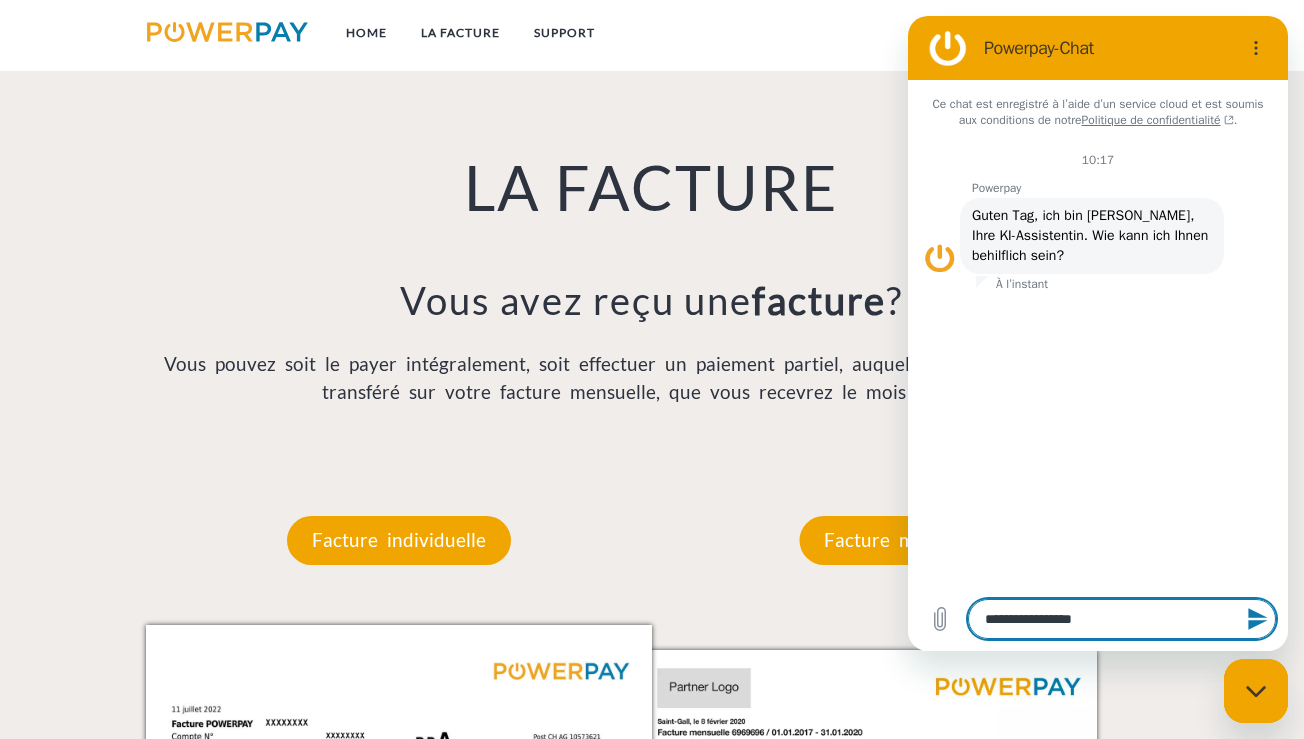 type on "**********" 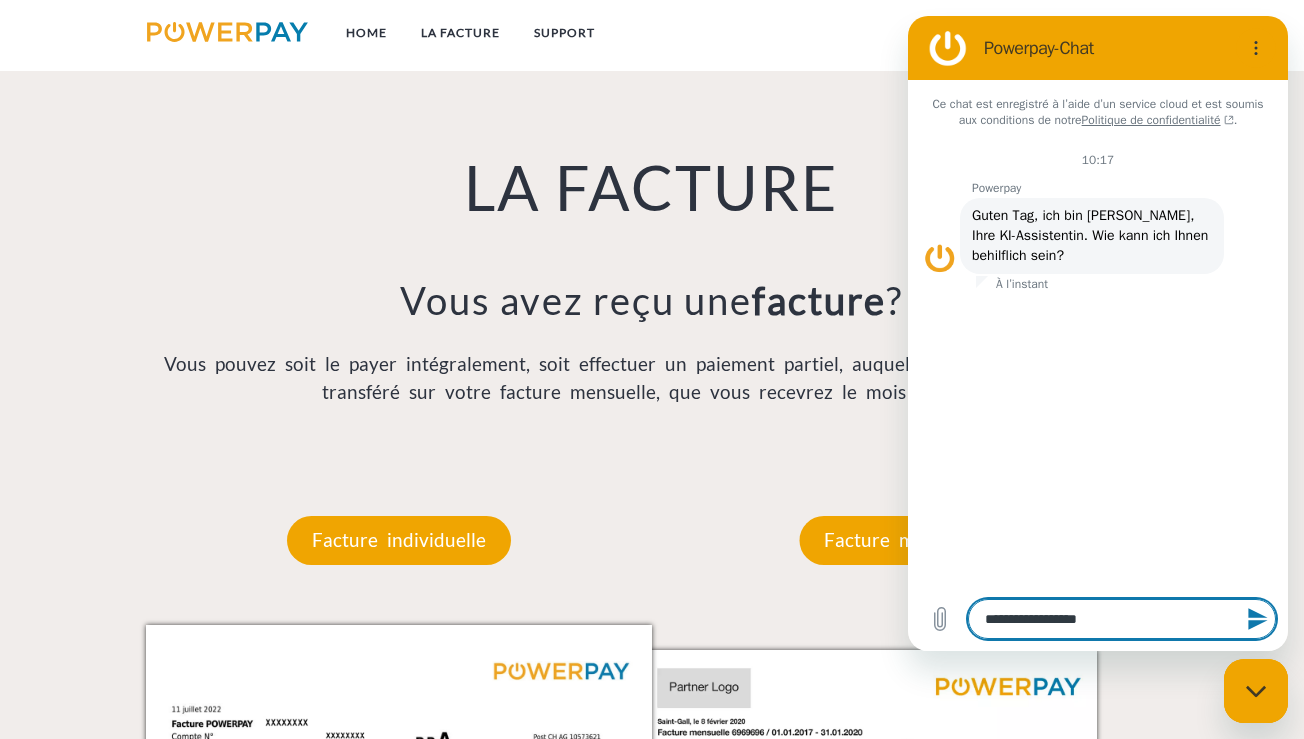 type on "**********" 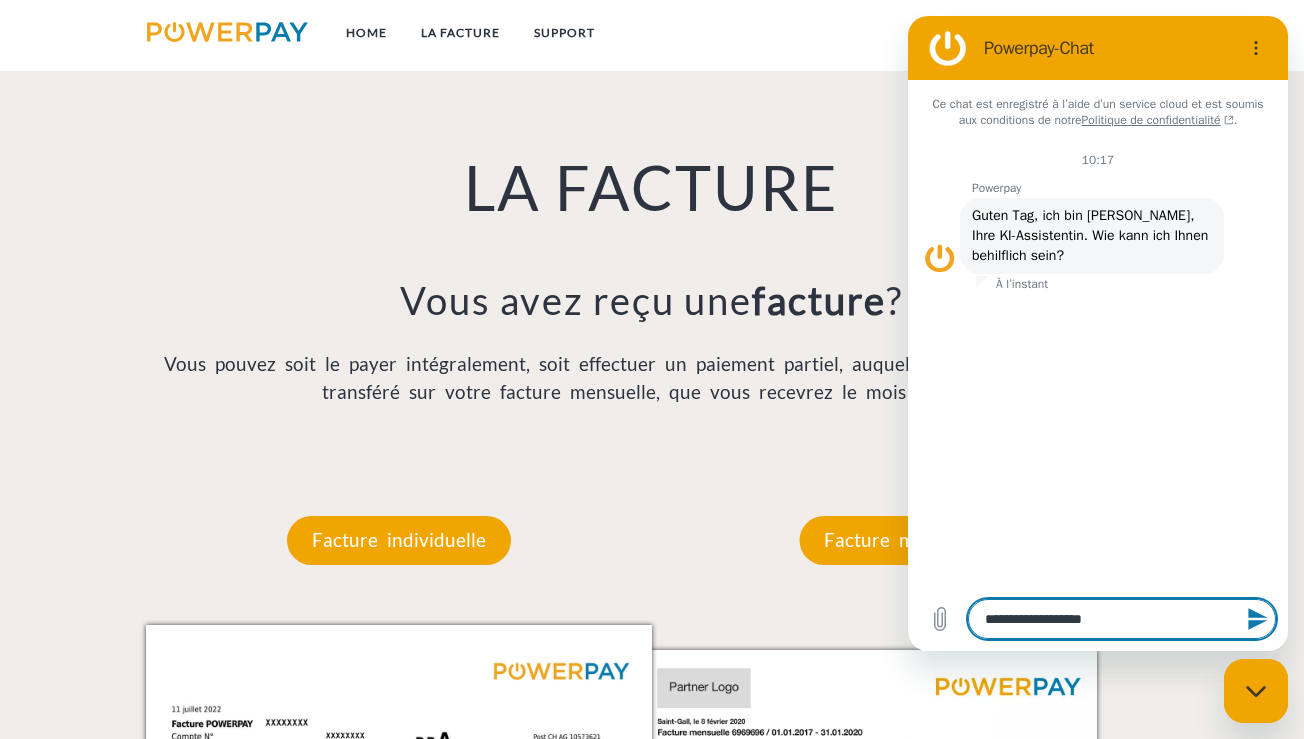 type on "**********" 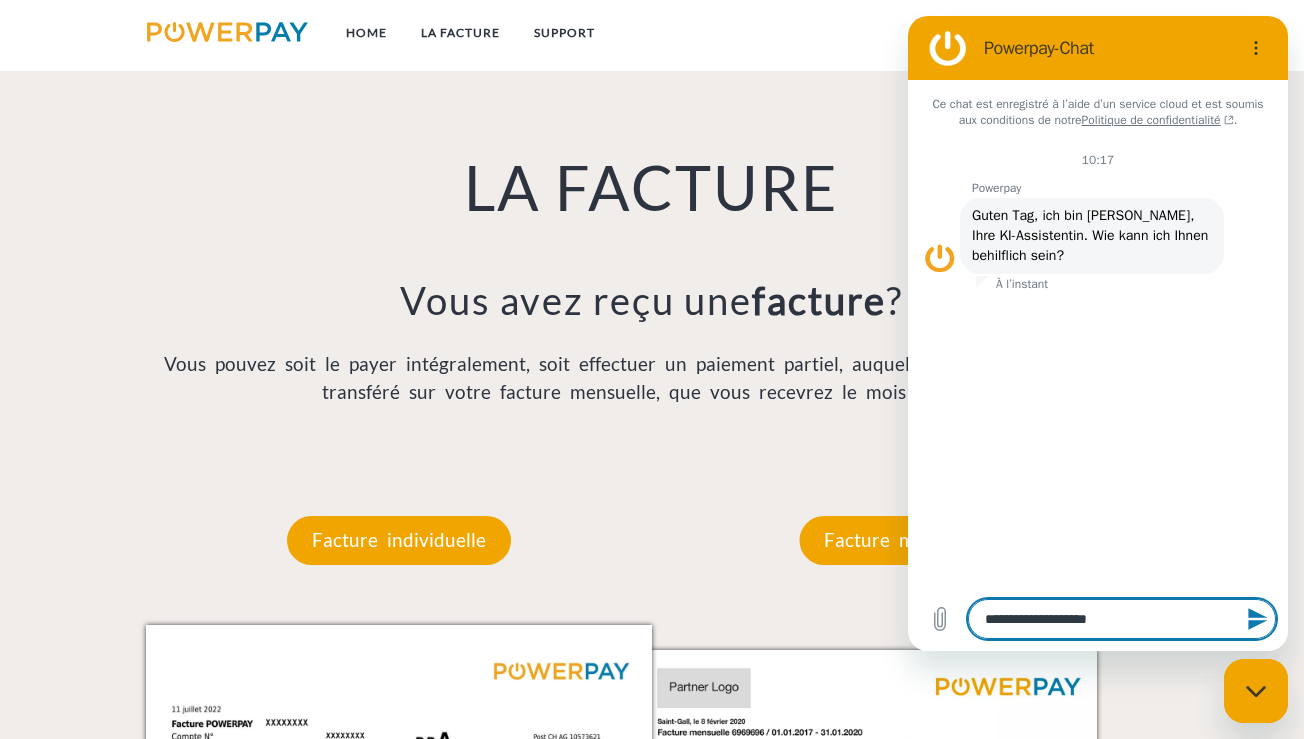 type on "**********" 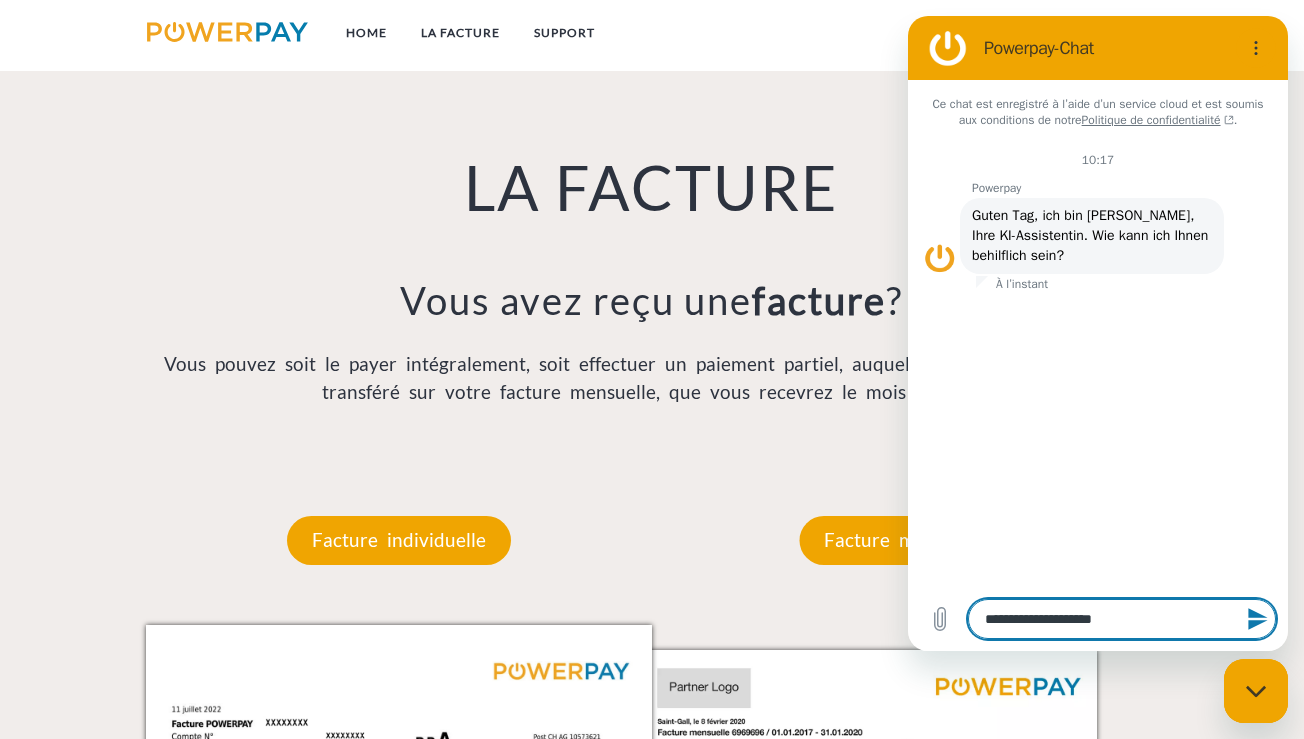 type on "**********" 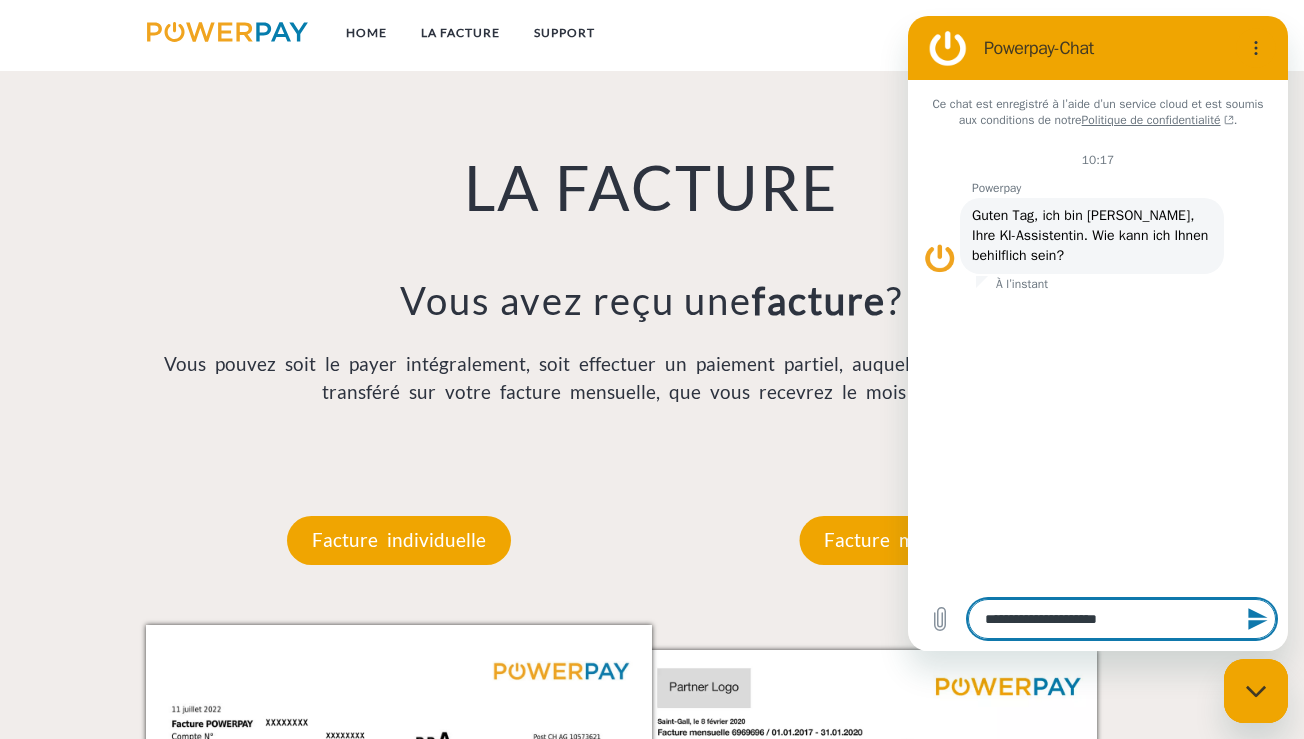 type on "**********" 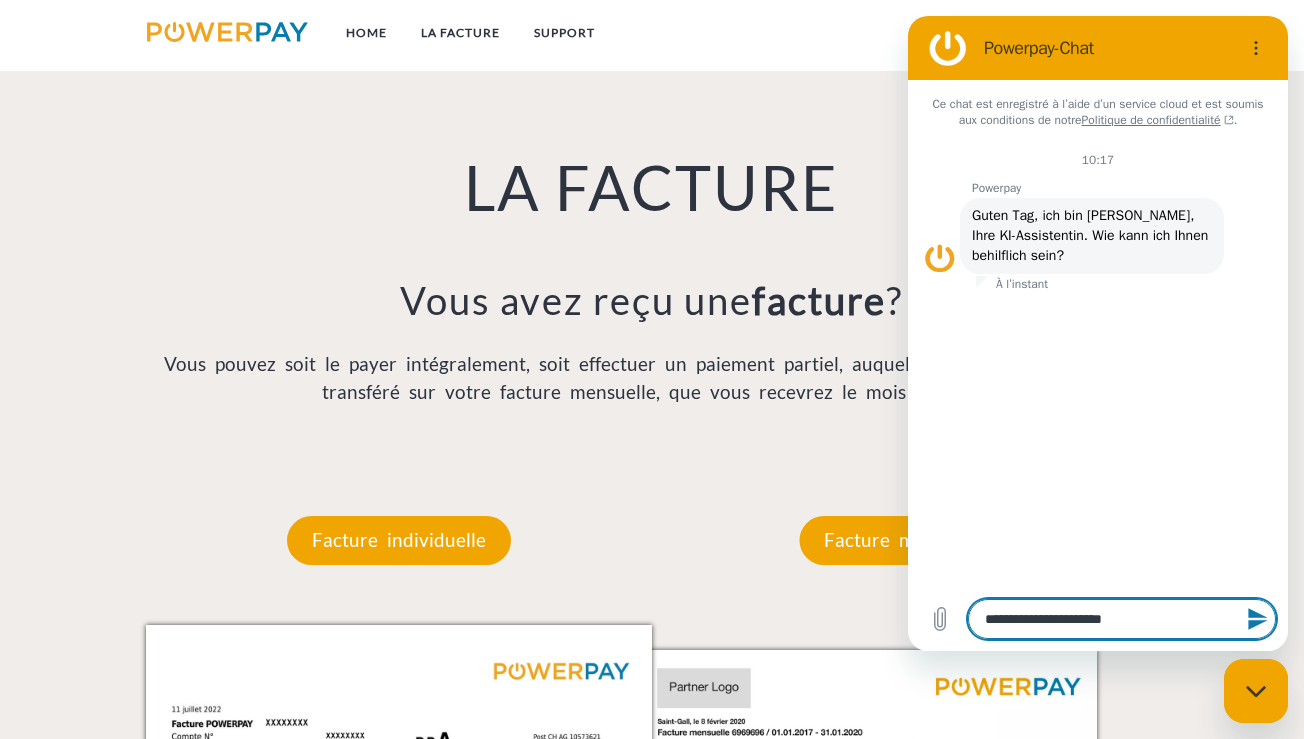 type on "**********" 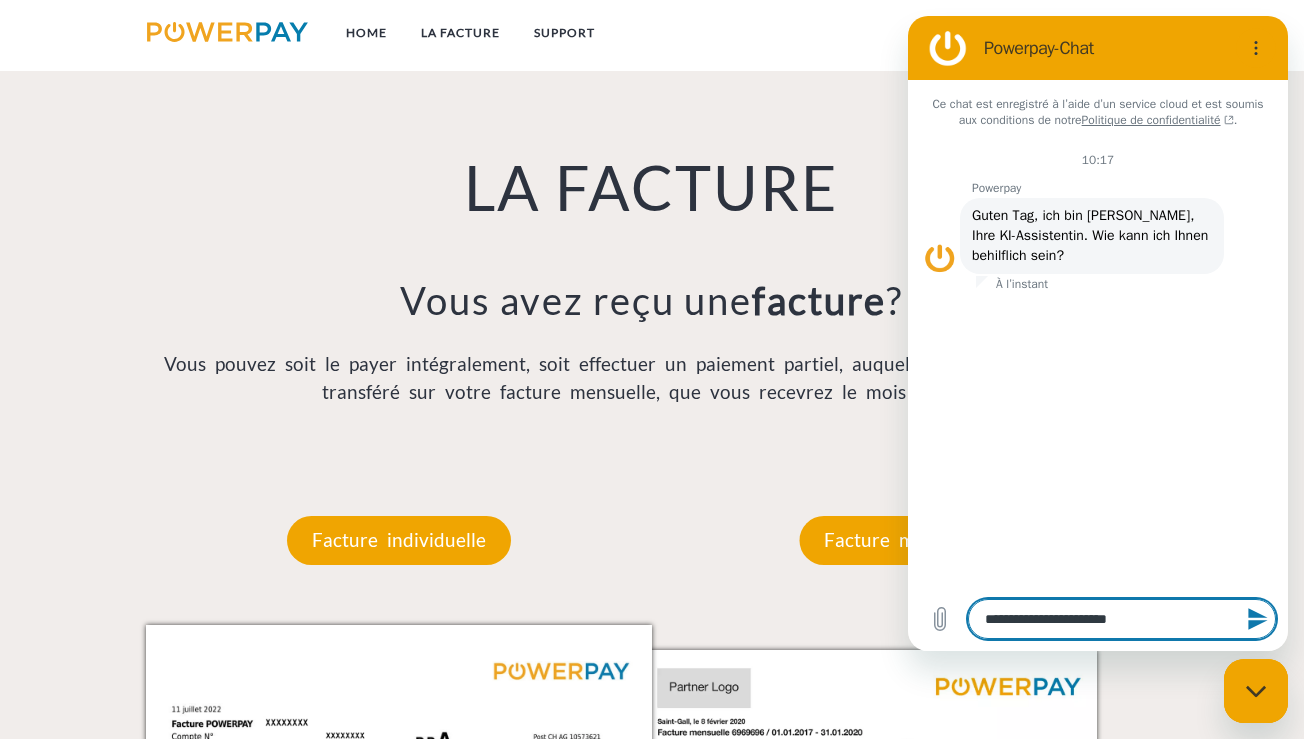 type on "**********" 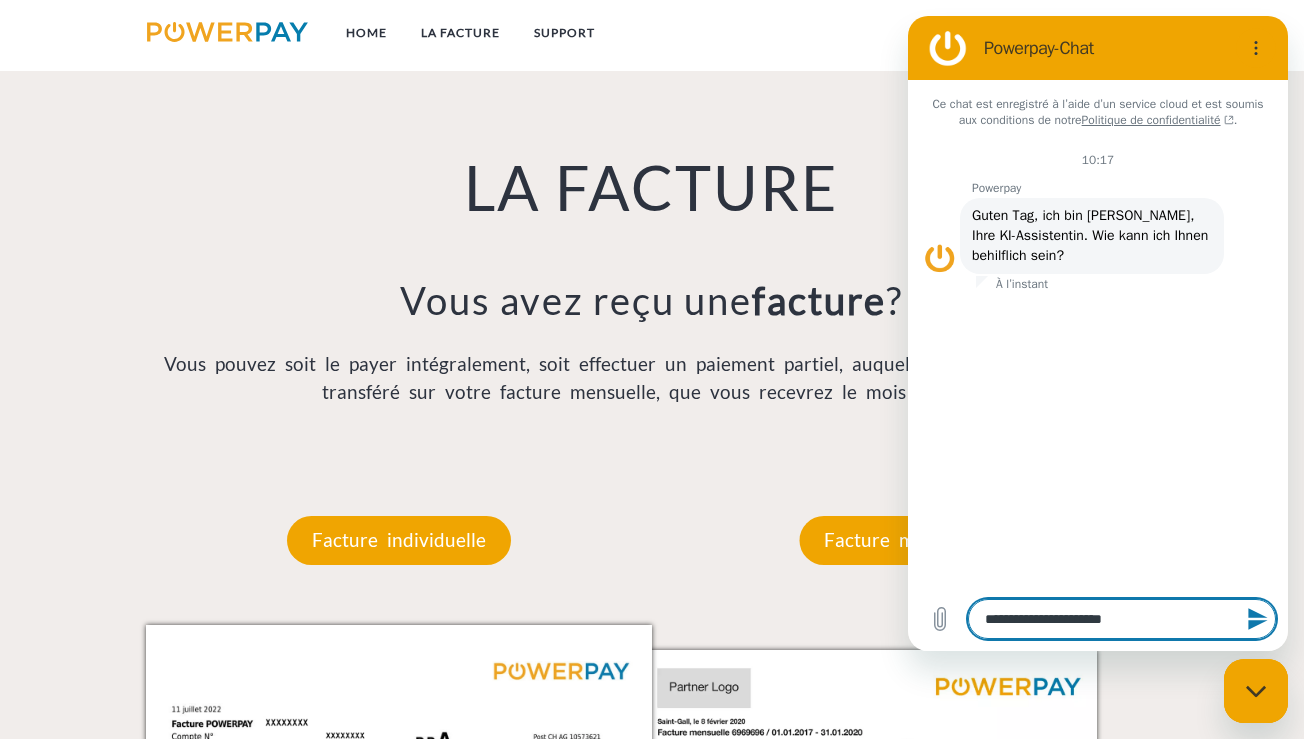 type on "**********" 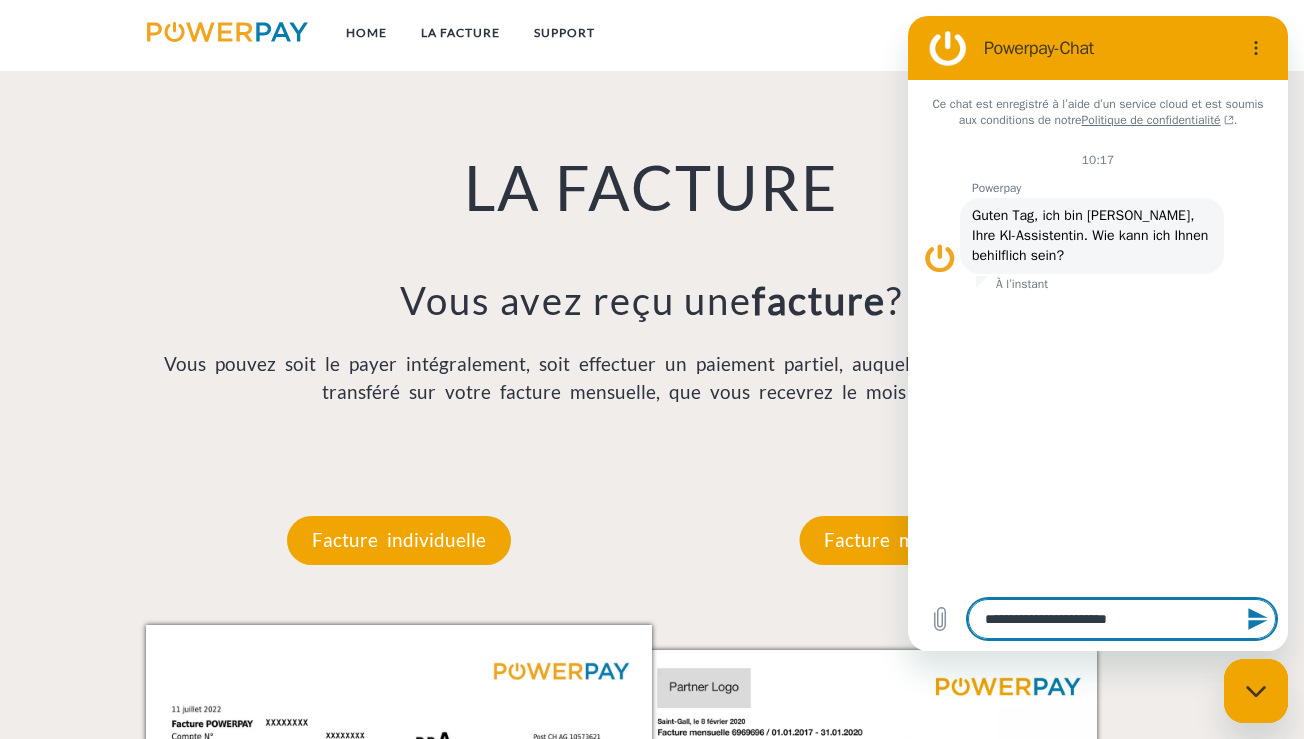 type on "**********" 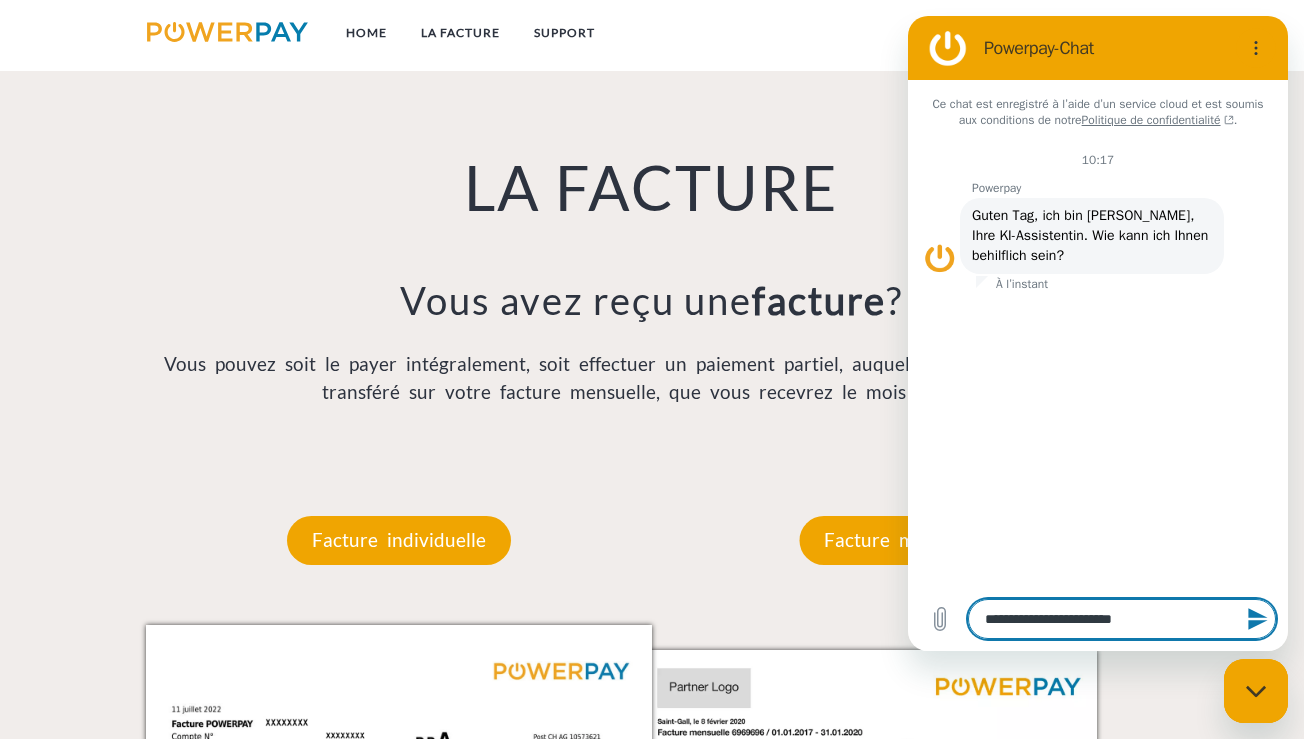 type on "**********" 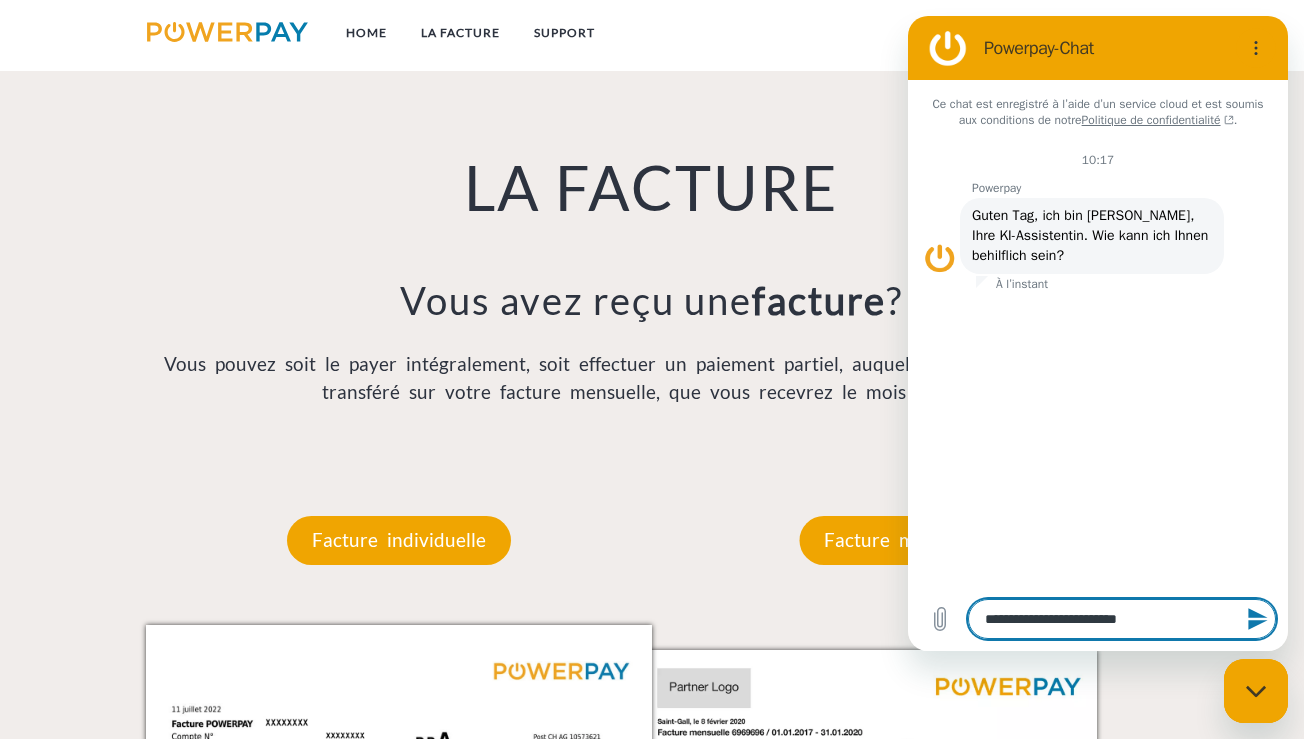 type on "**********" 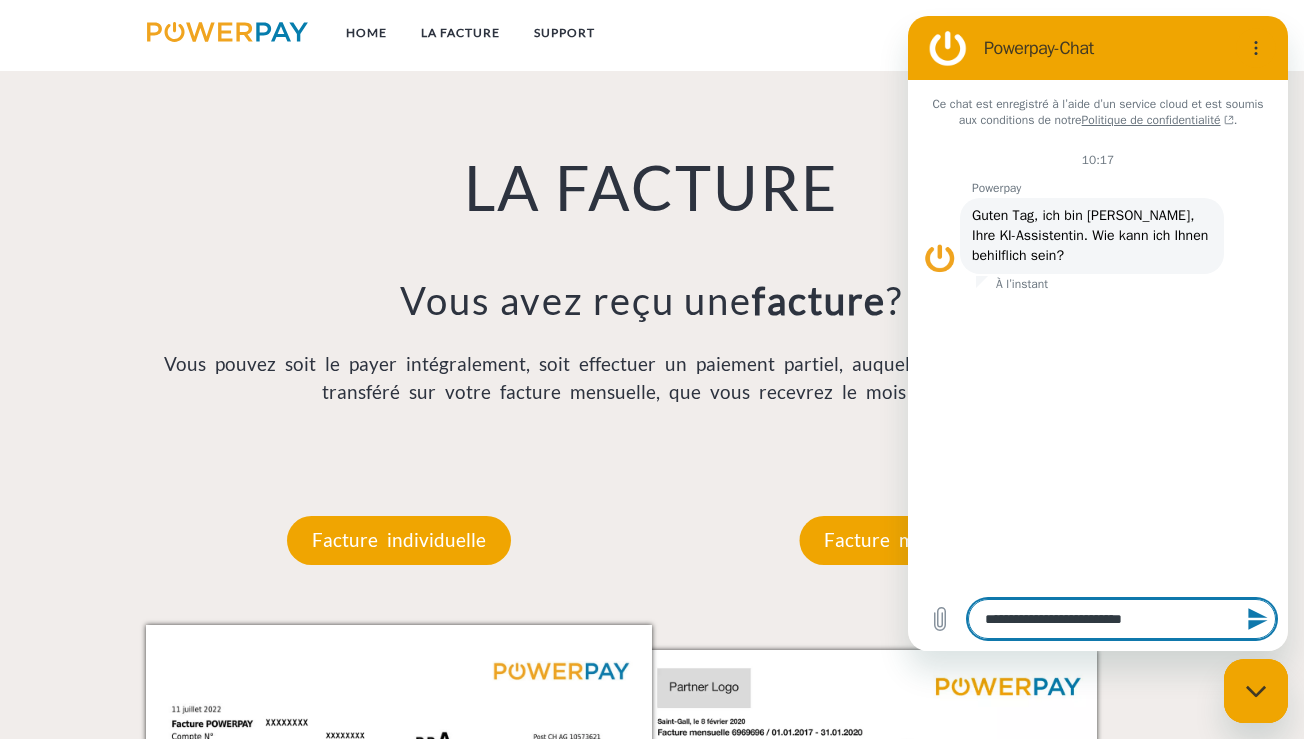 type on "**********" 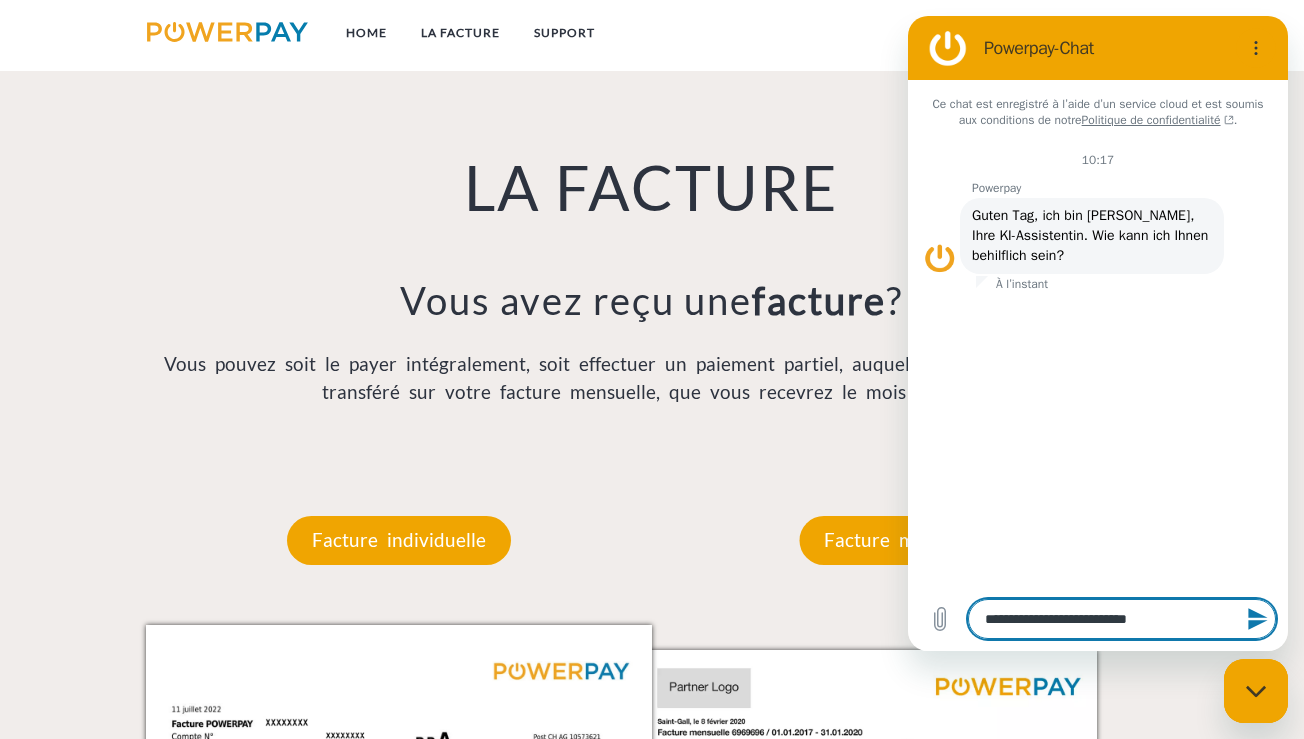 type on "**********" 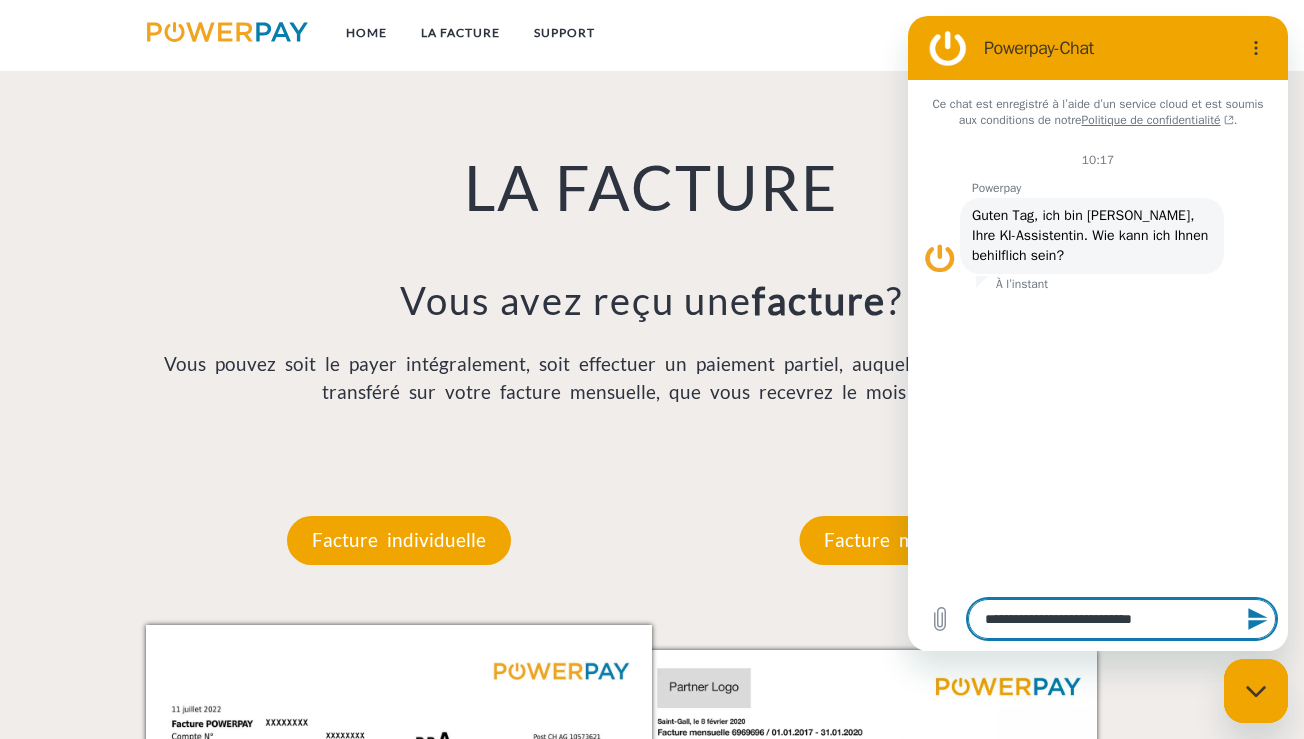type on "**********" 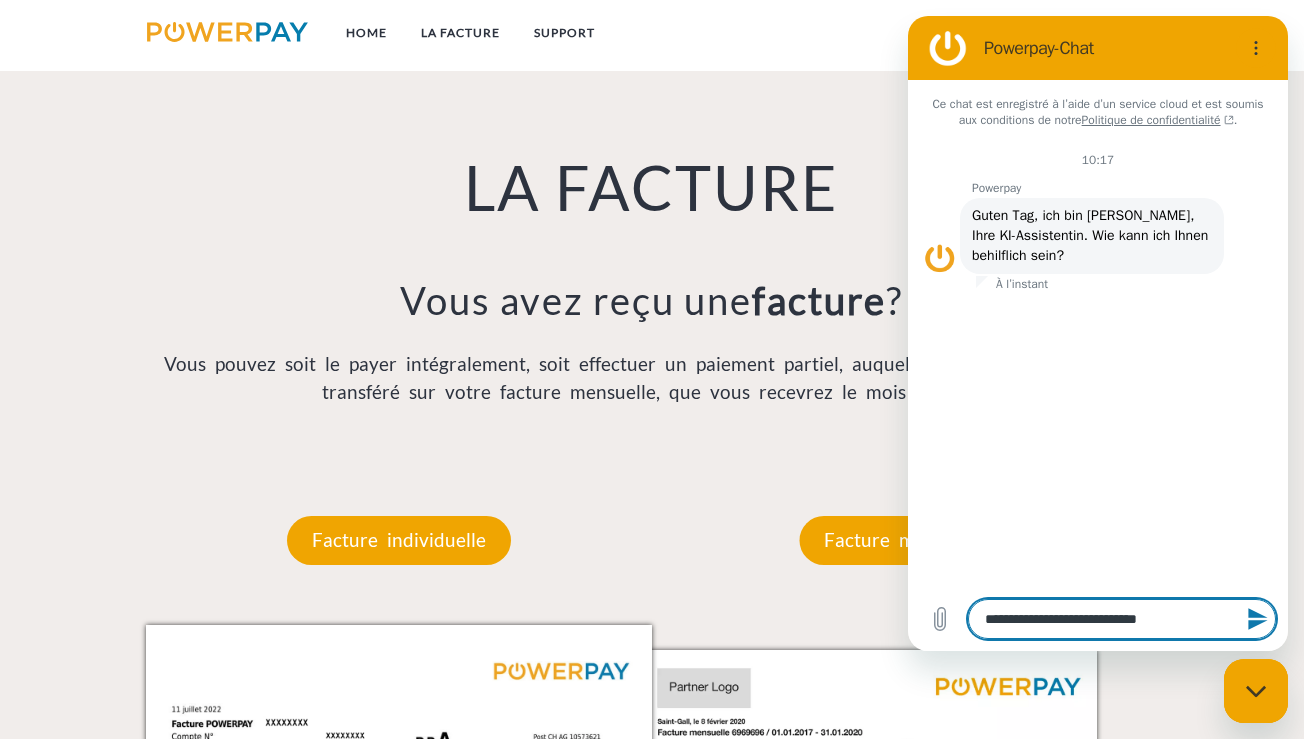 type on "**********" 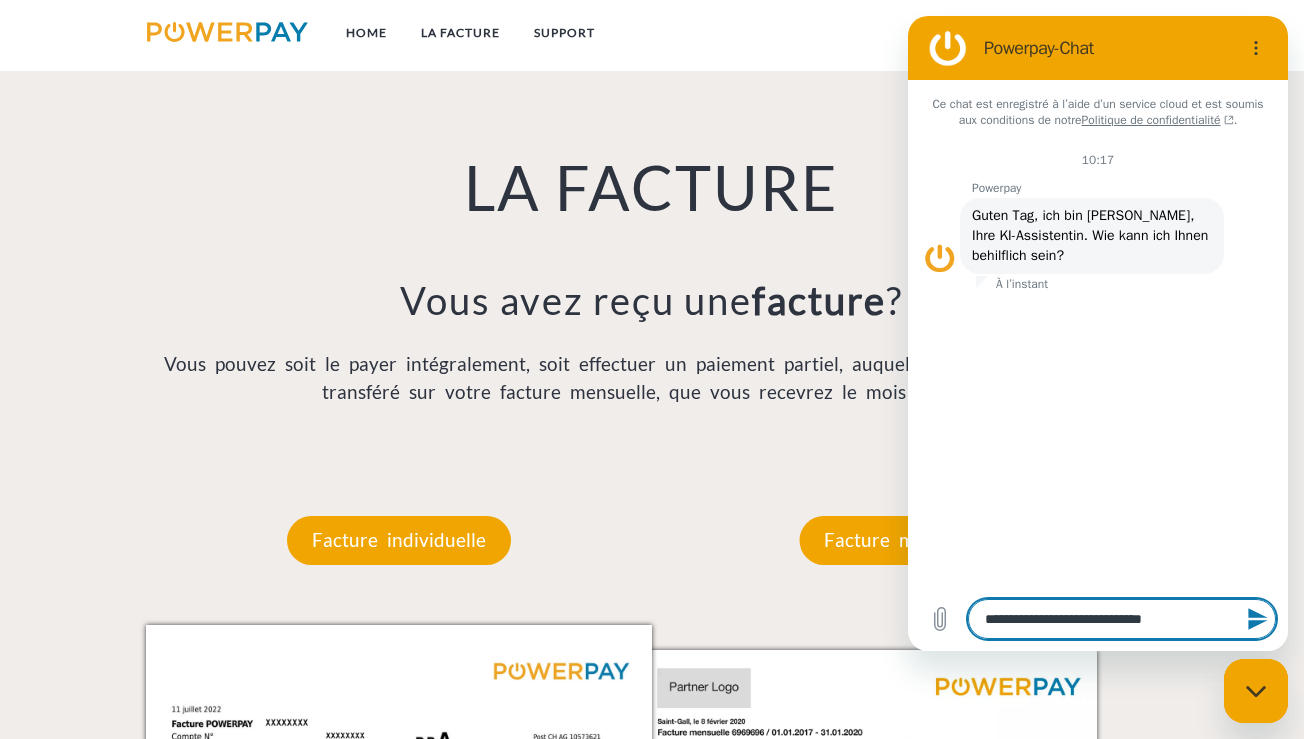 type on "**********" 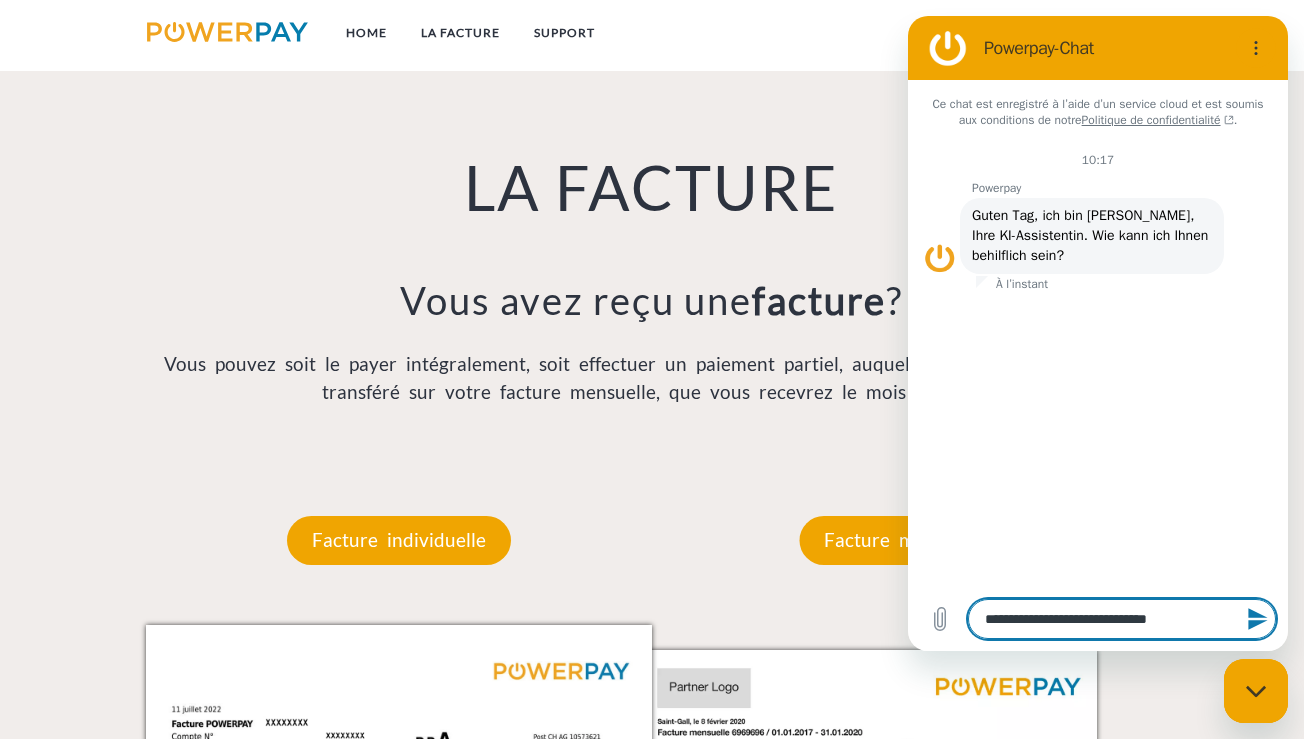 type on "**********" 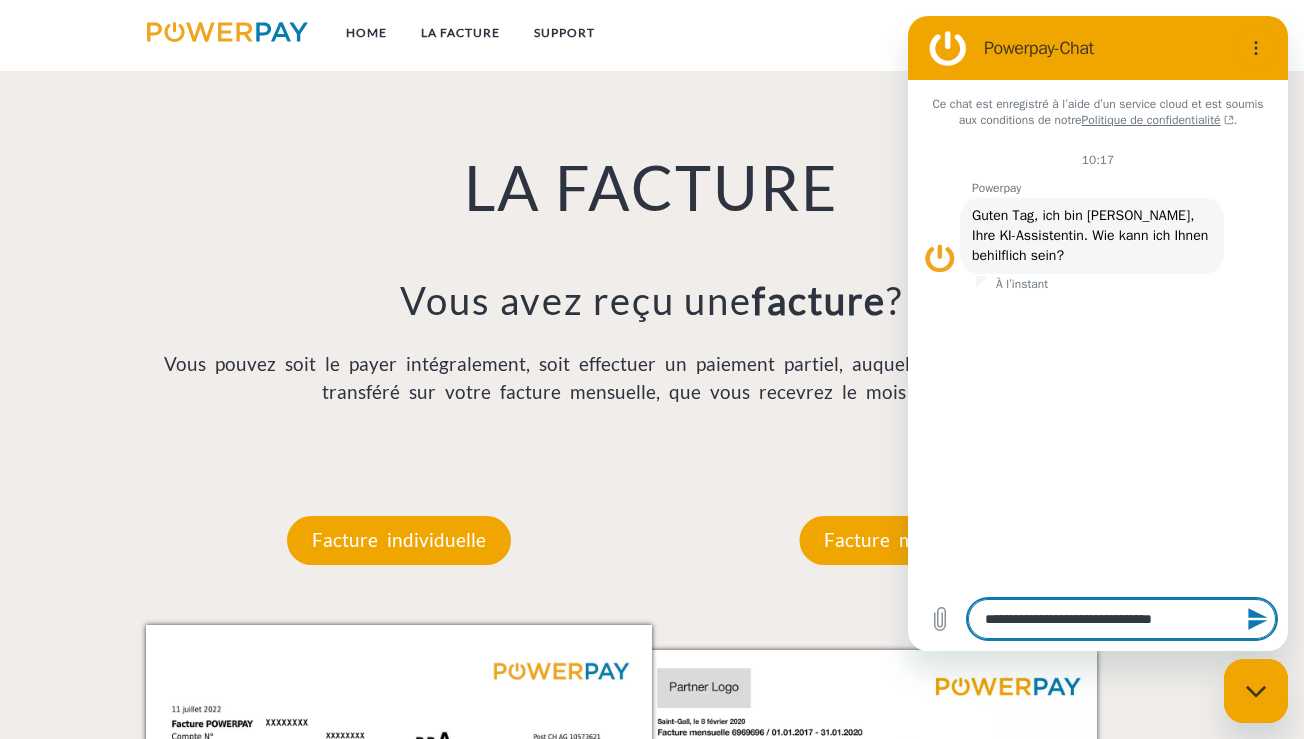 type on "**********" 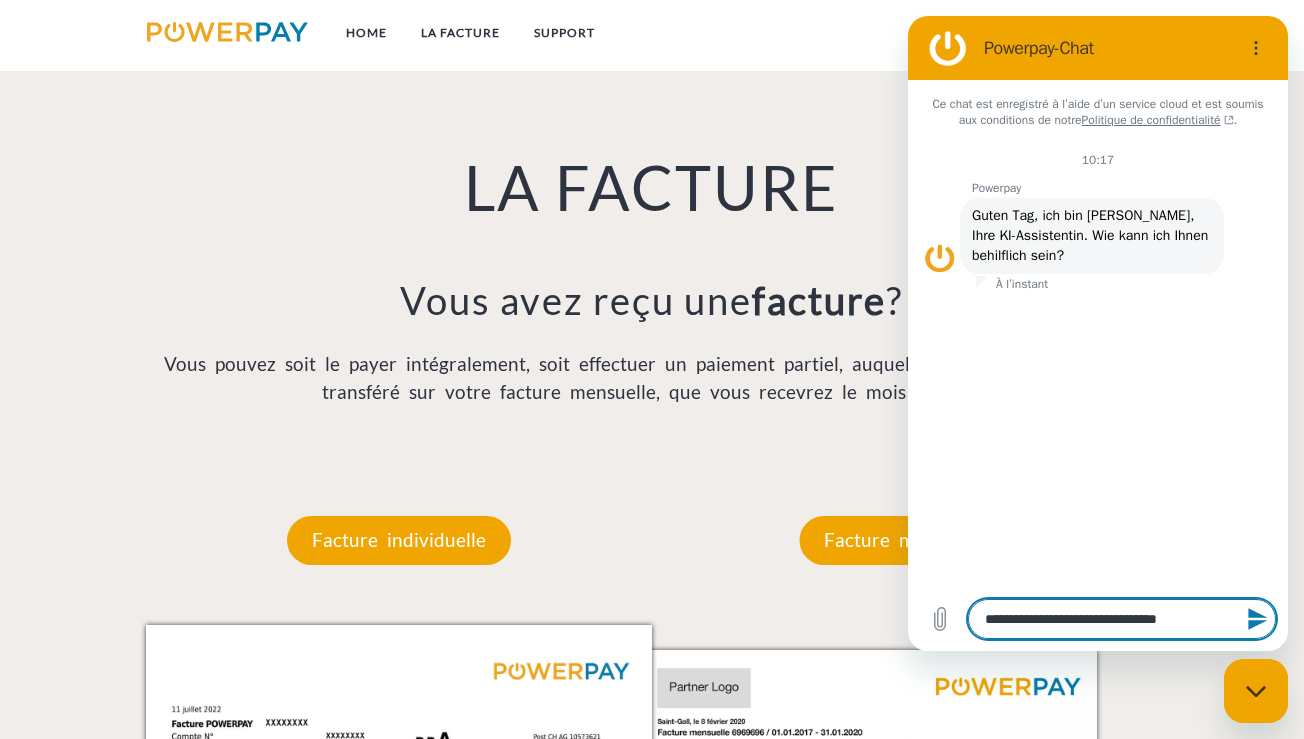 type on "**********" 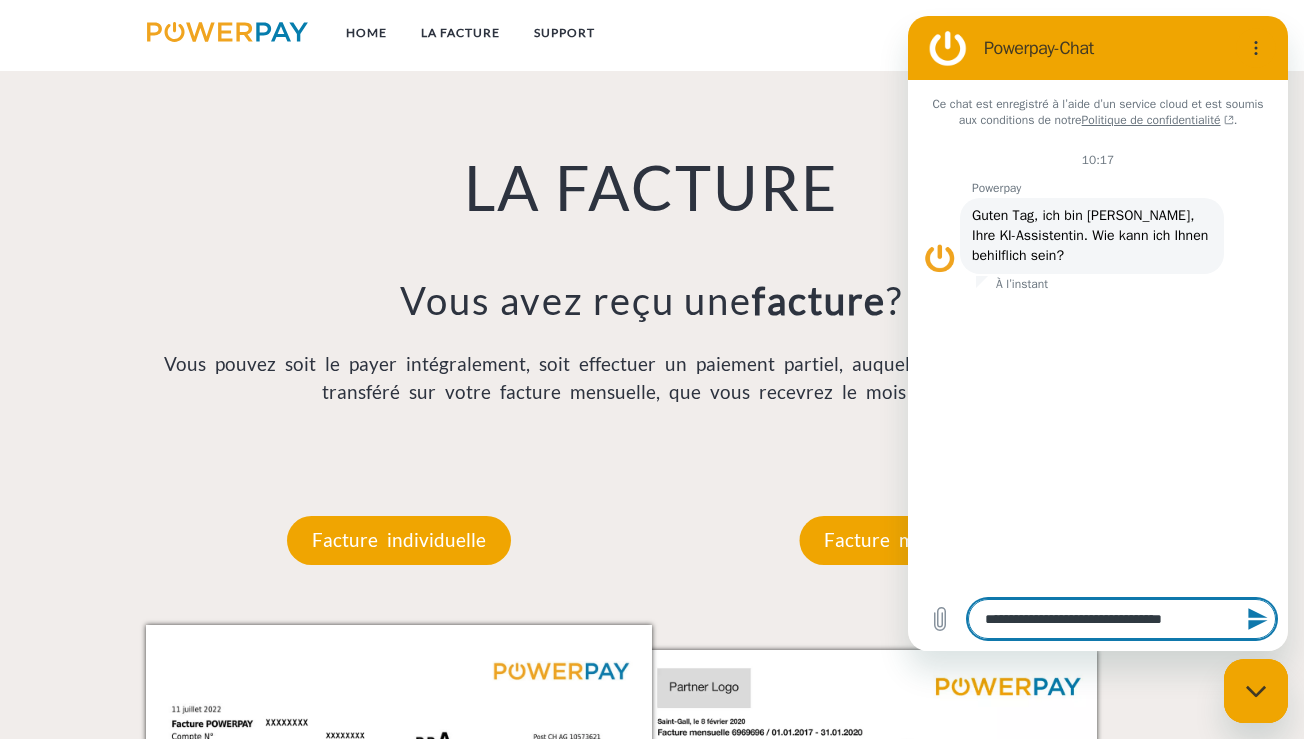 type on "**********" 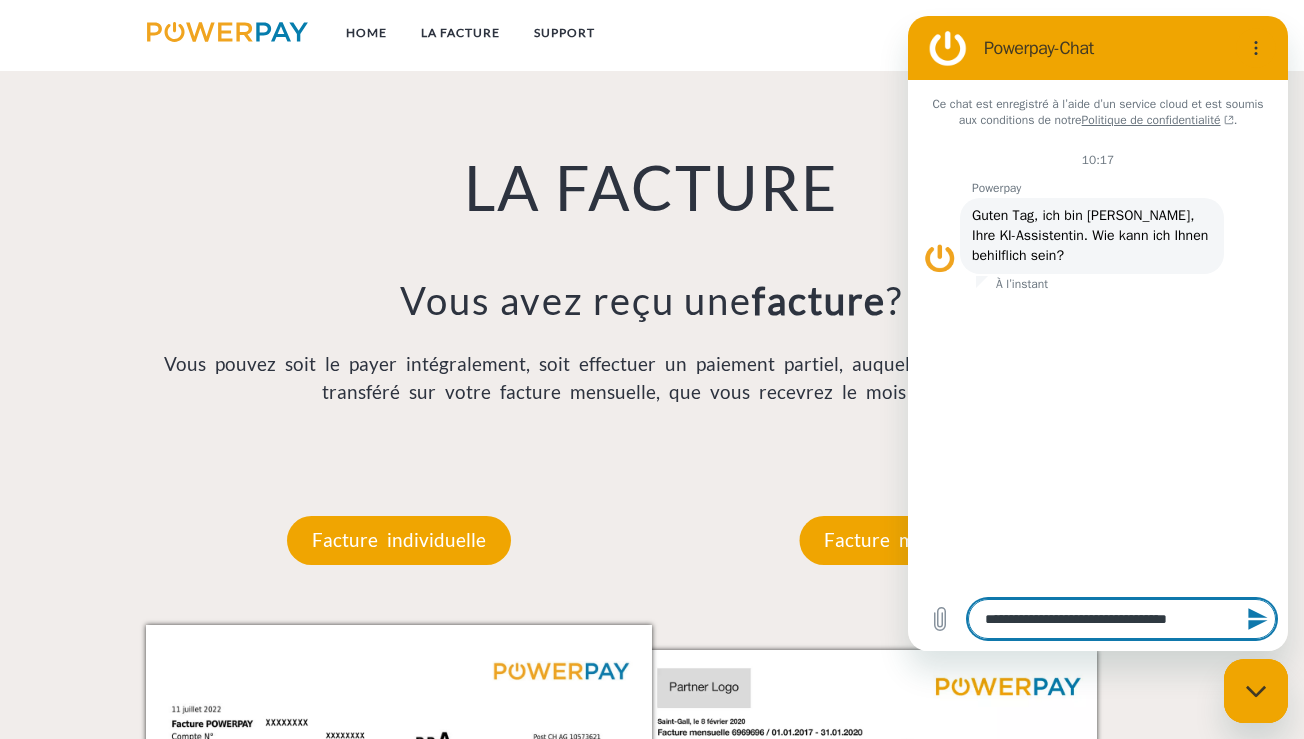 type on "**********" 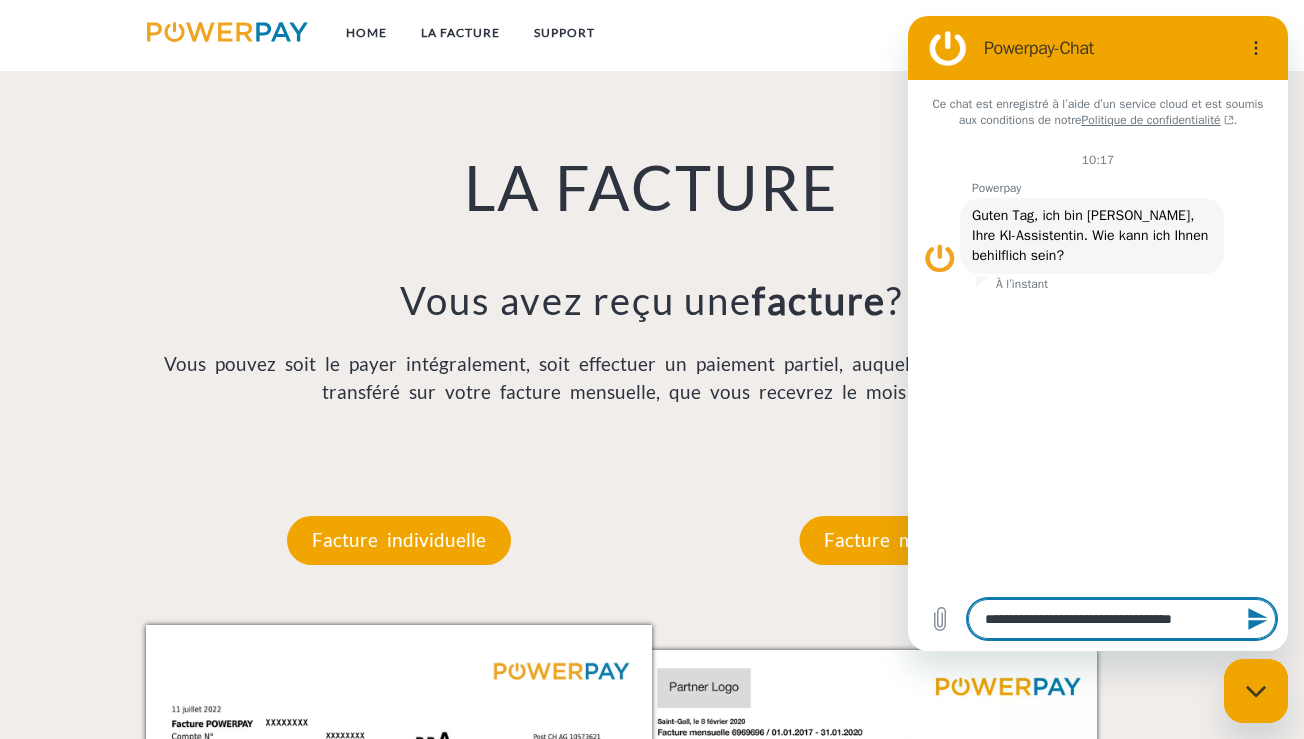 type on "**********" 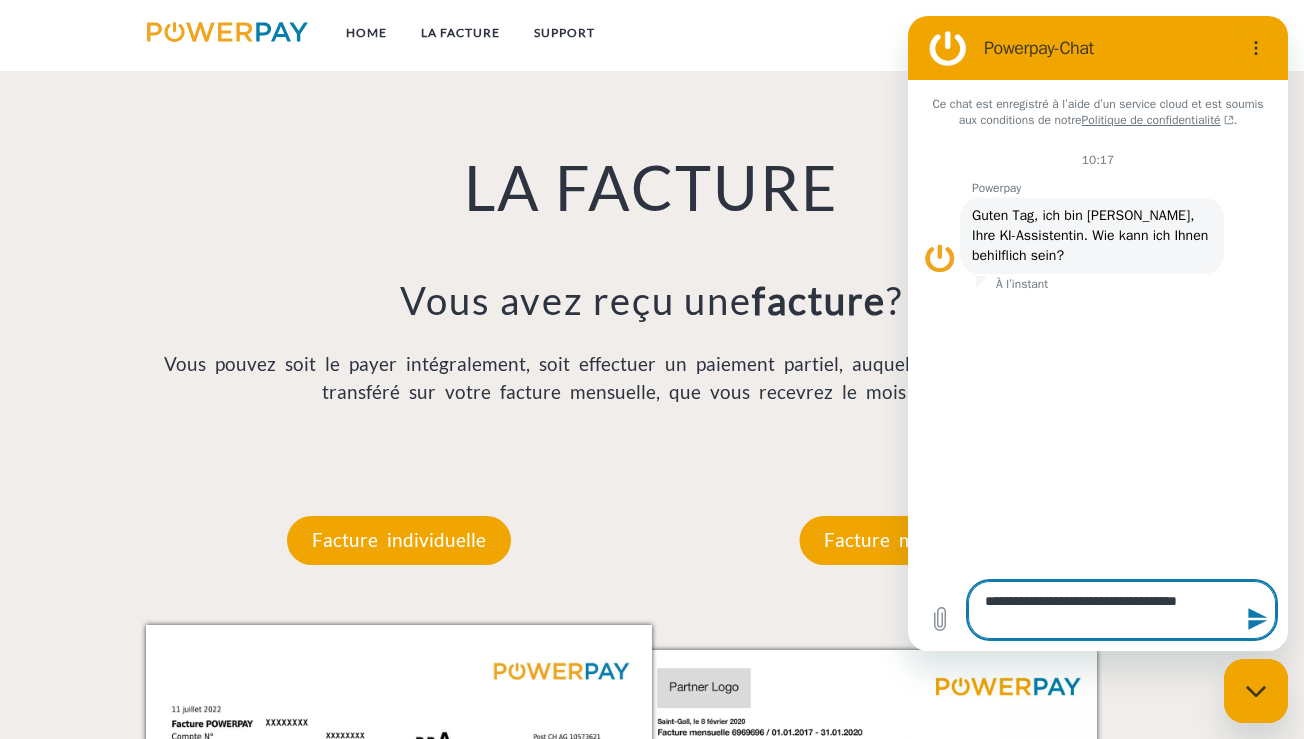 type 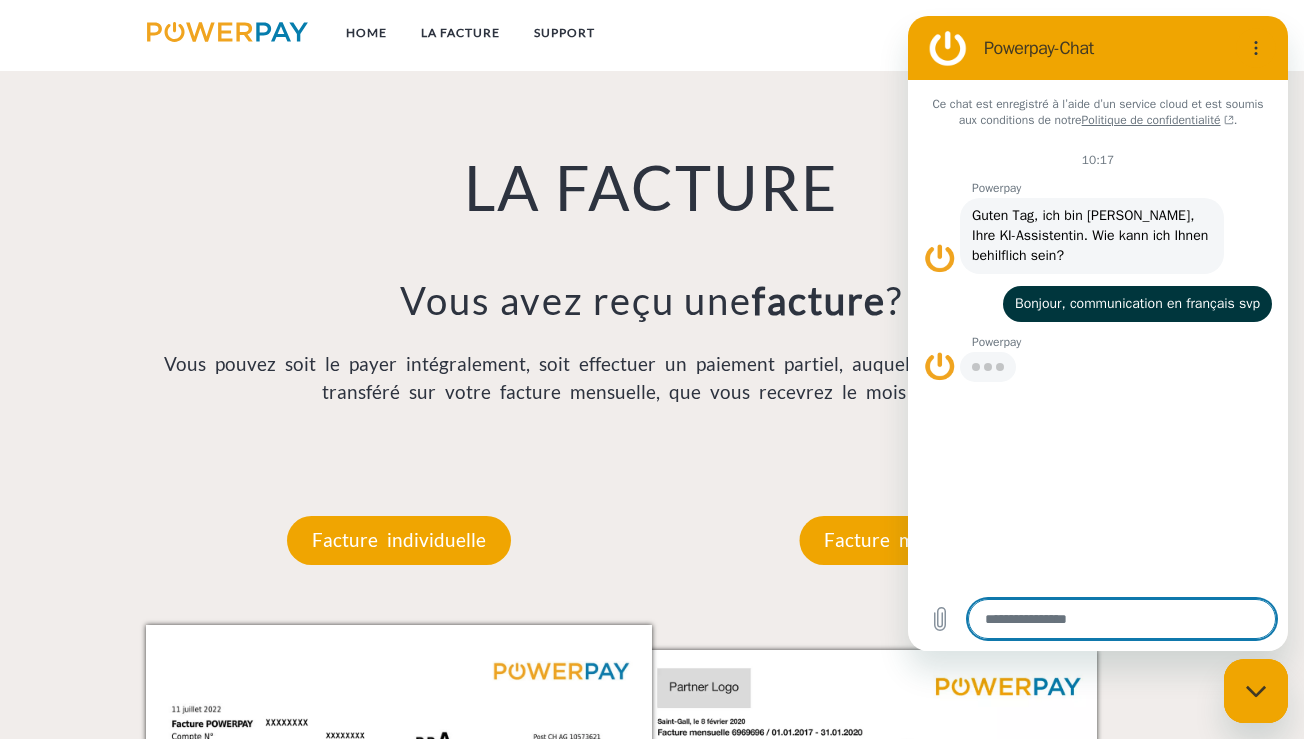 type on "*" 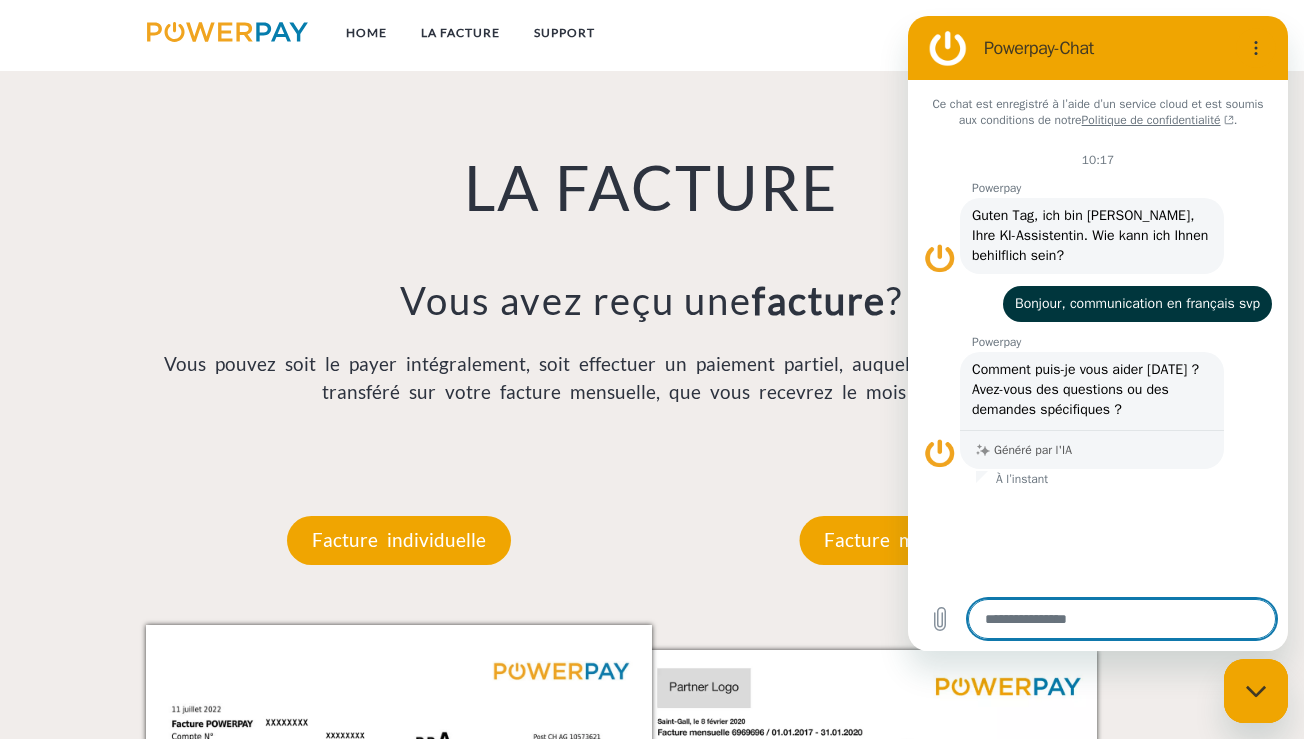 type on "*" 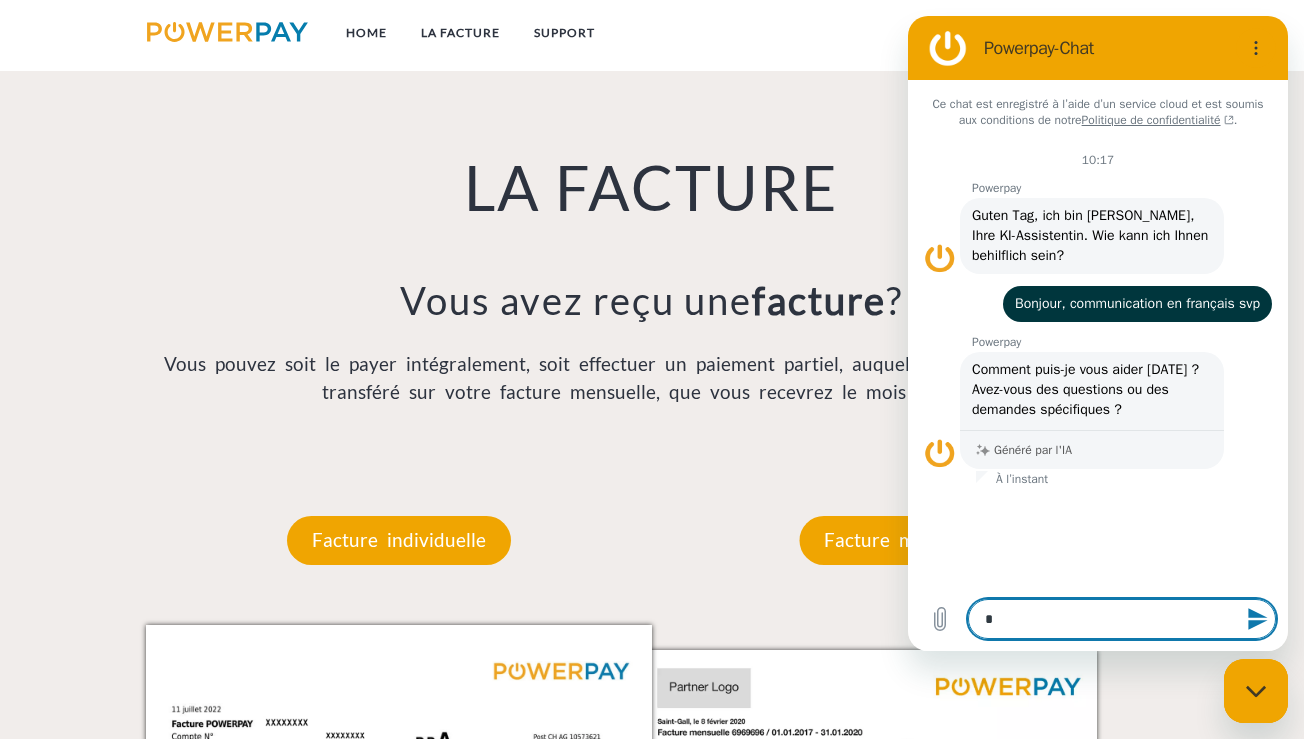 type on "**" 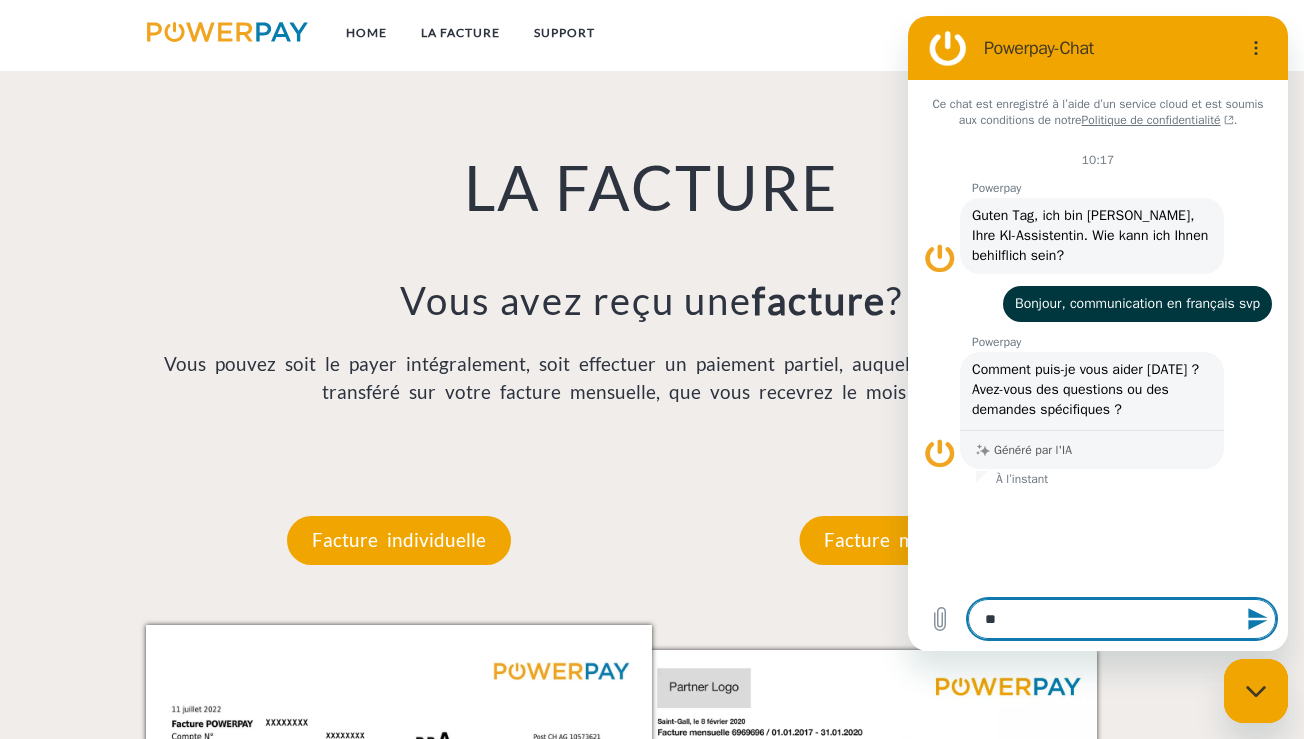 type on "***" 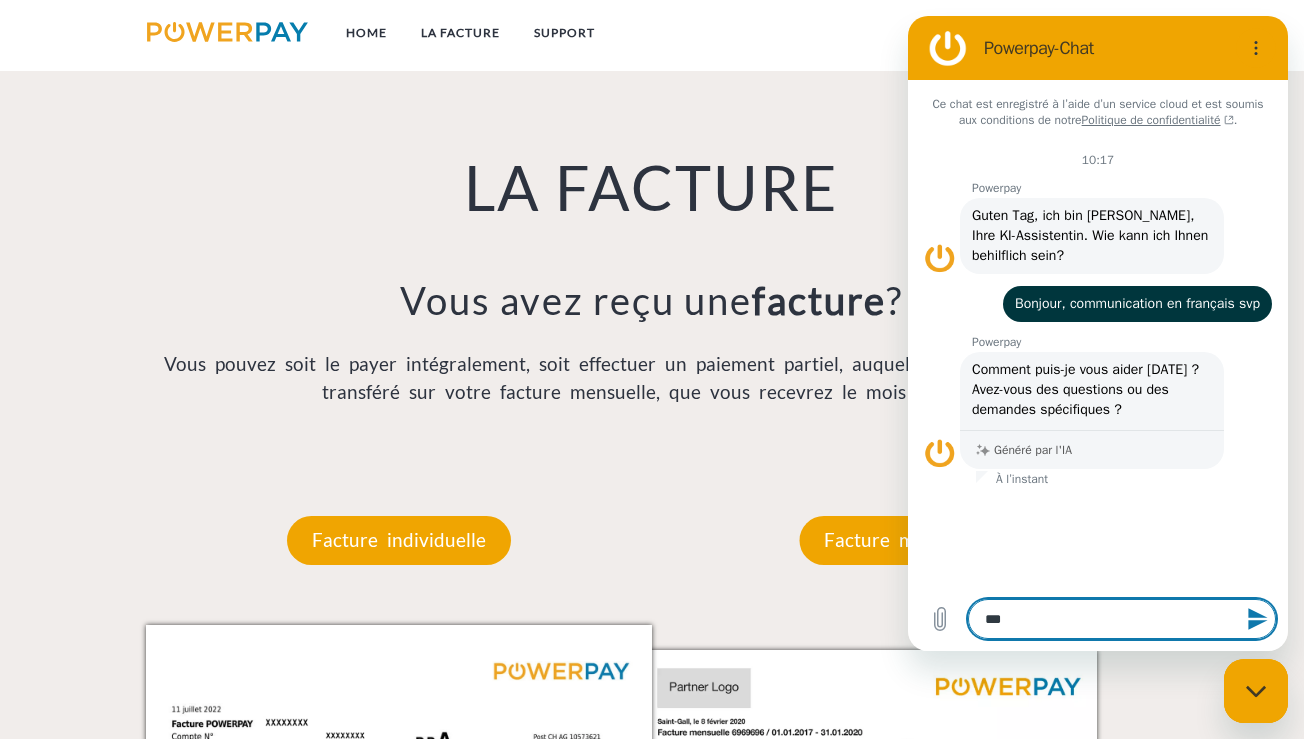 type on "****" 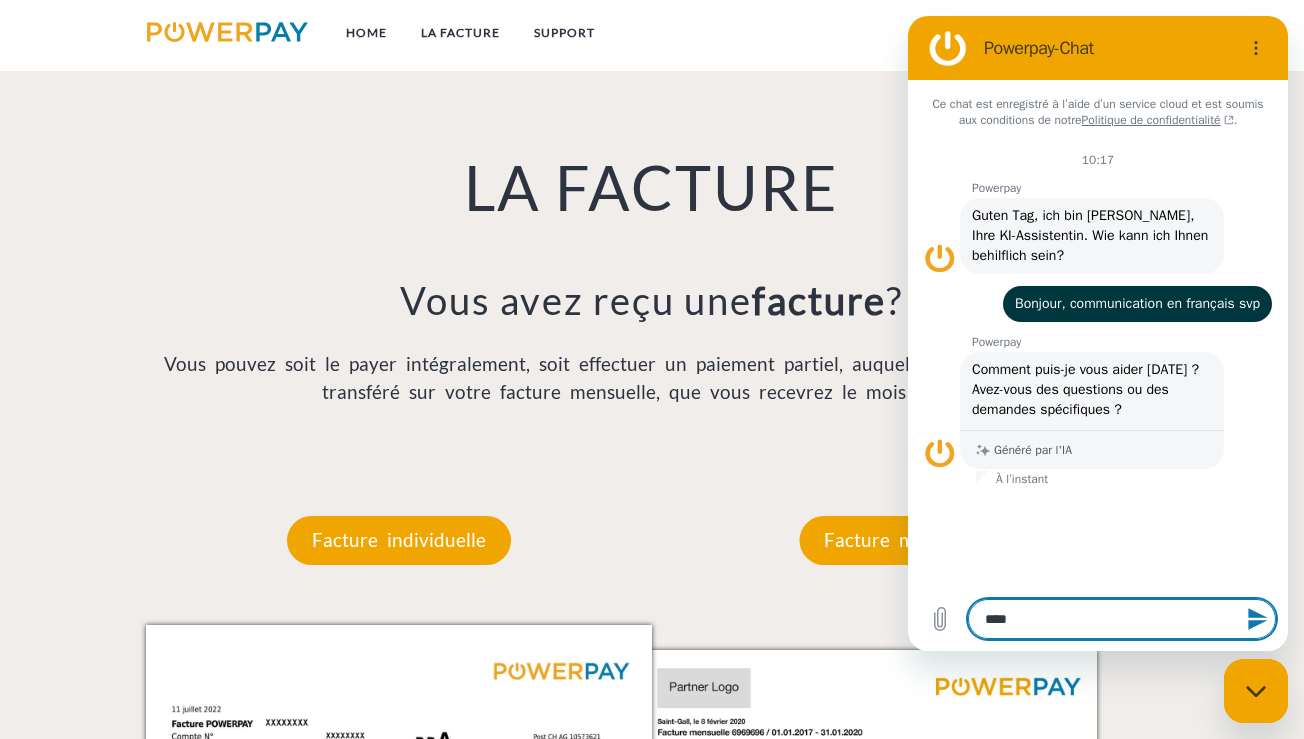 type on "****" 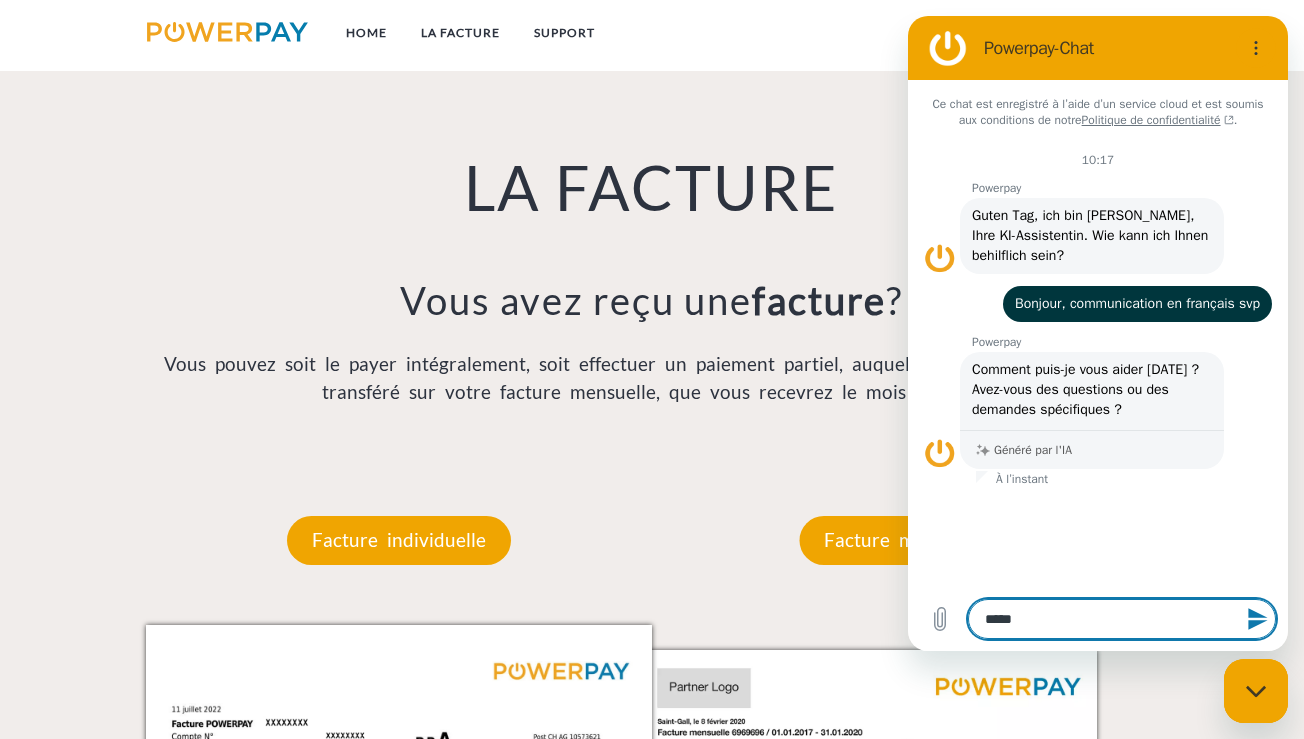 type on "******" 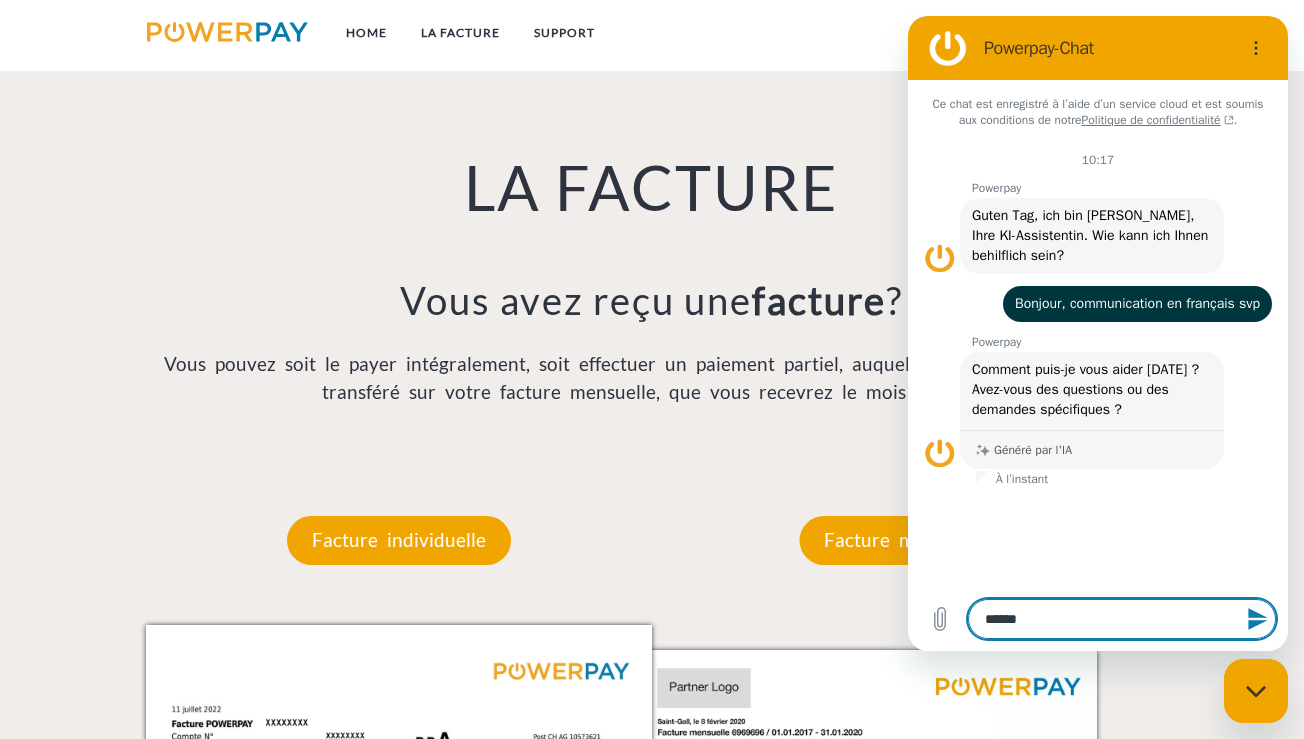 type on "*******" 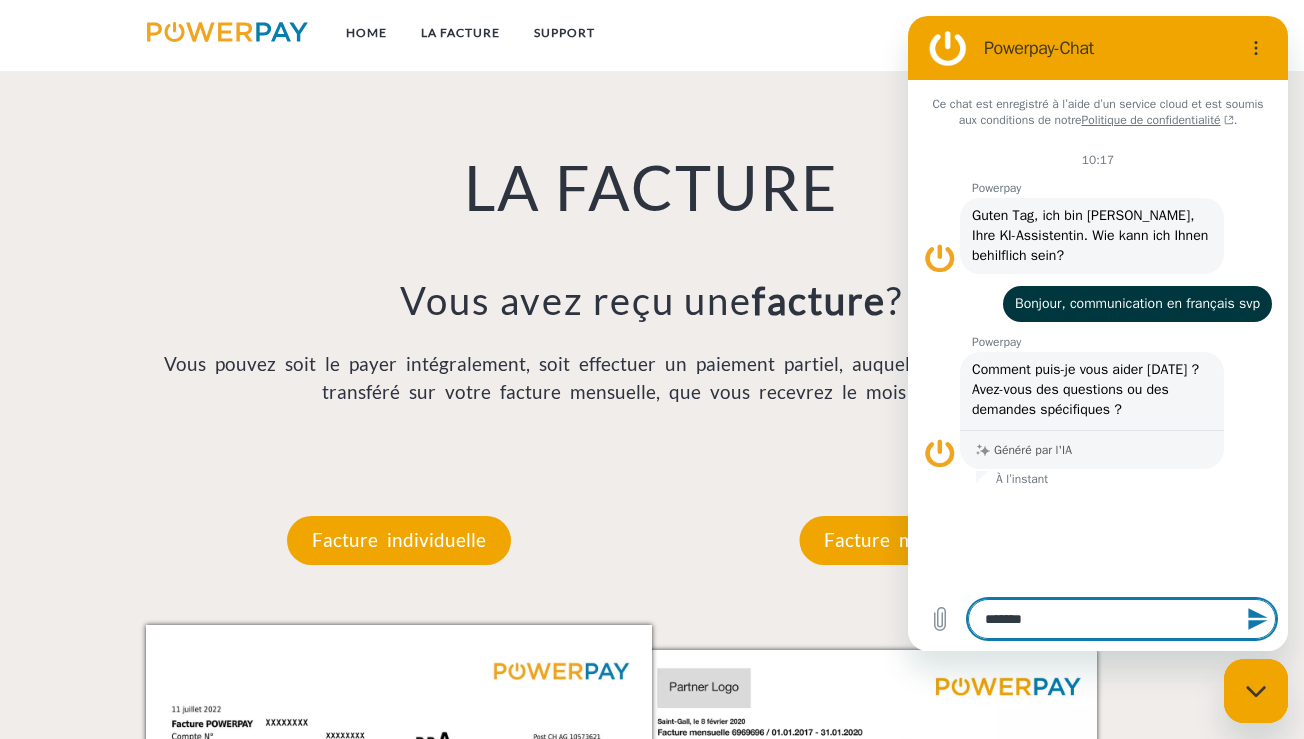 type on "********" 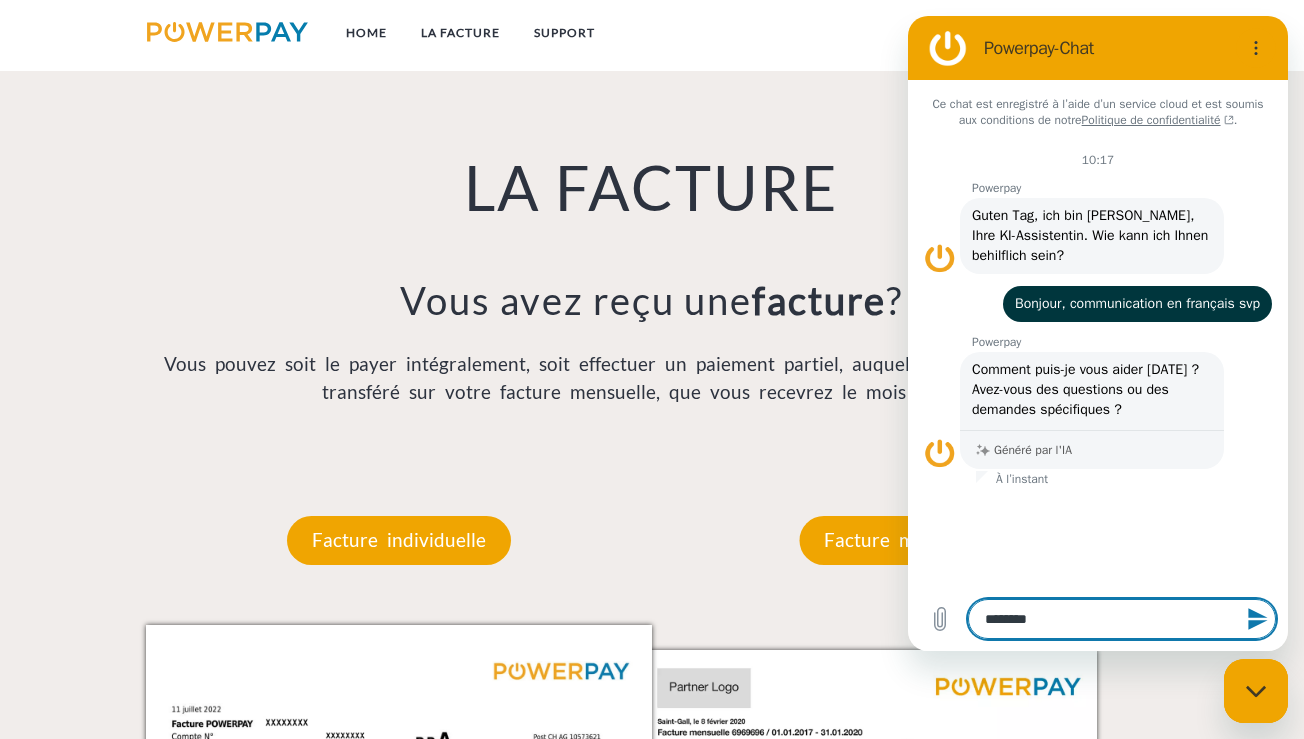 type on "*********" 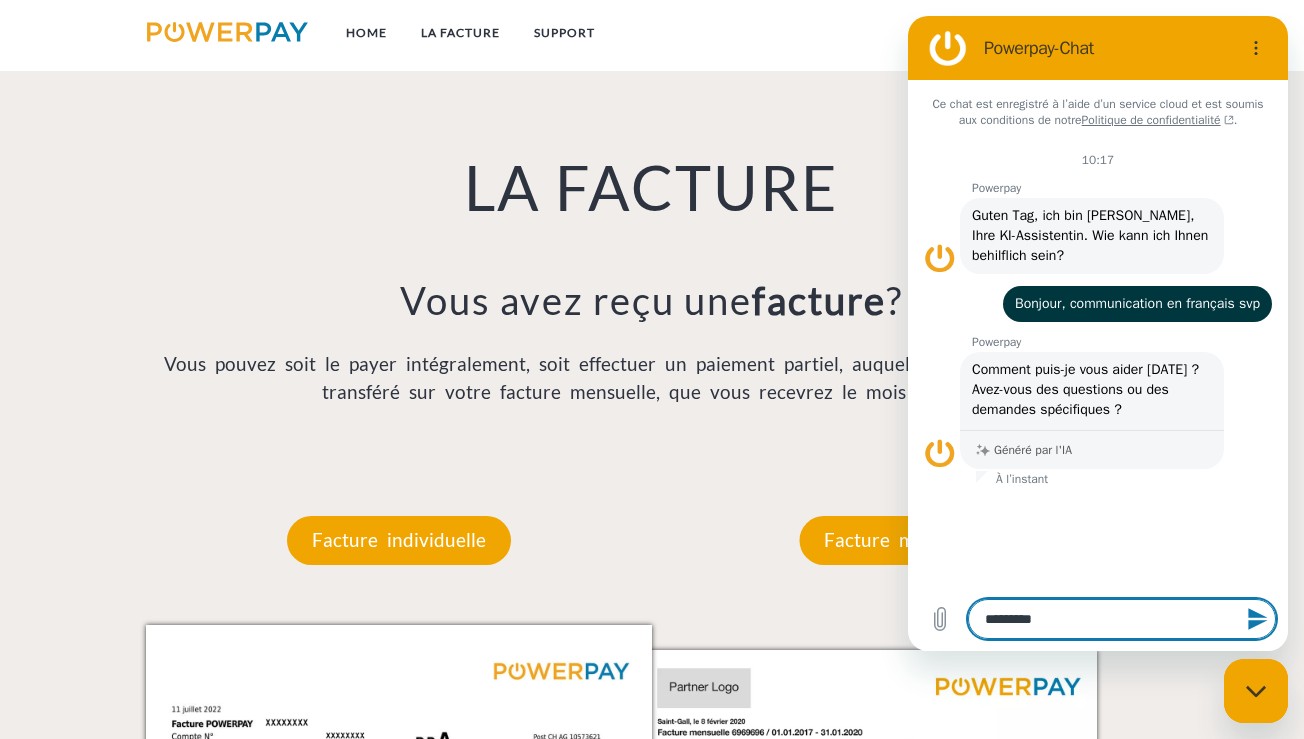 type on "*********" 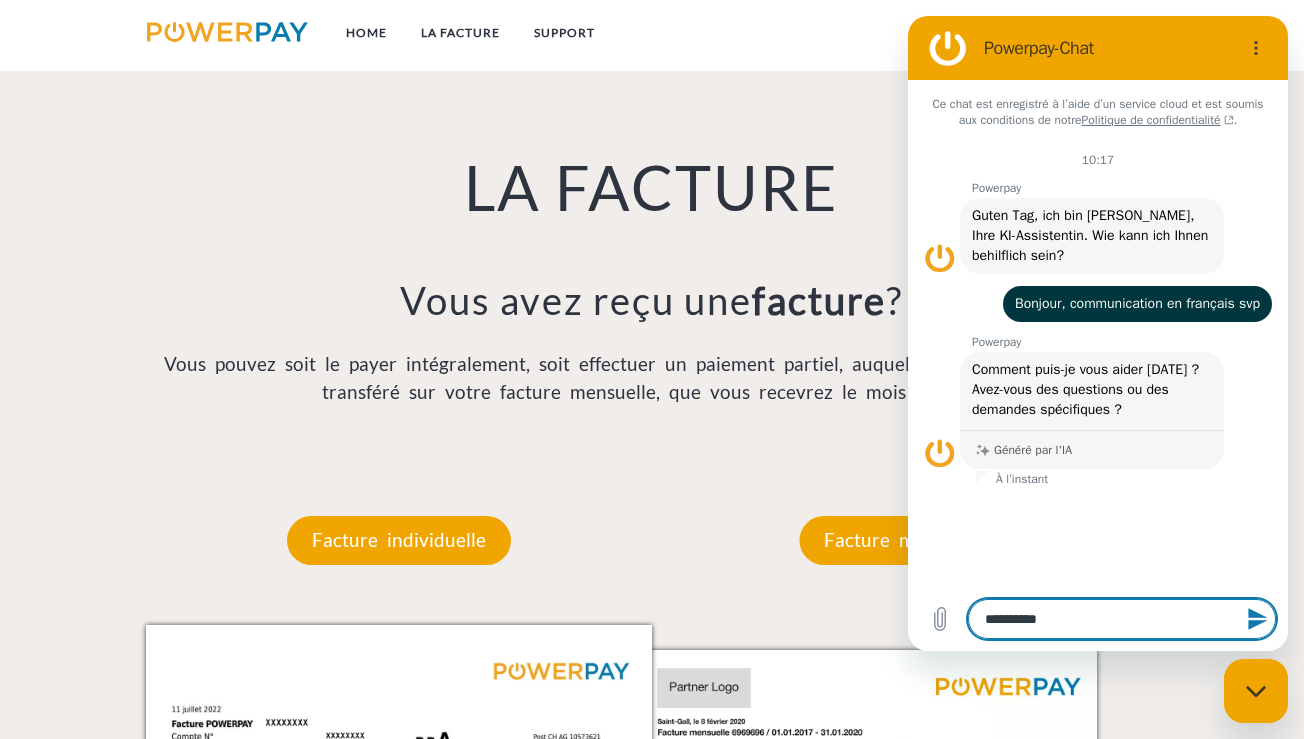type on "**********" 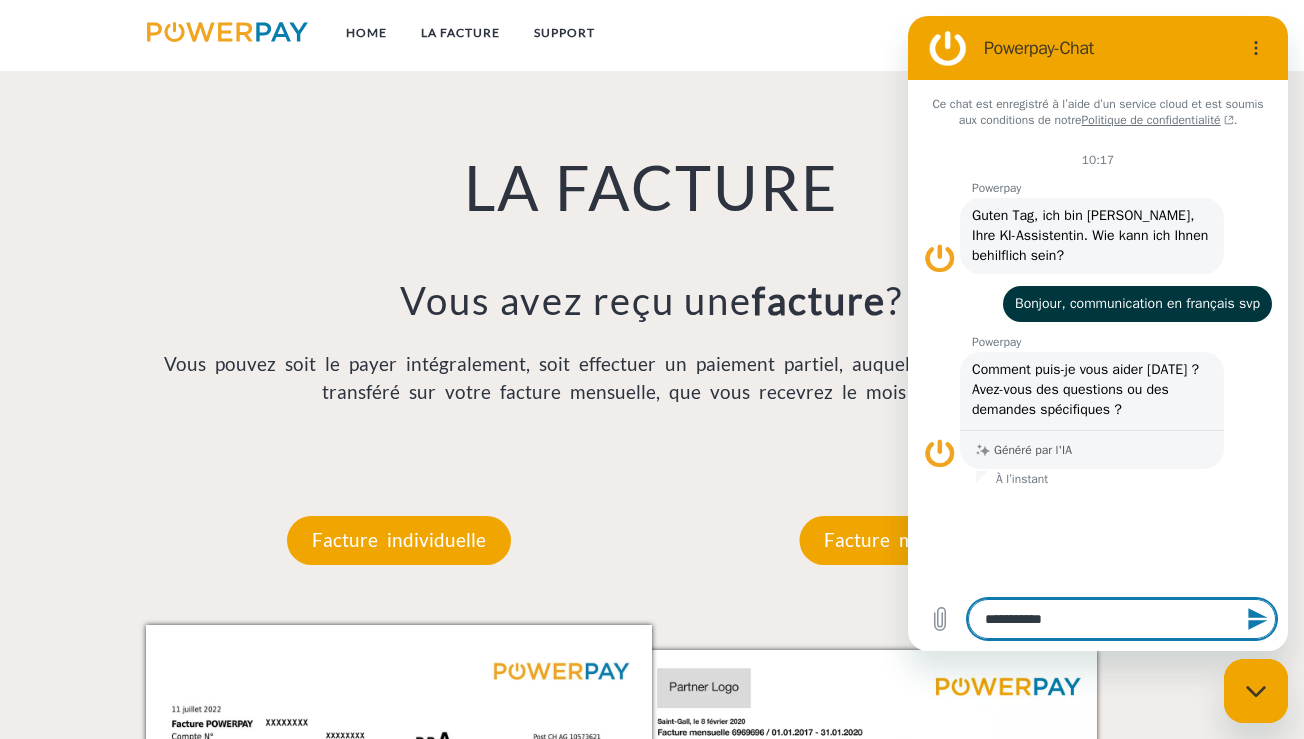 type on "**********" 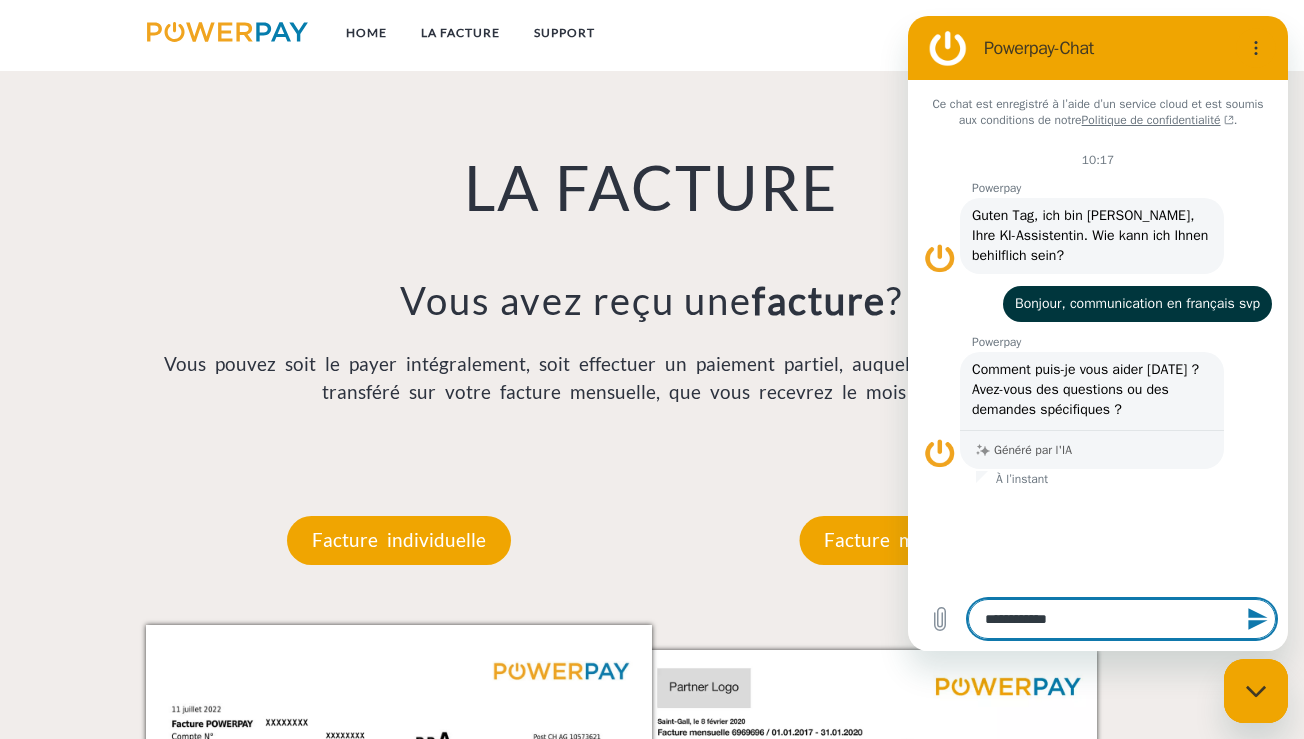 type on "**********" 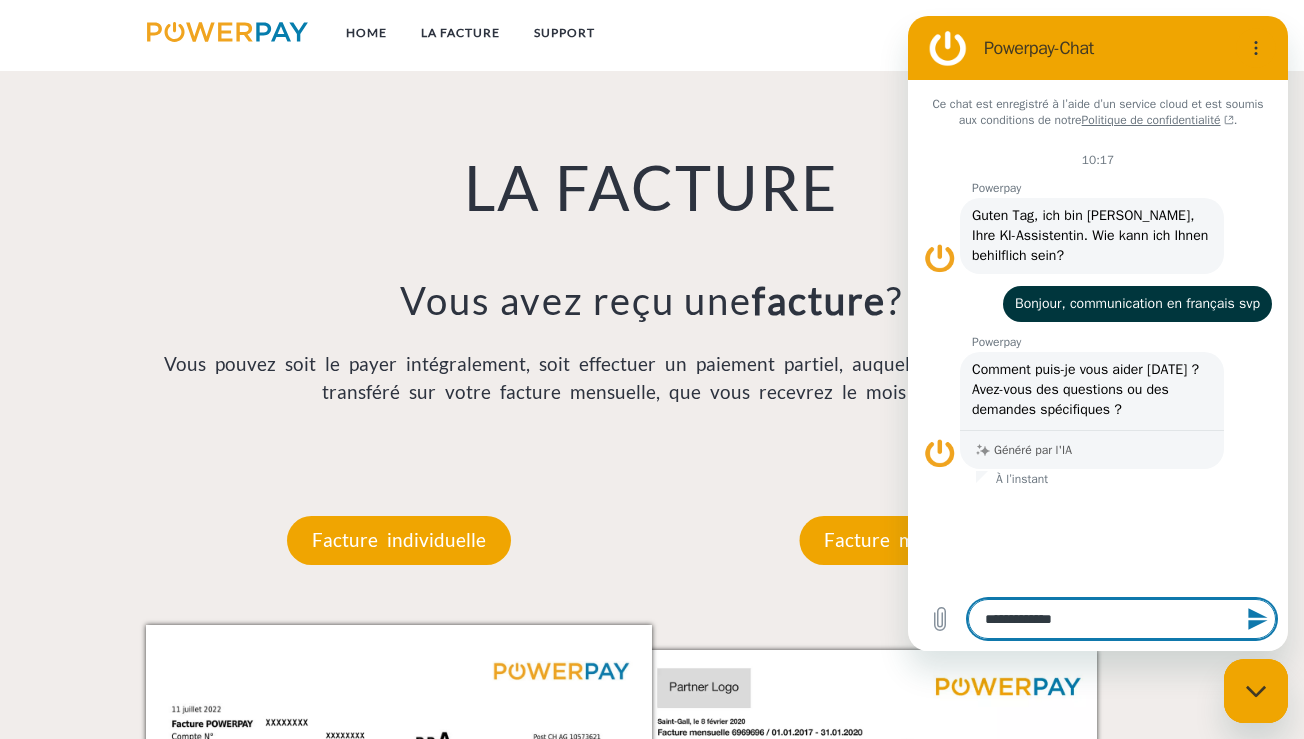 type on "**********" 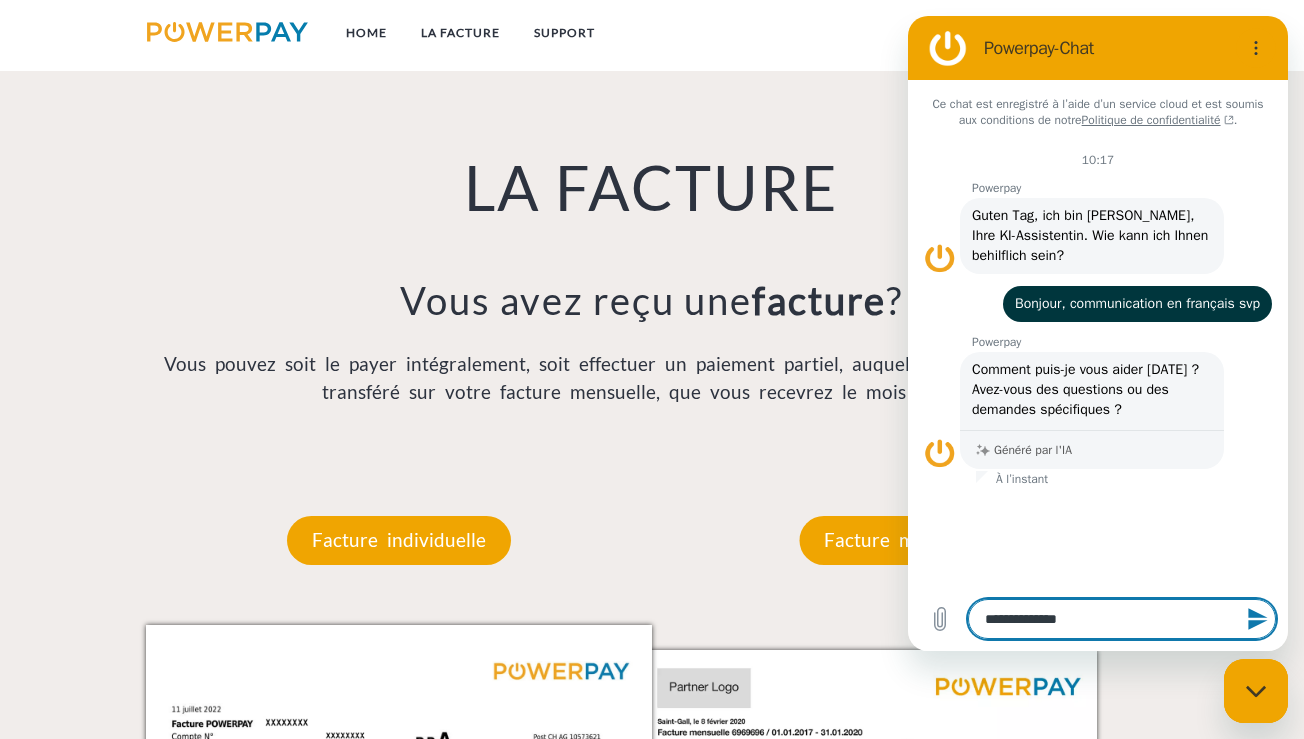 type on "**********" 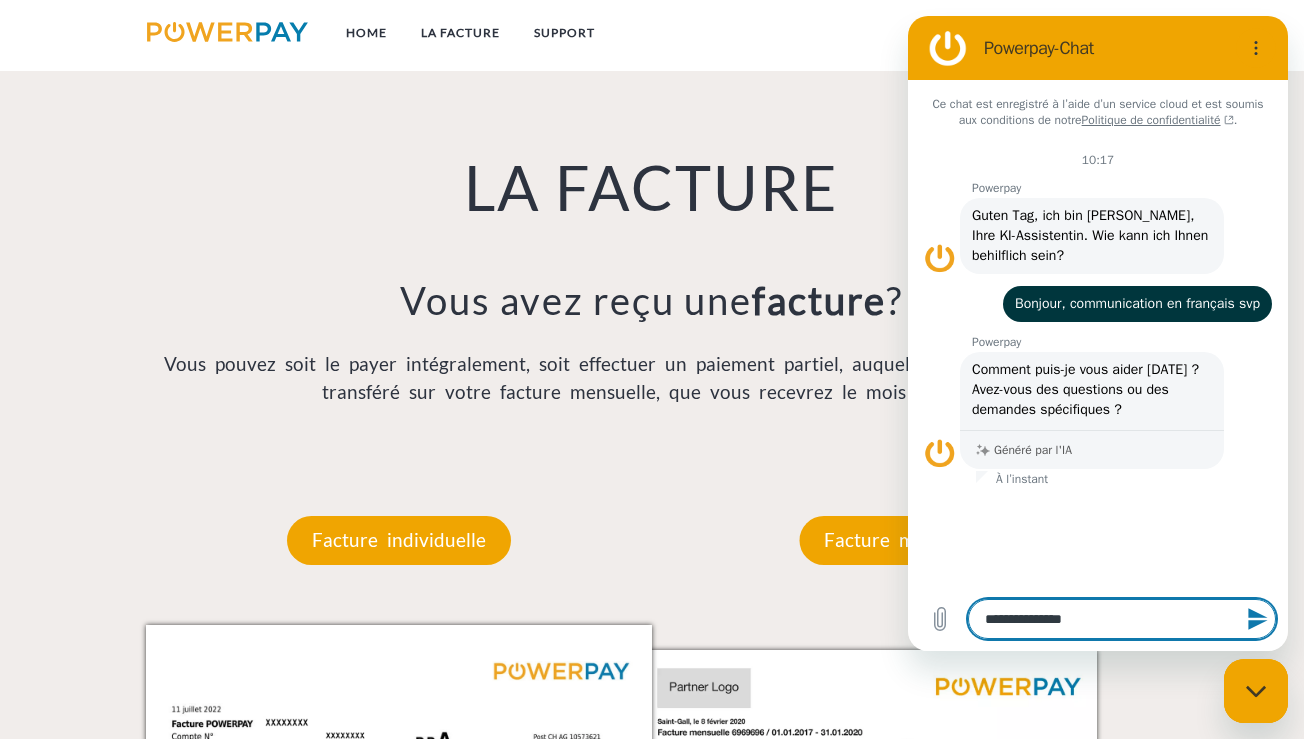 type on "**********" 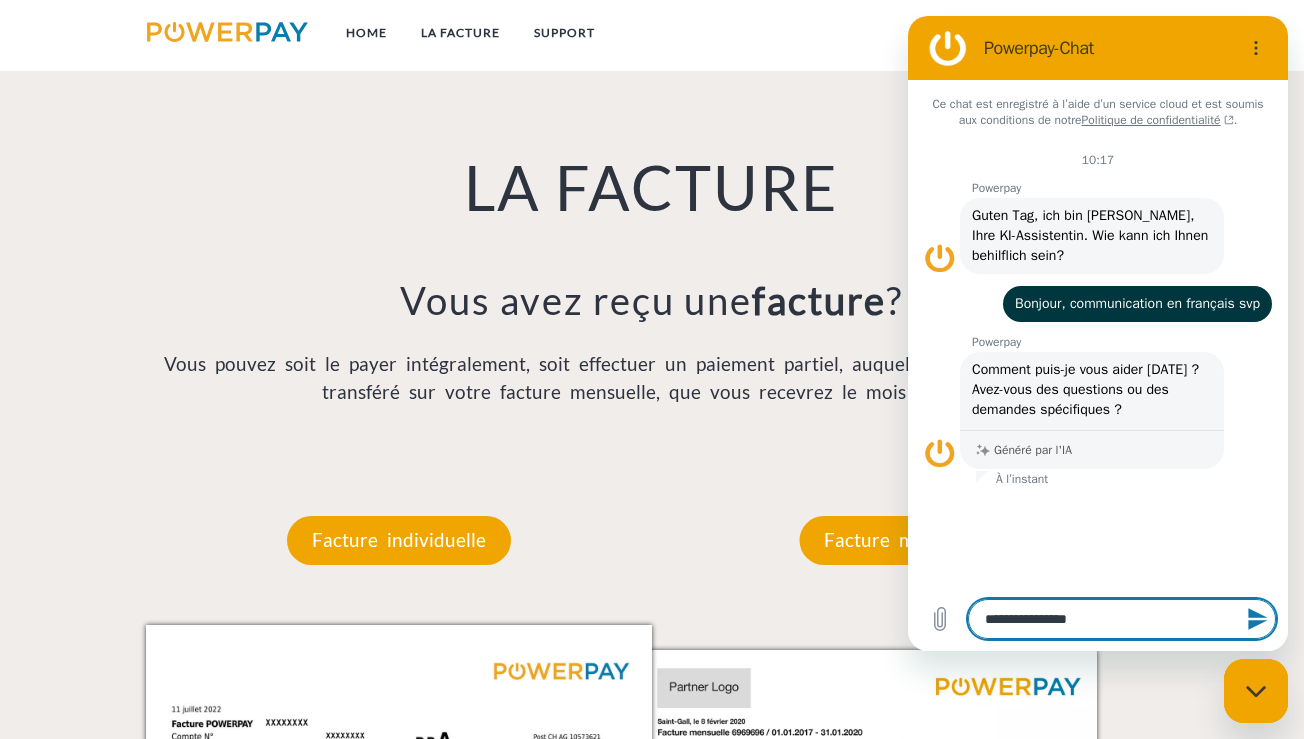 type on "**********" 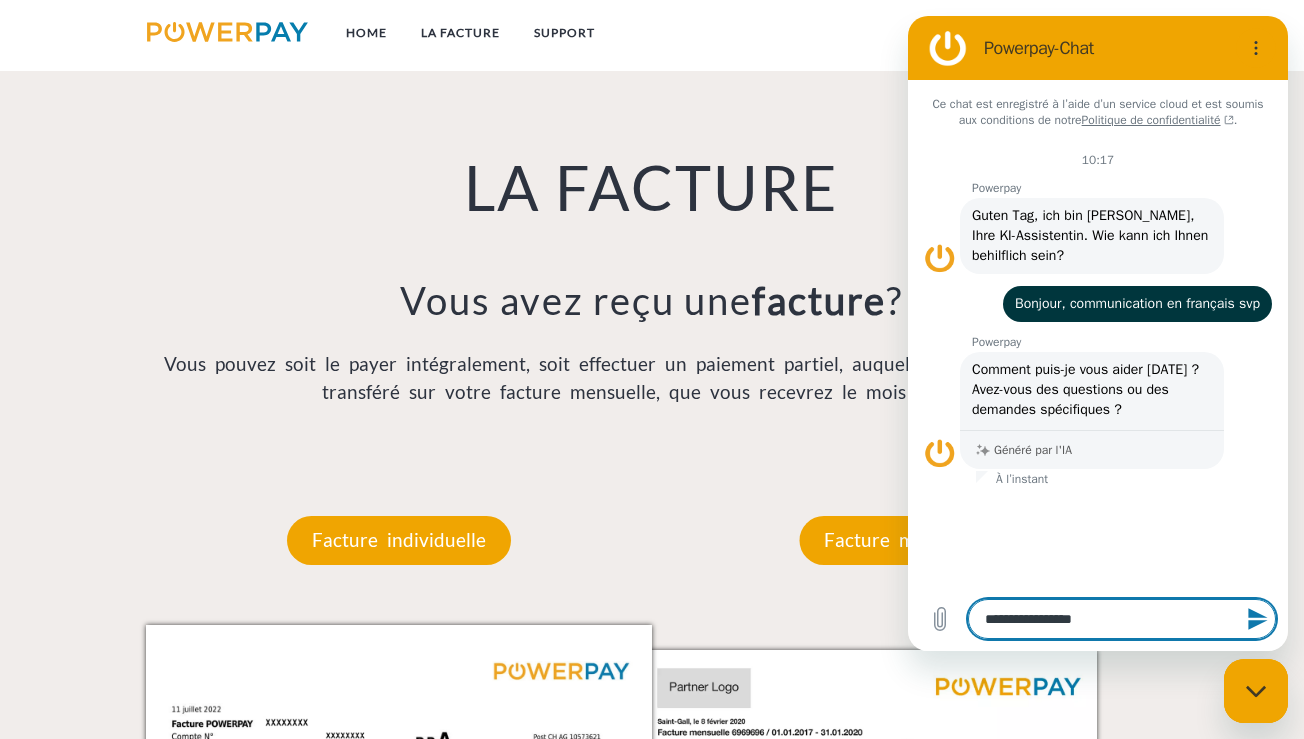 type on "**********" 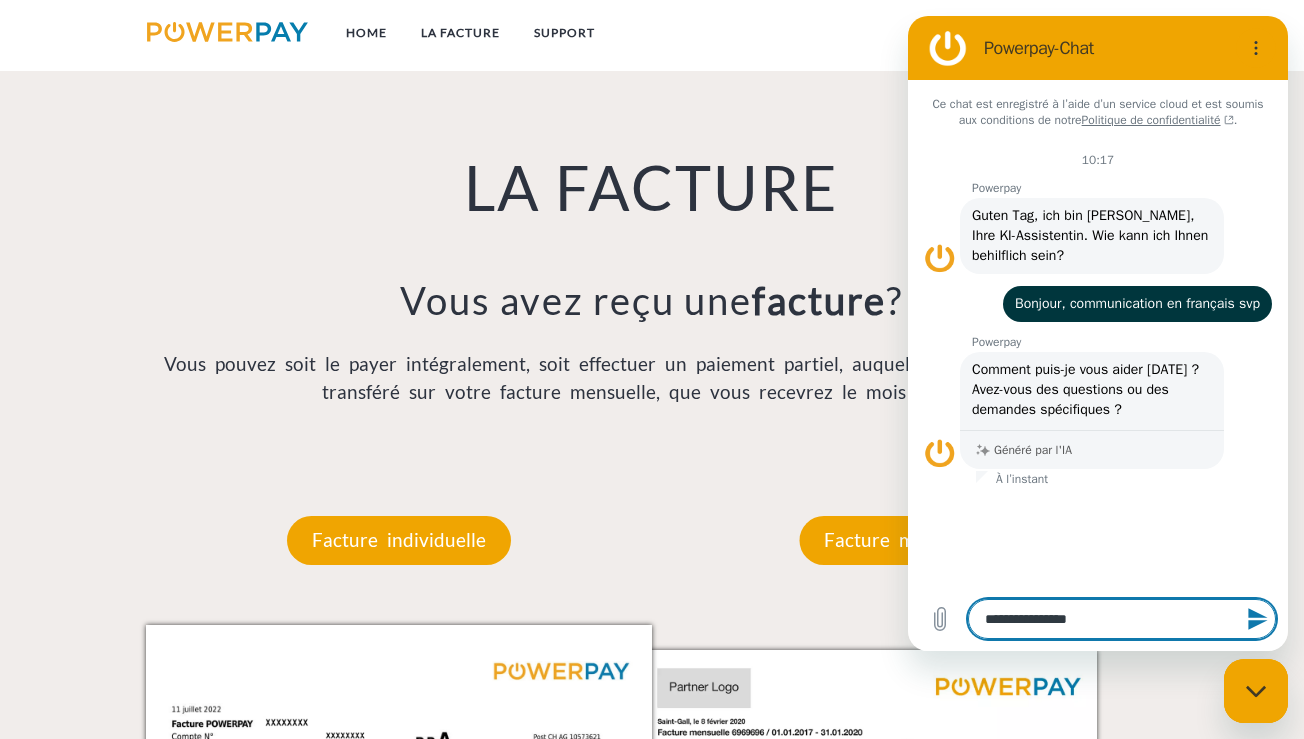 type on "**********" 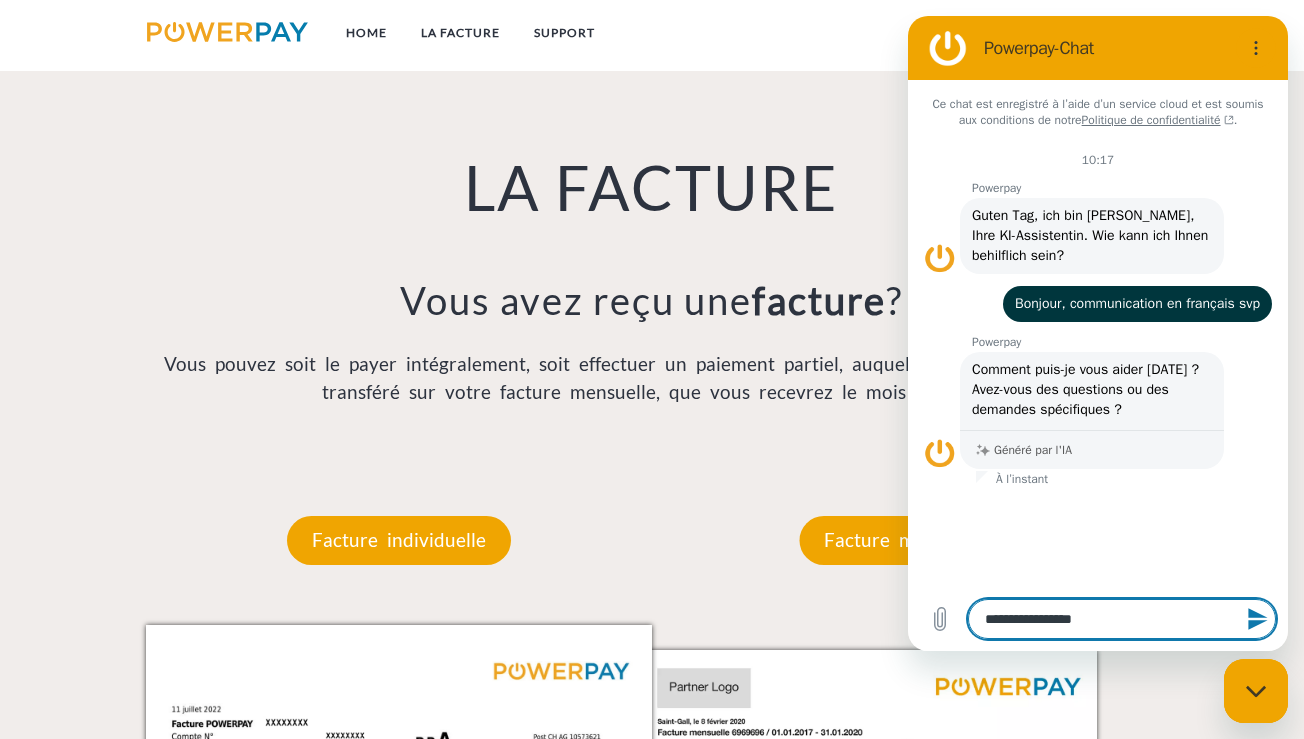 type on "**********" 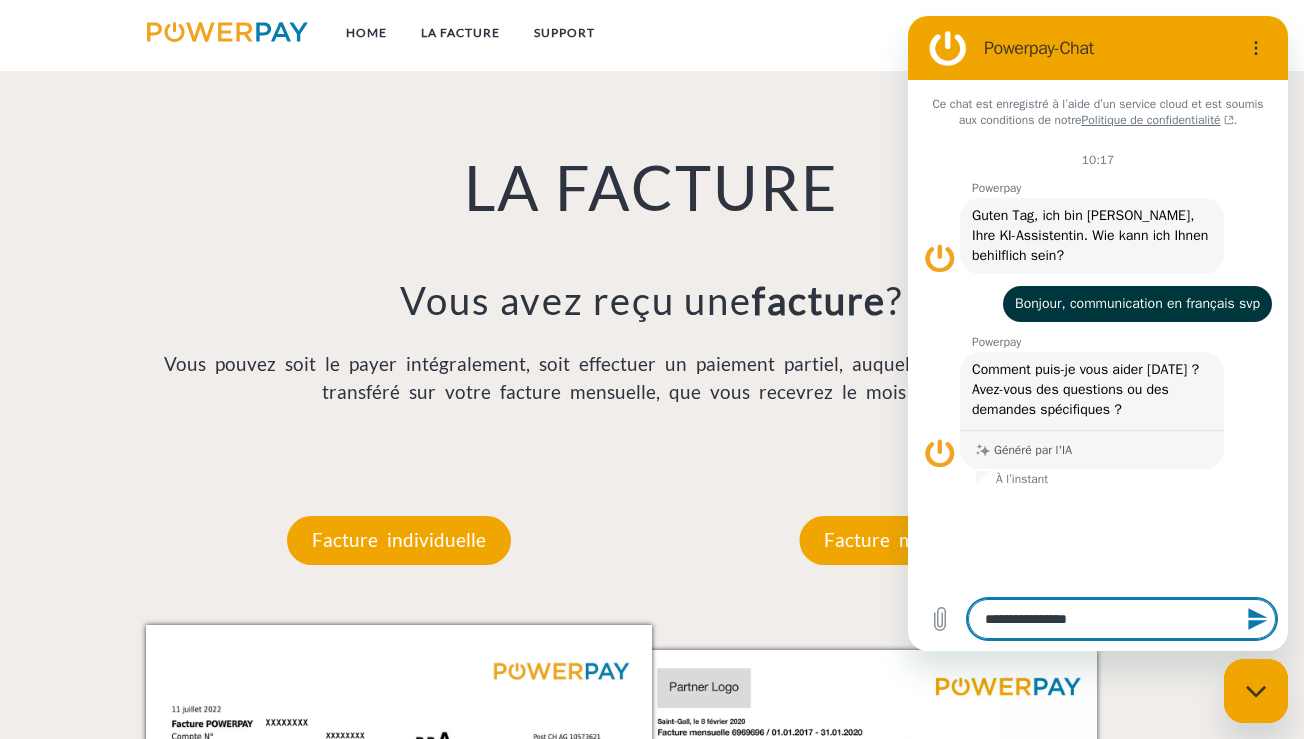 type on "**********" 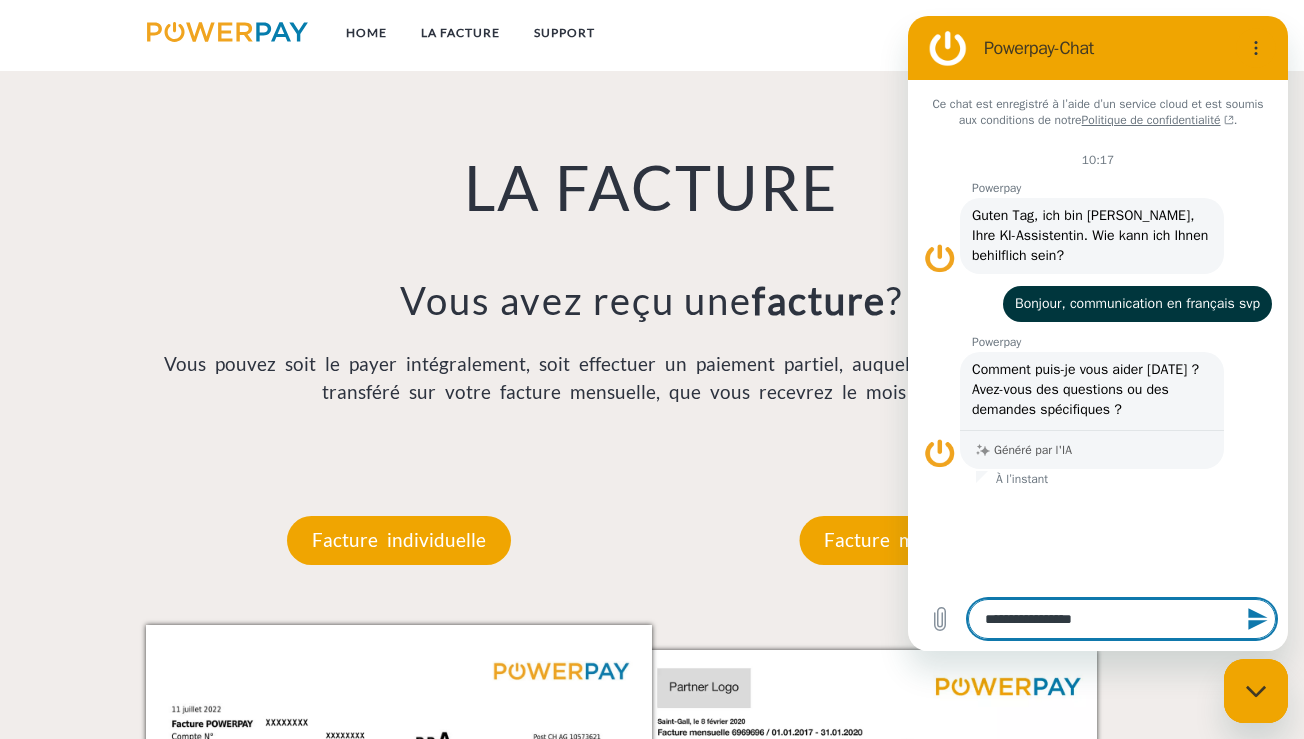 type on "**********" 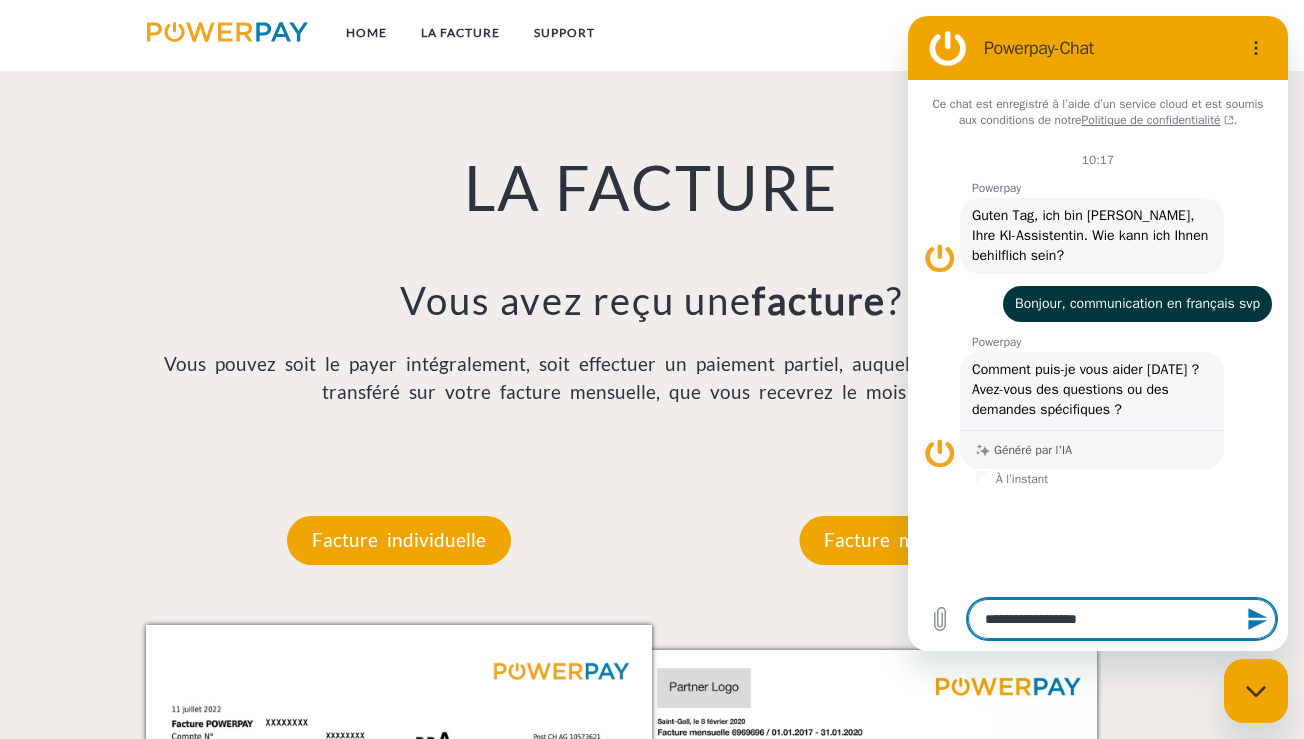 type on "**********" 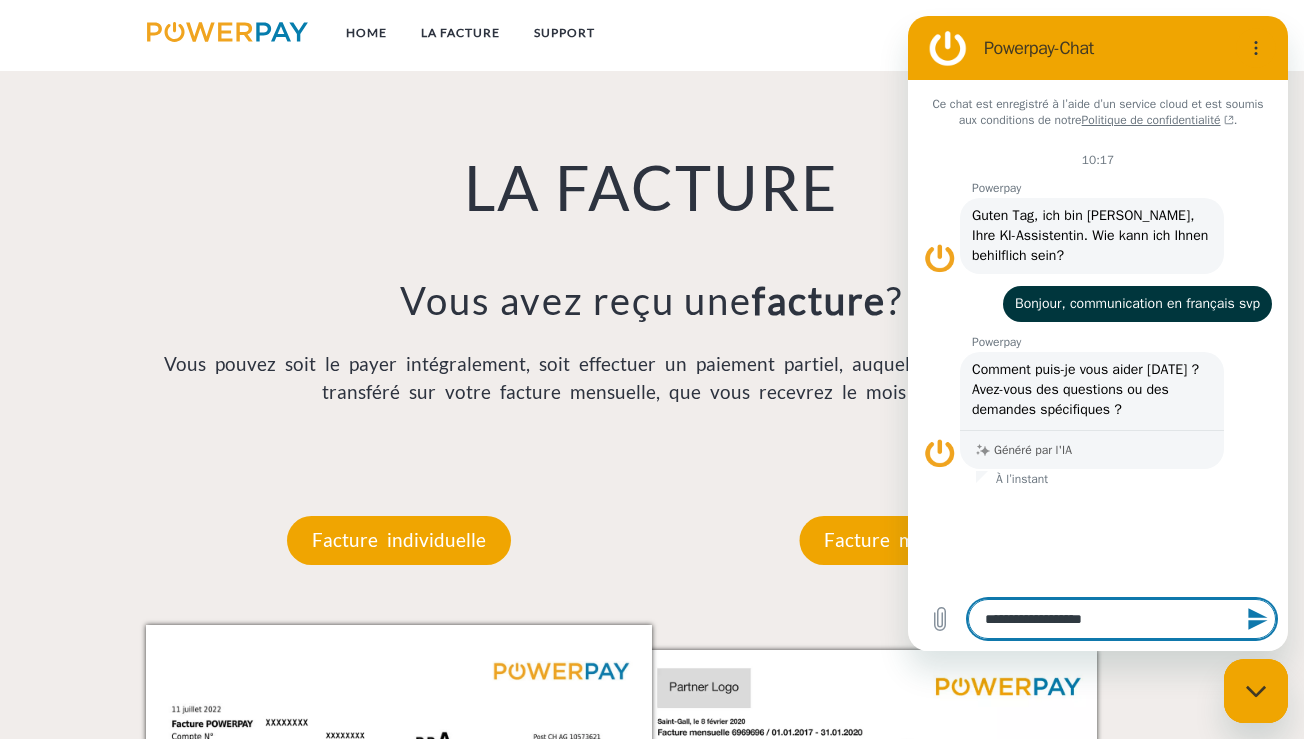 type on "**********" 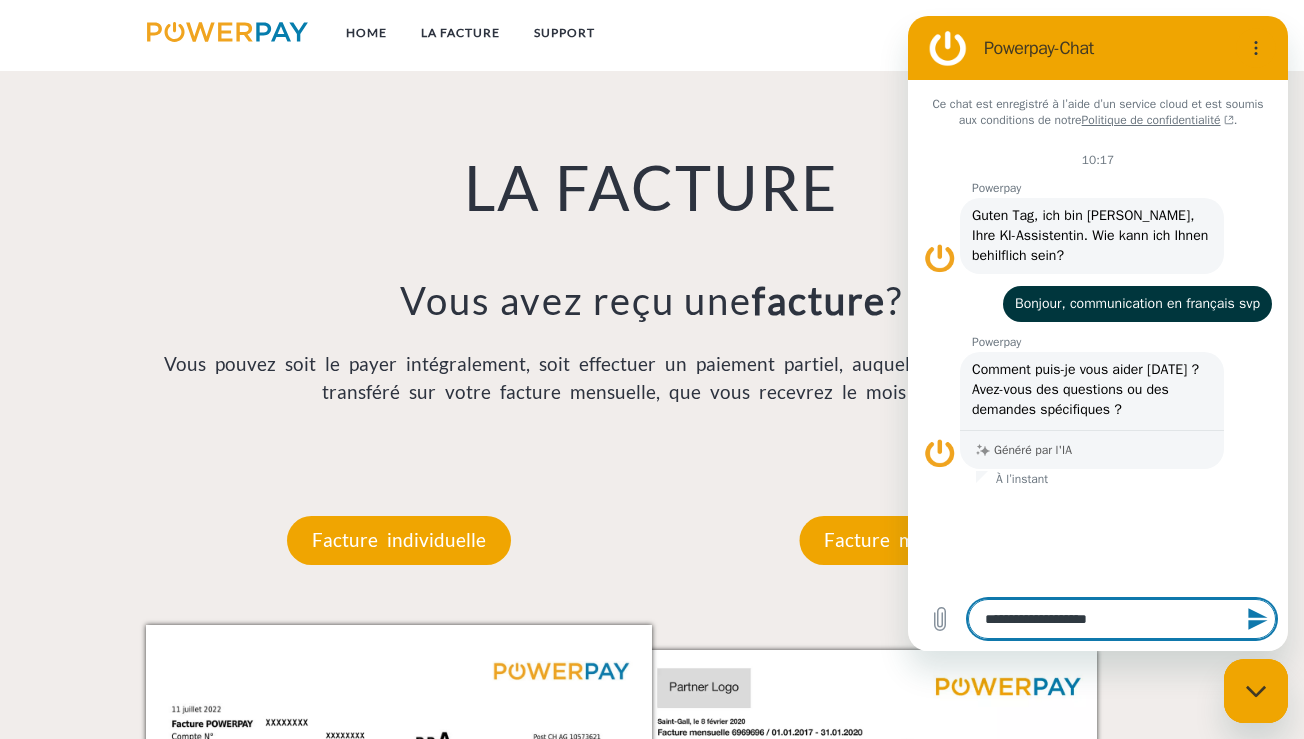 type on "**********" 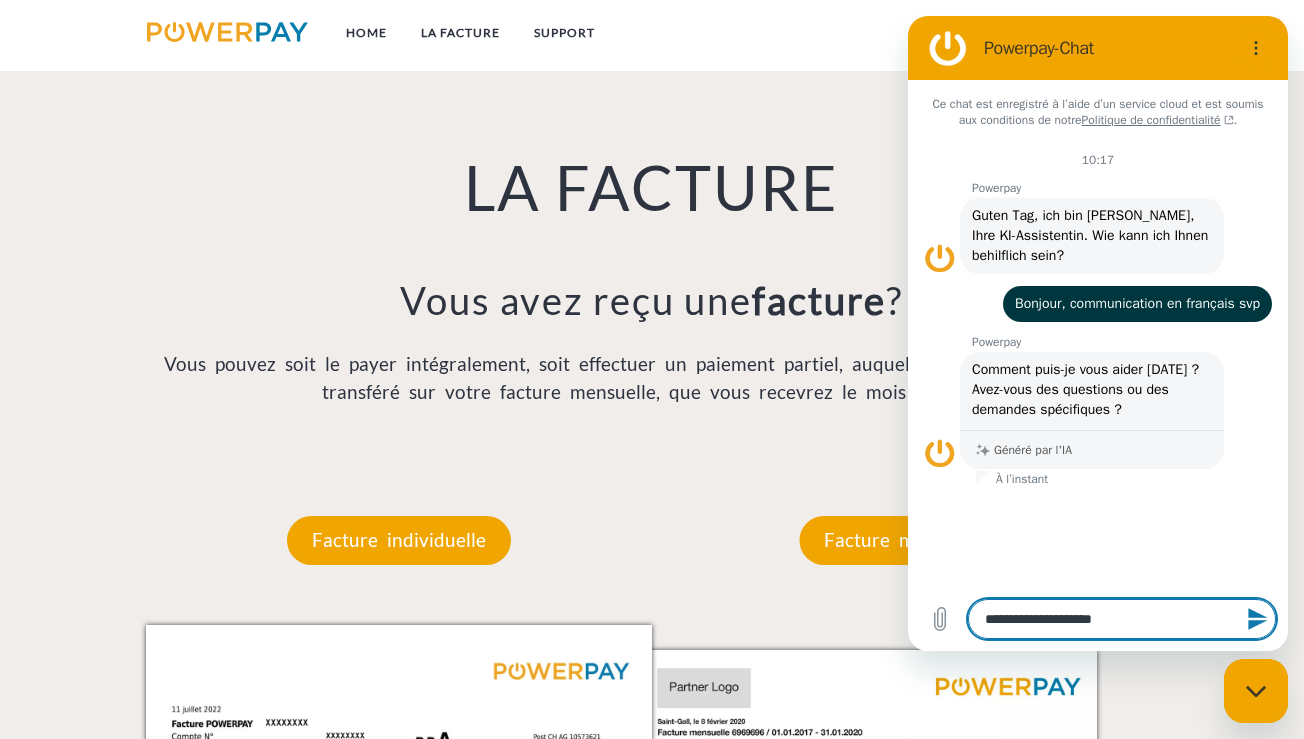 type on "**********" 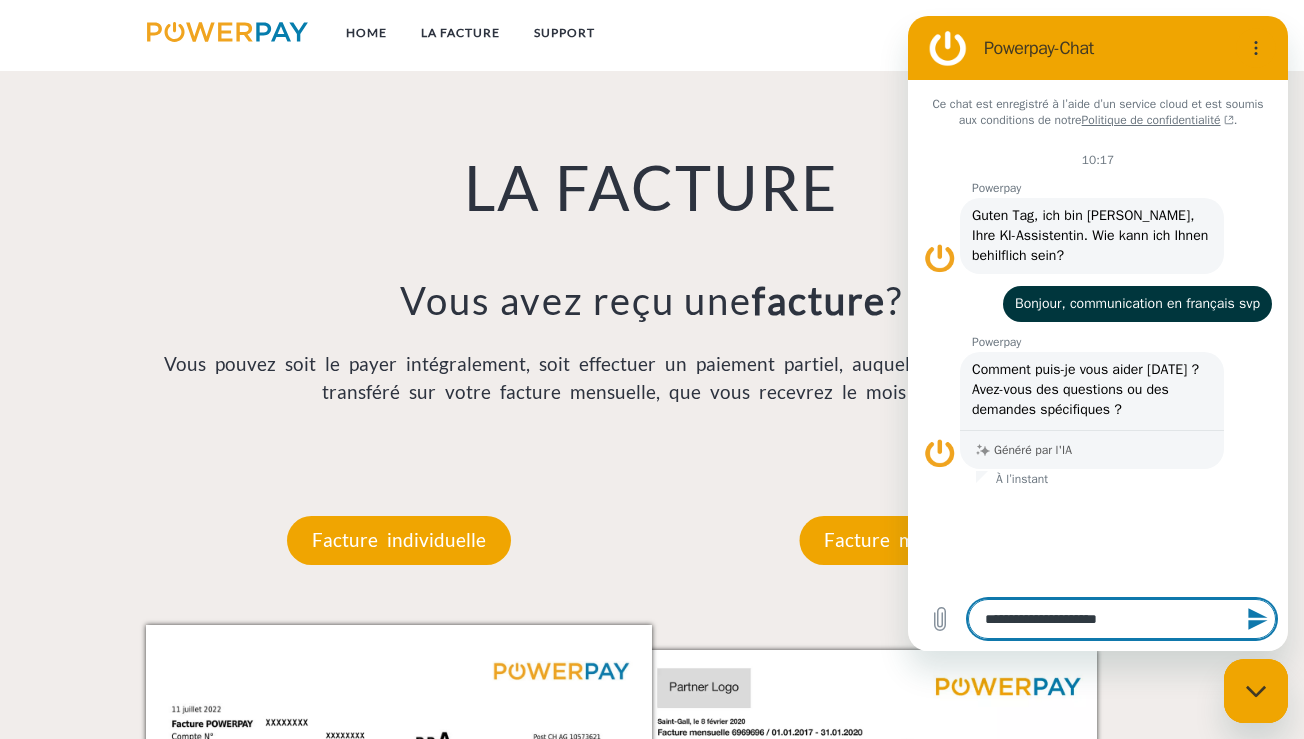 type on "**********" 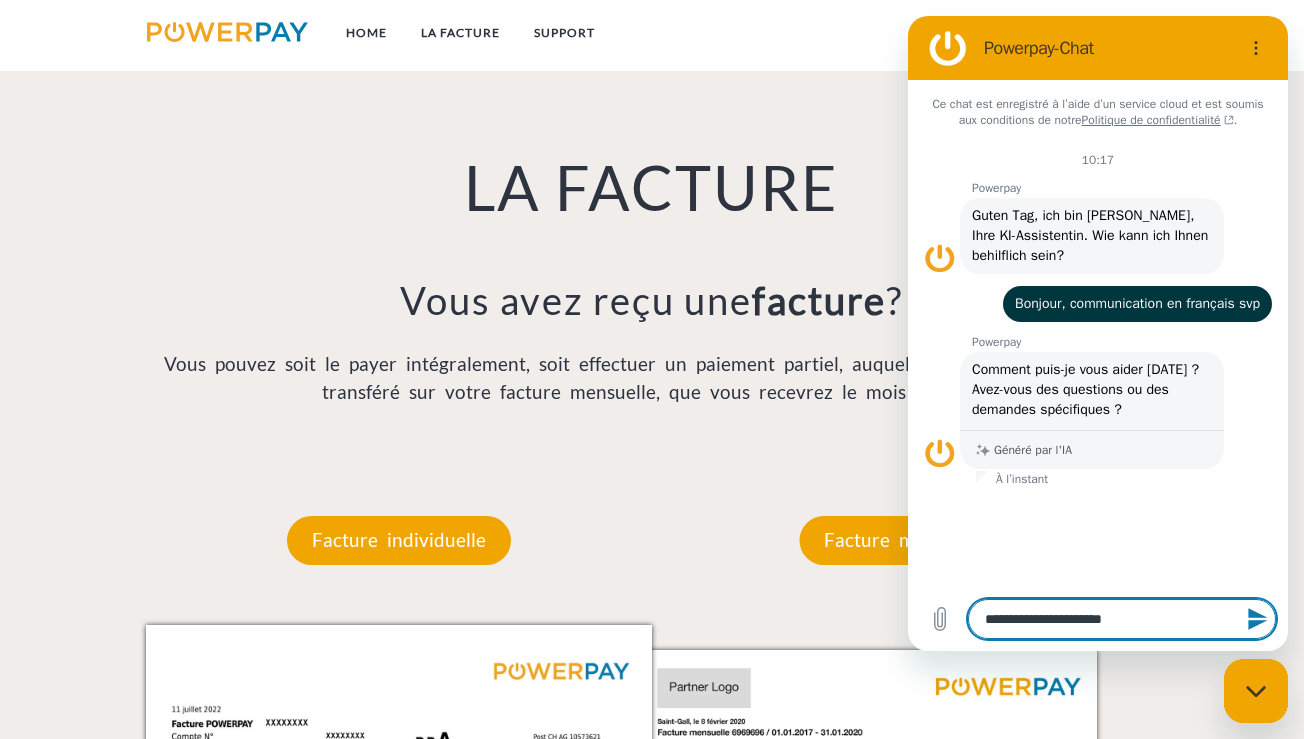 type on "**********" 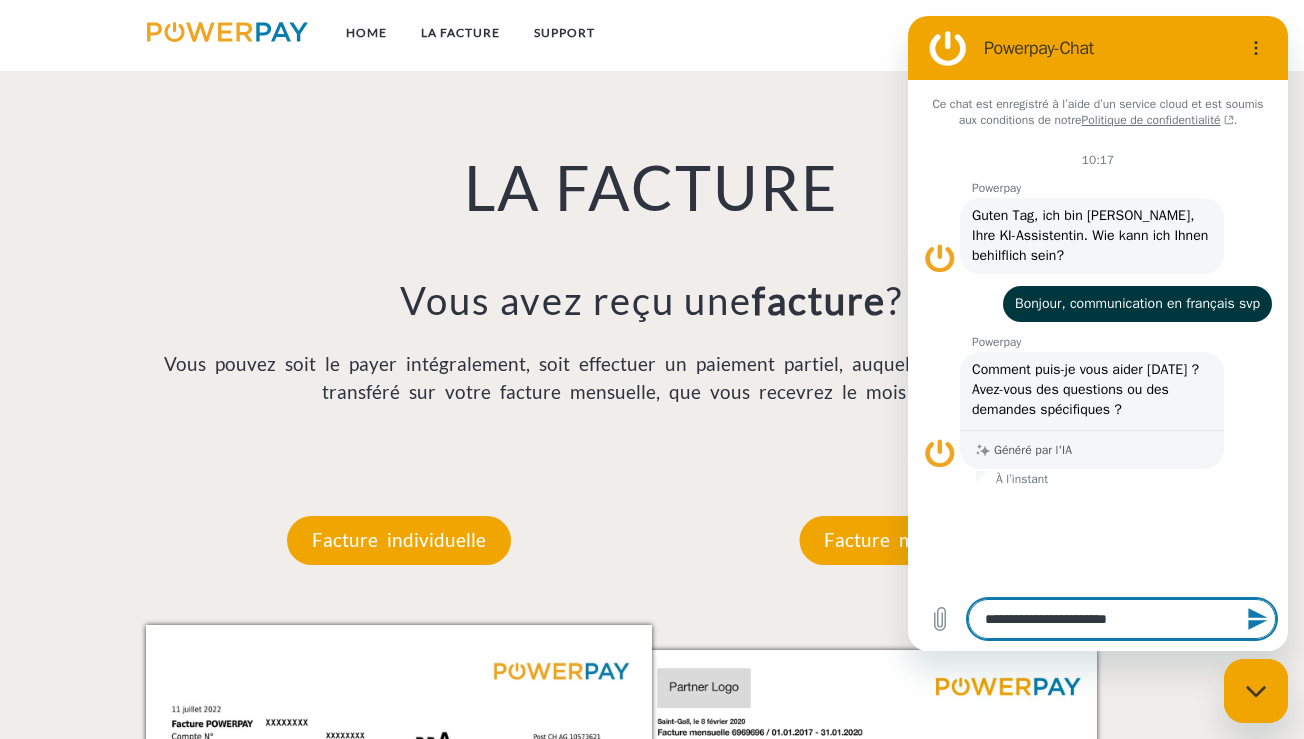 type on "**********" 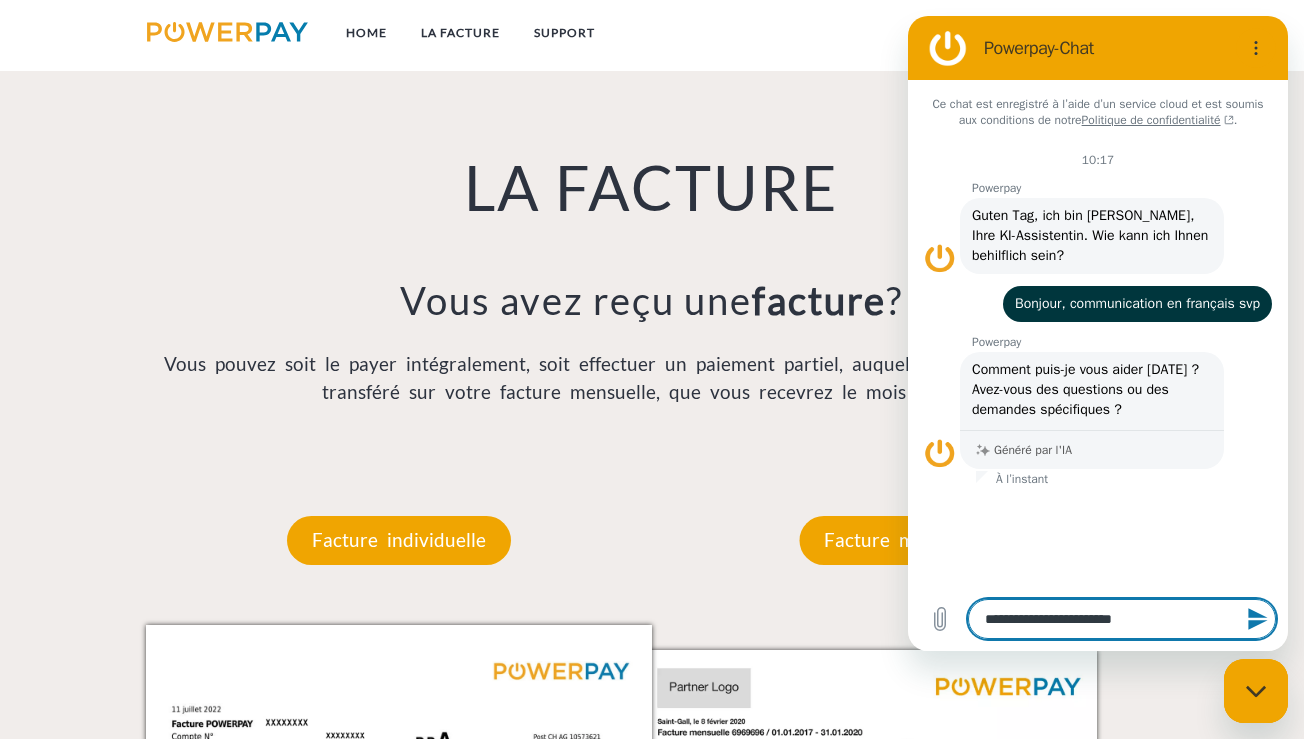 type on "**********" 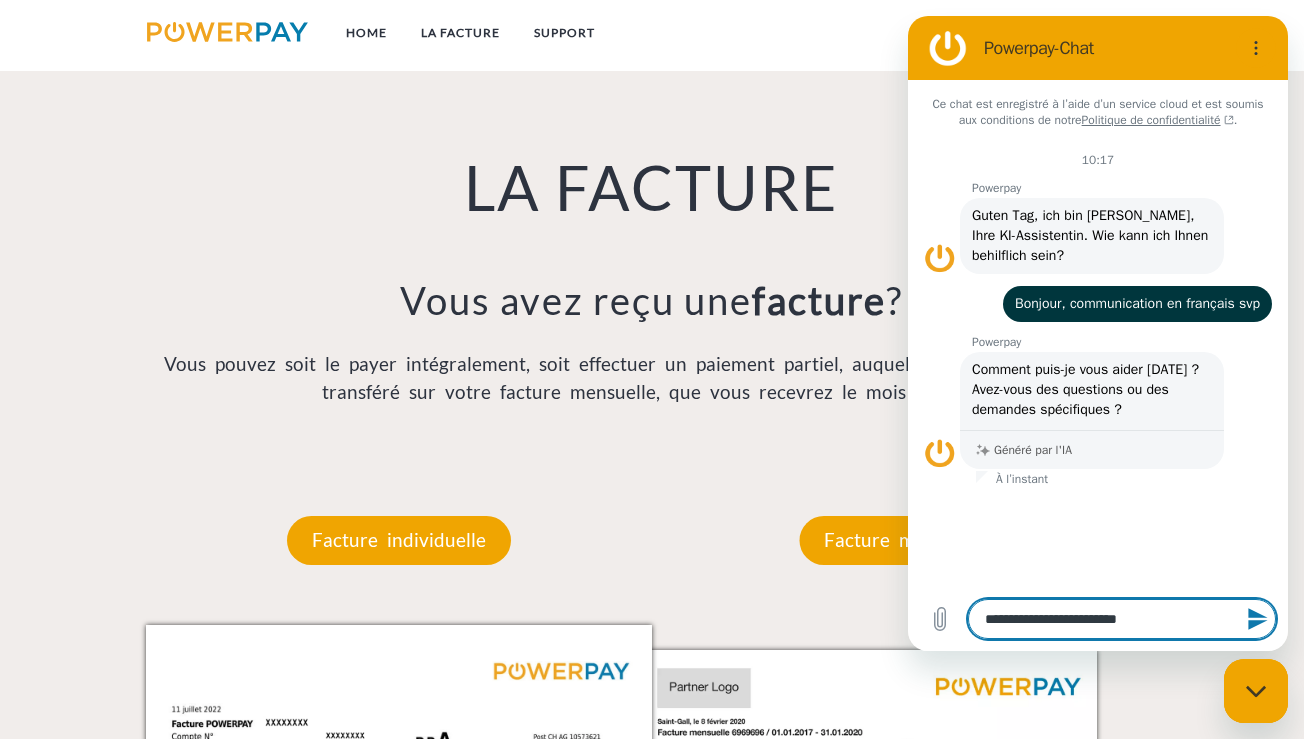 type on "**********" 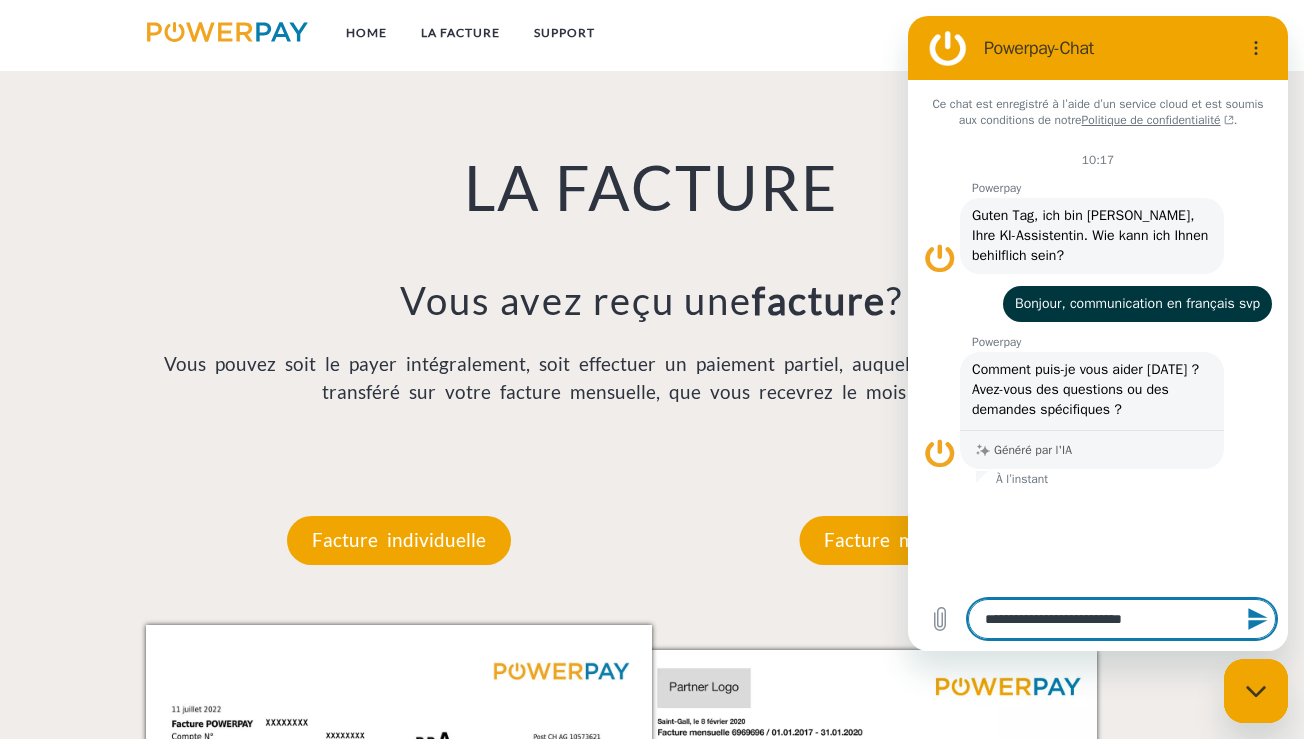 type on "**********" 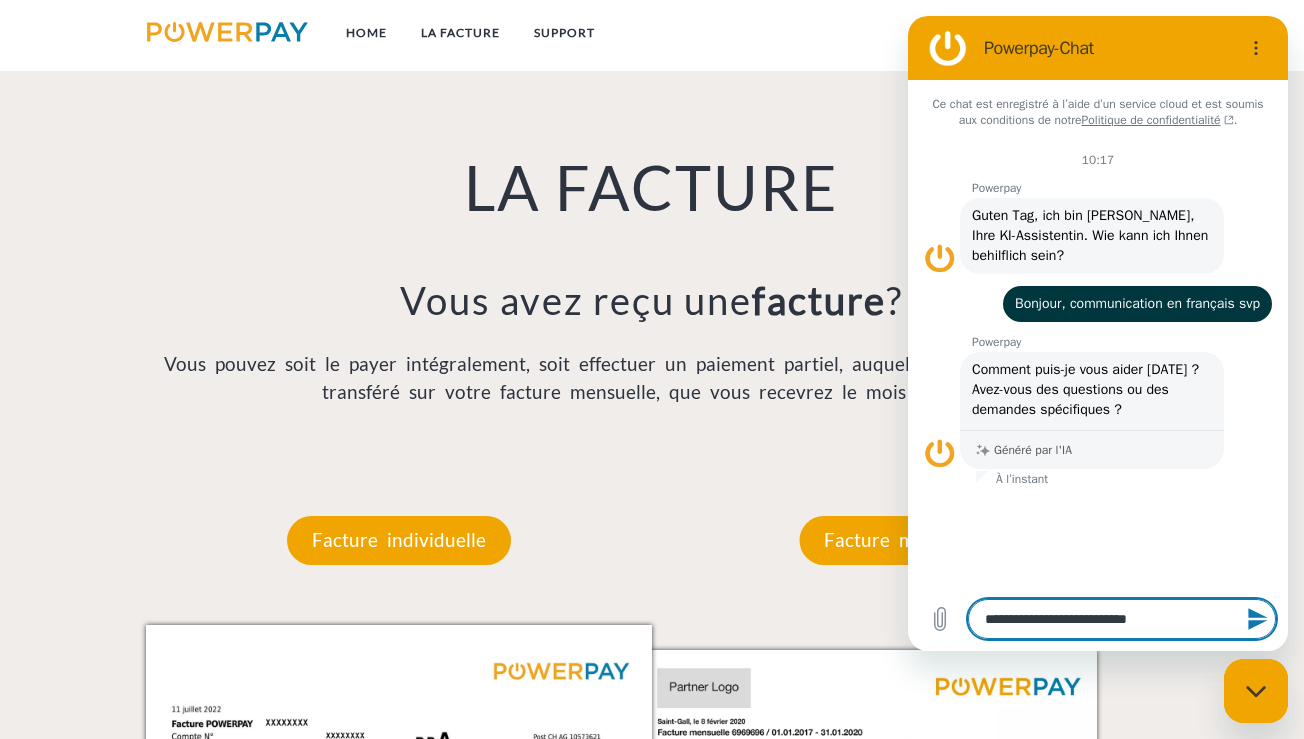 type on "**********" 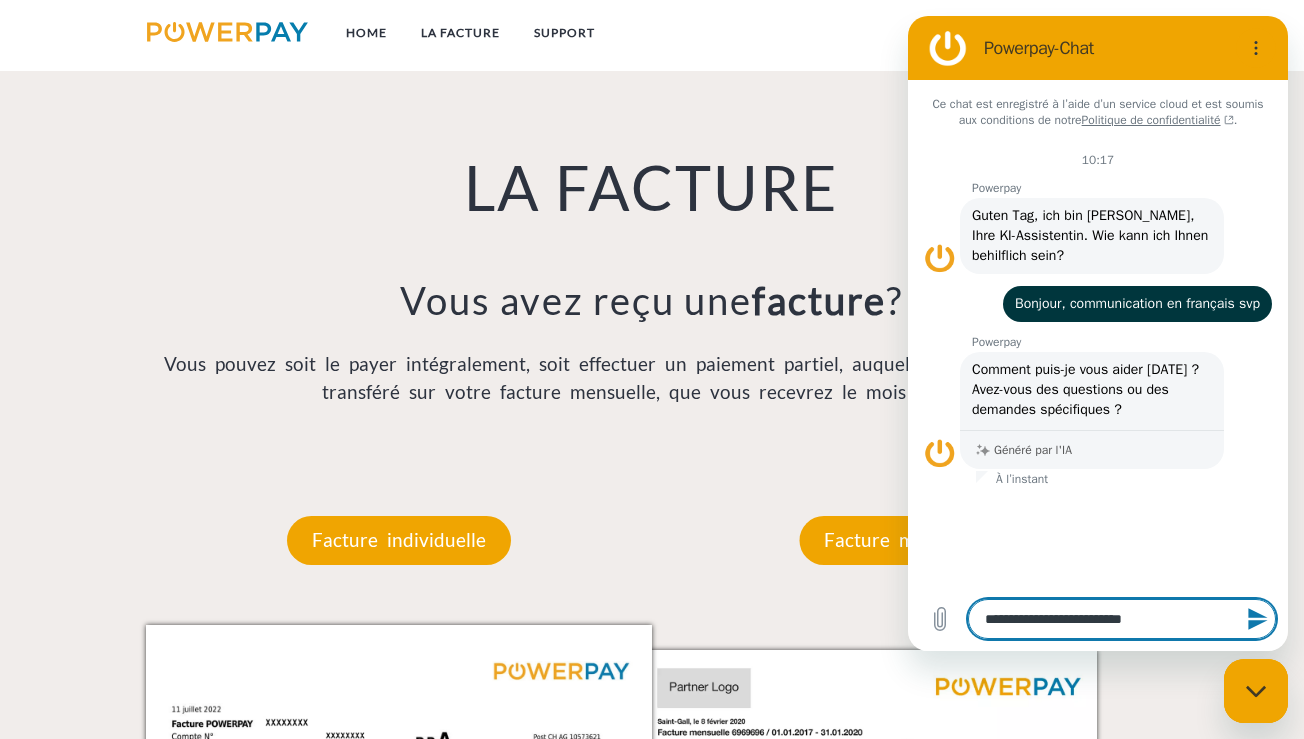 type on "**********" 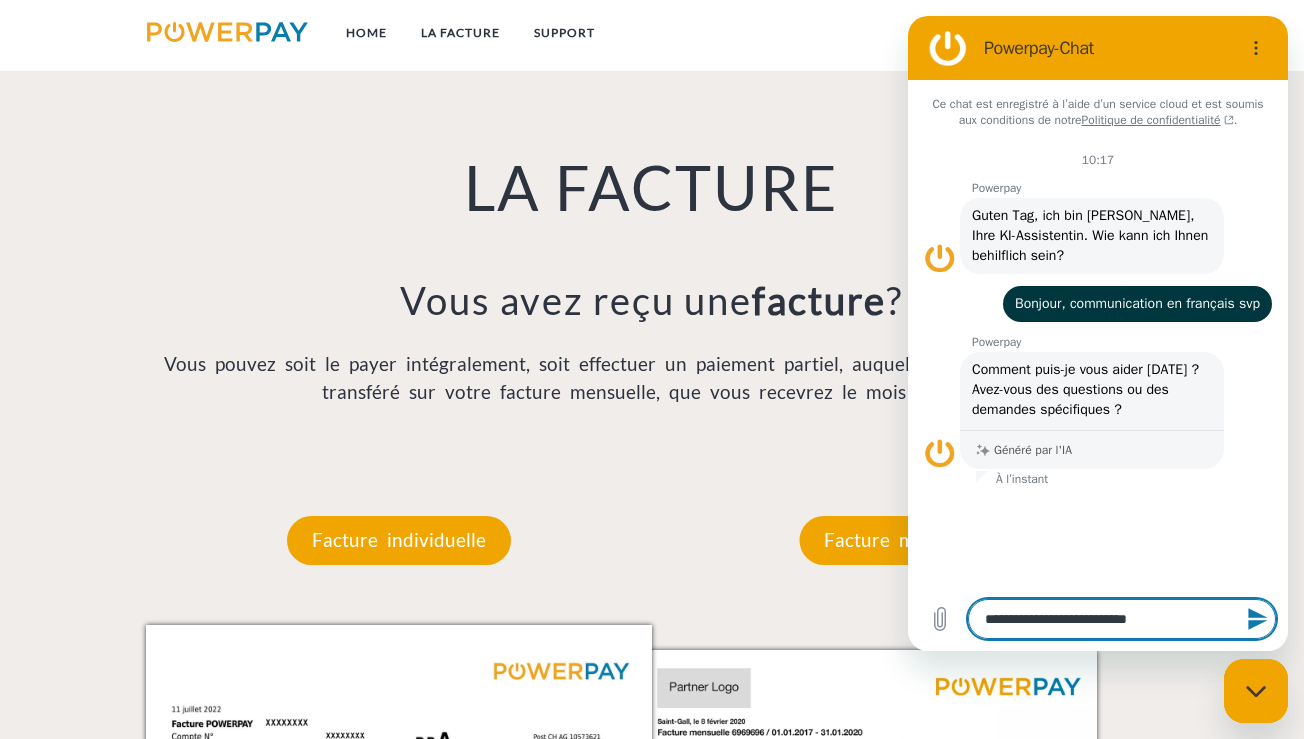type on "**********" 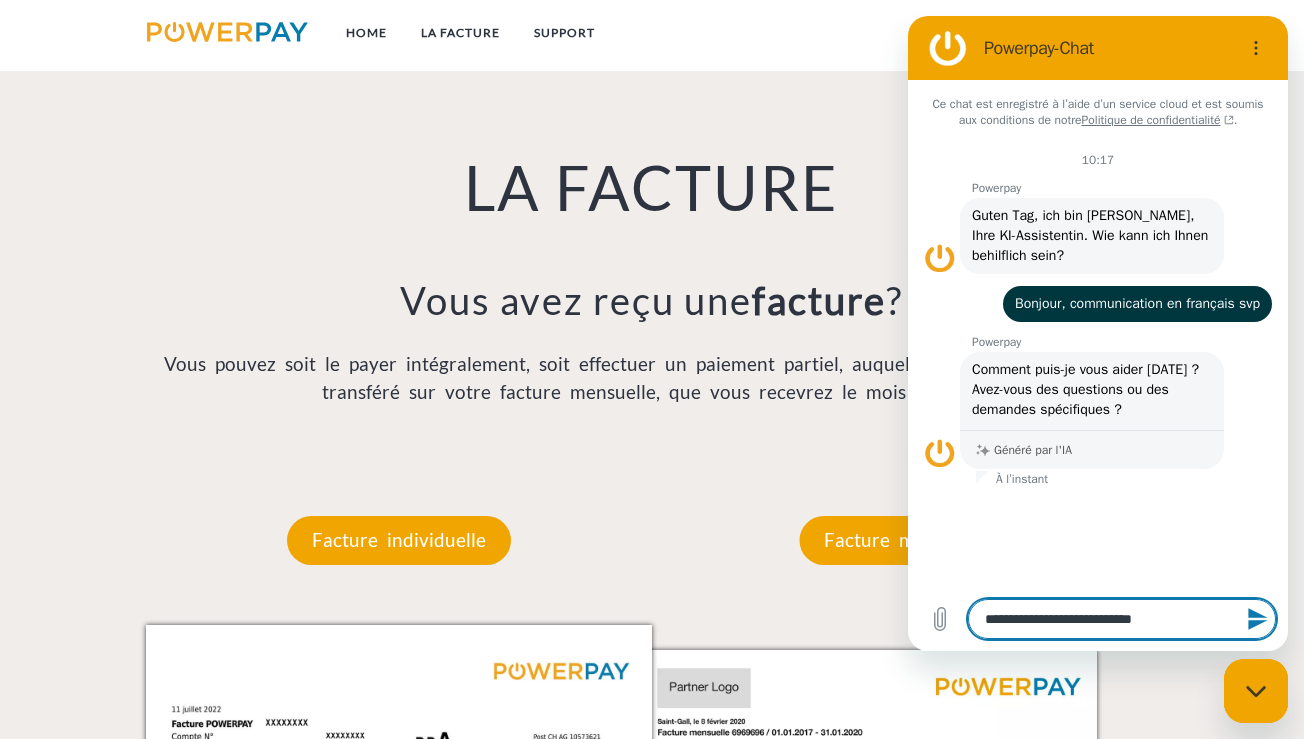 type on "**********" 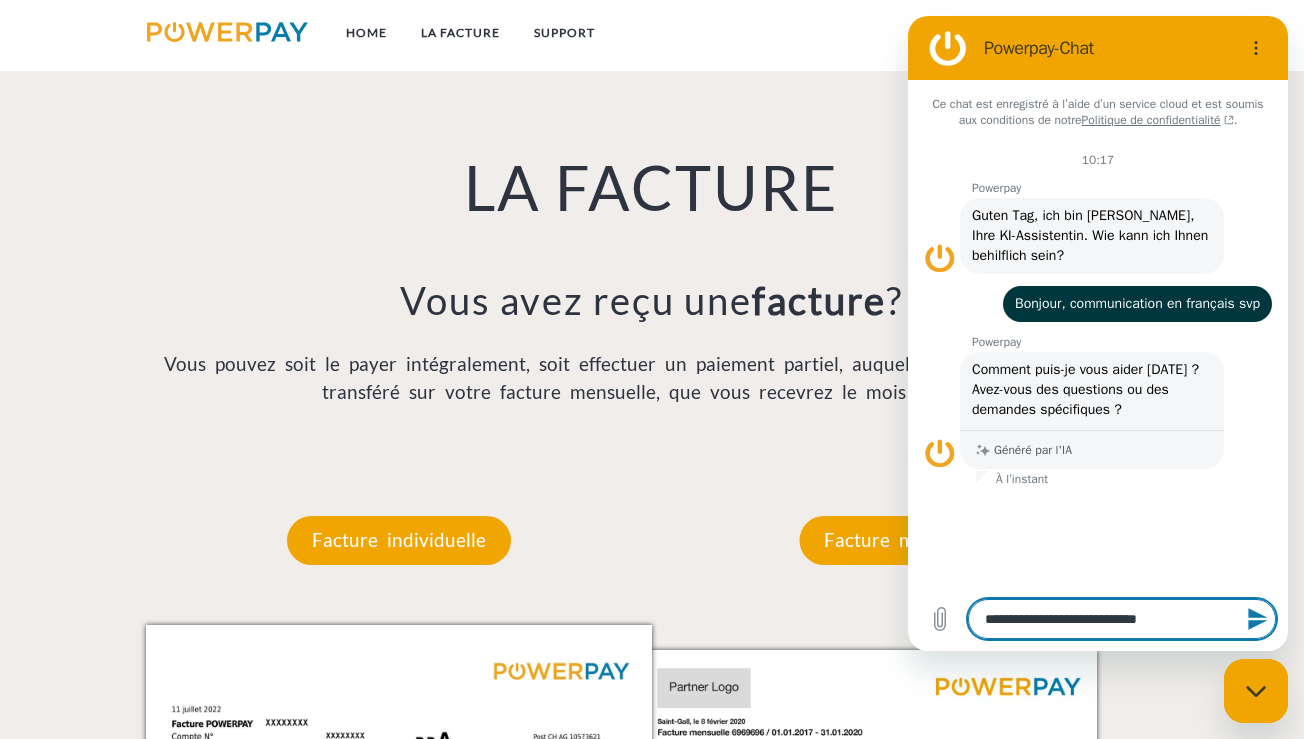 type on "**********" 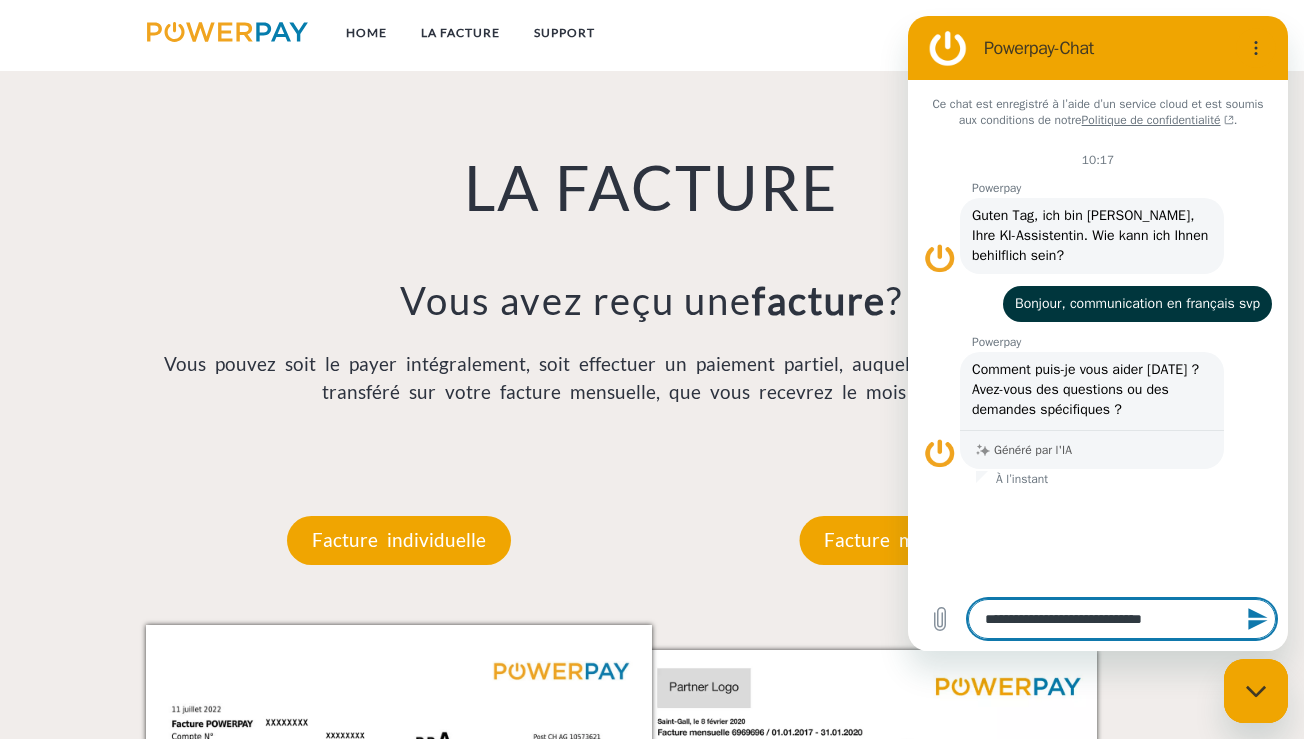 type on "**********" 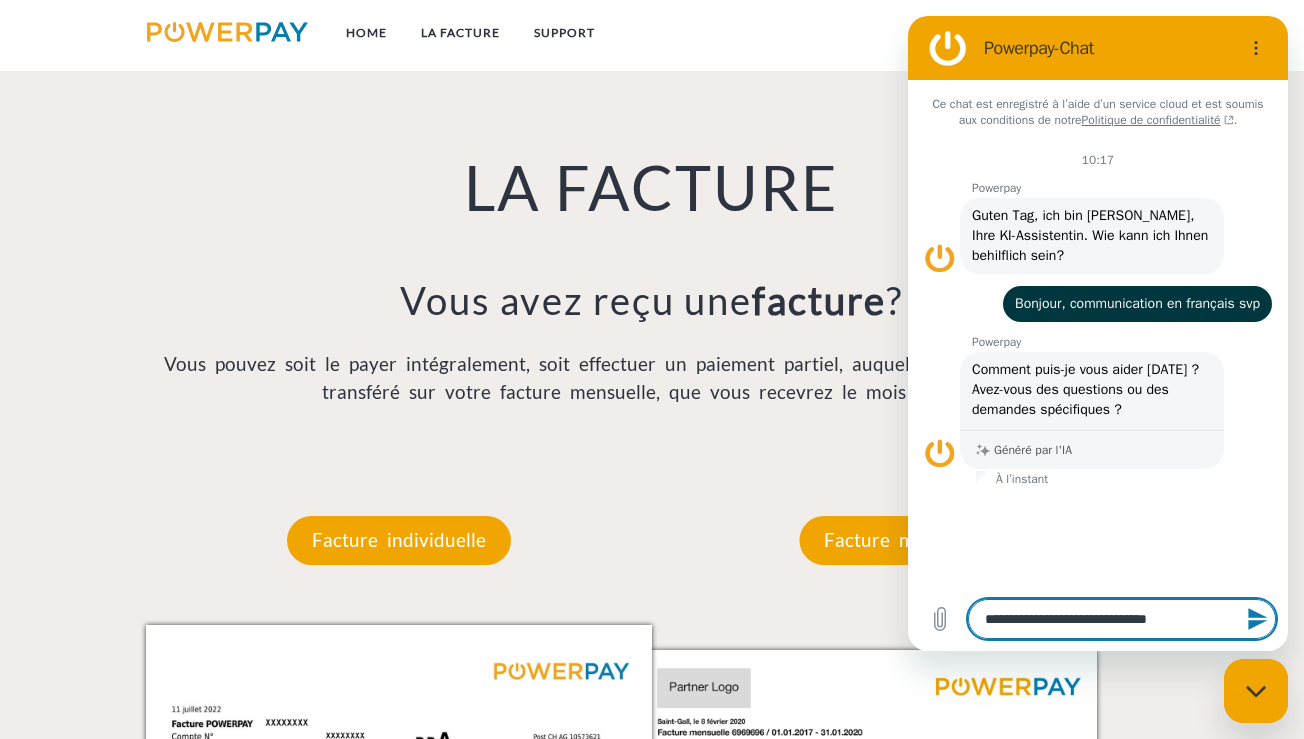 type on "**********" 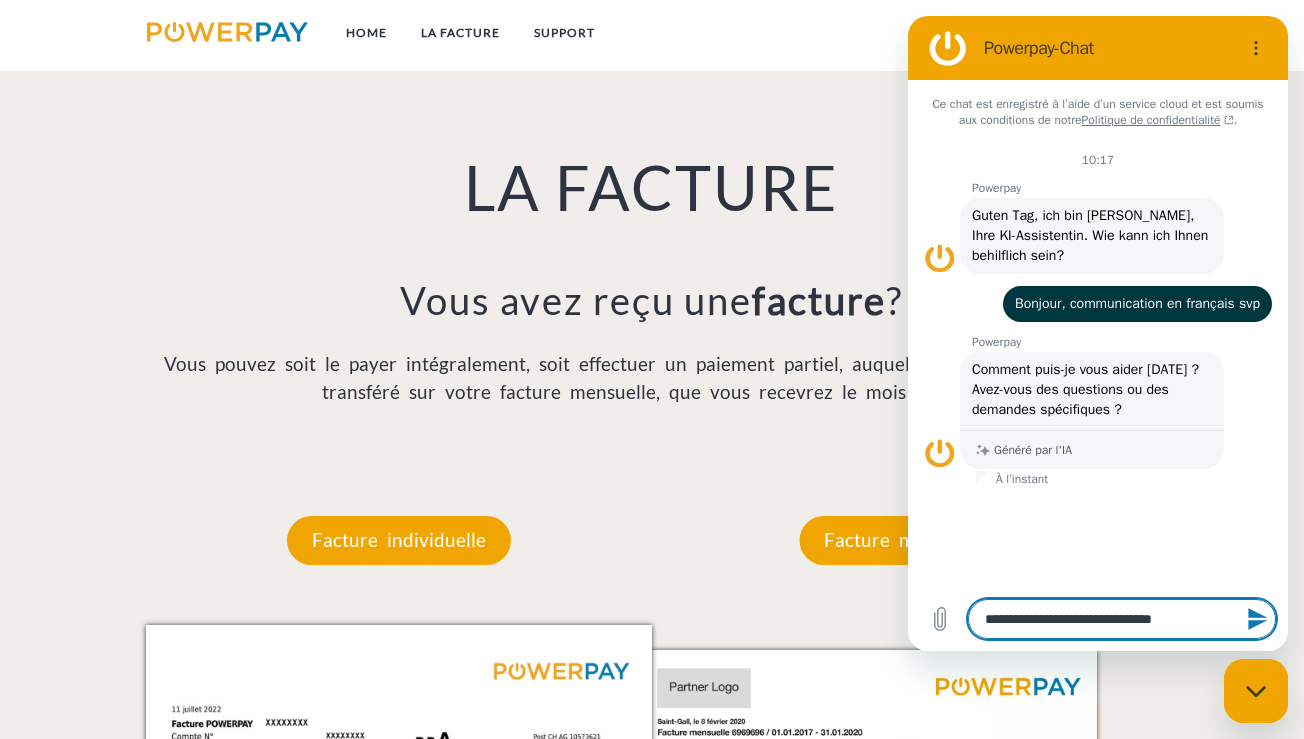 type on "**********" 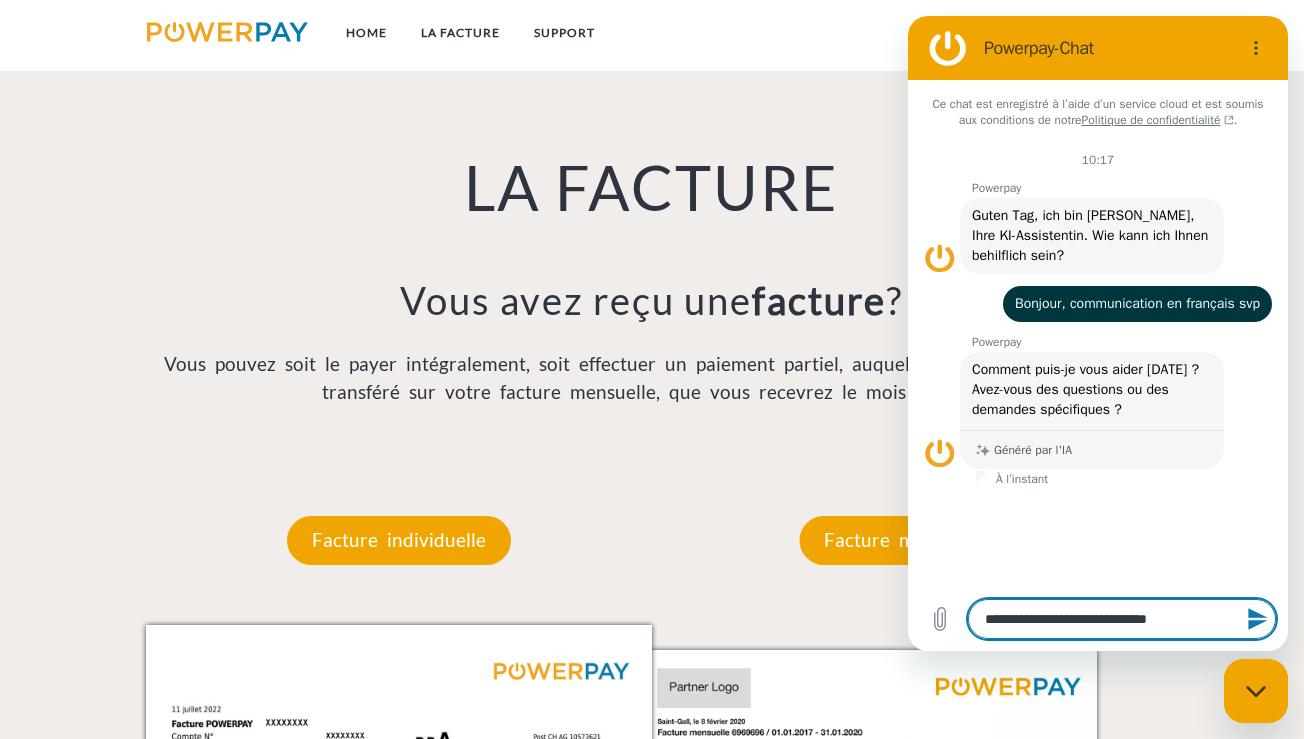 type on "**********" 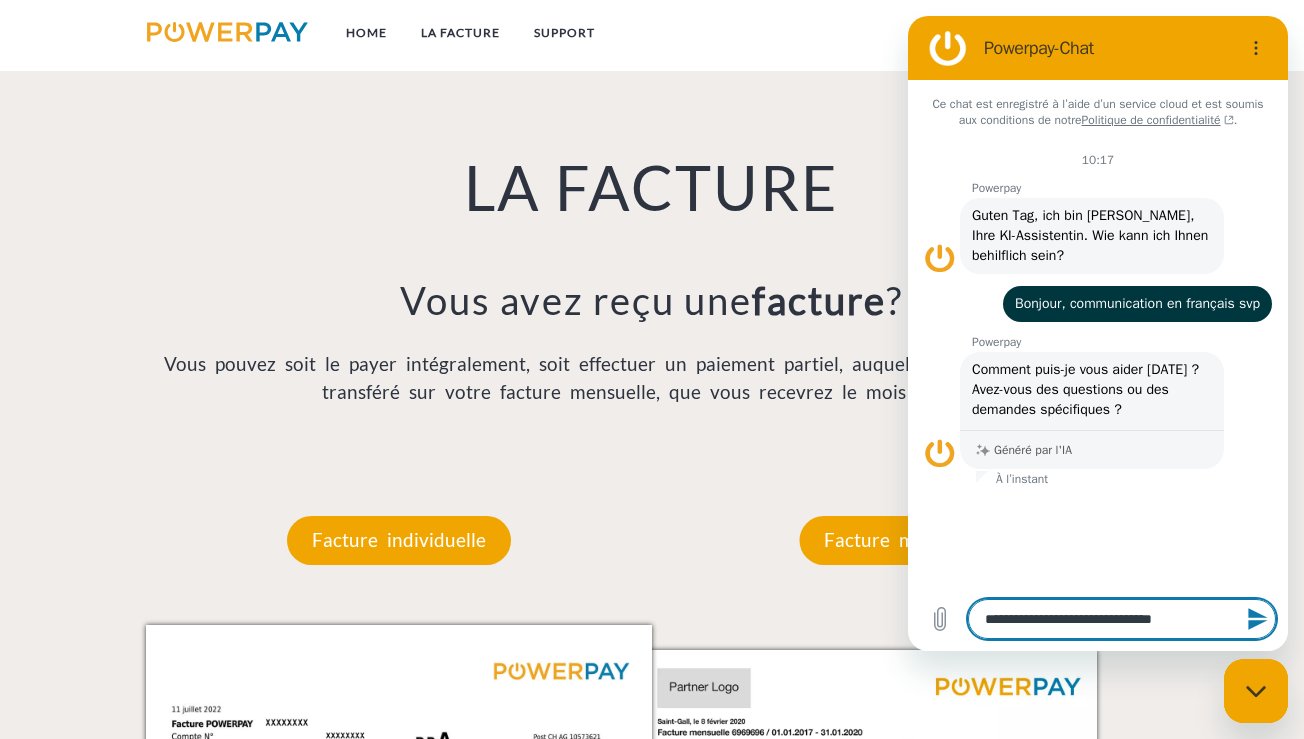 type on "**********" 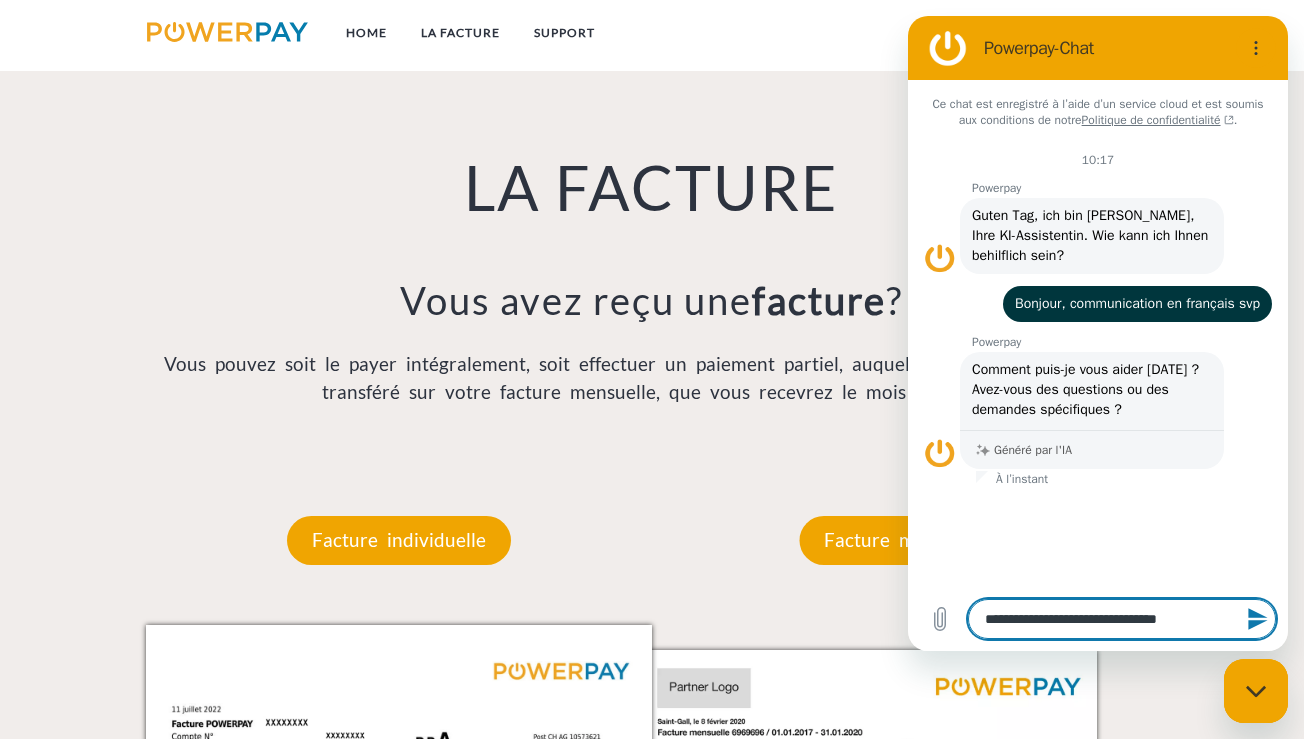 type on "**********" 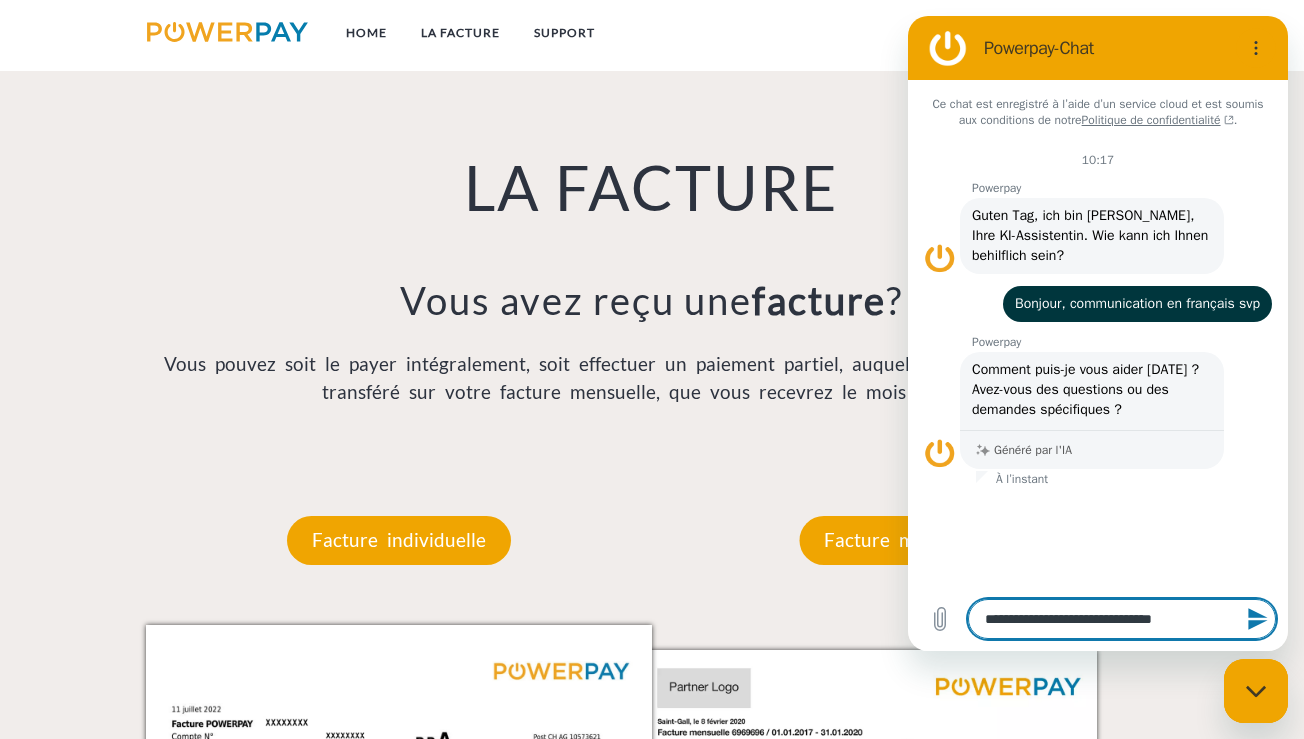 type on "**********" 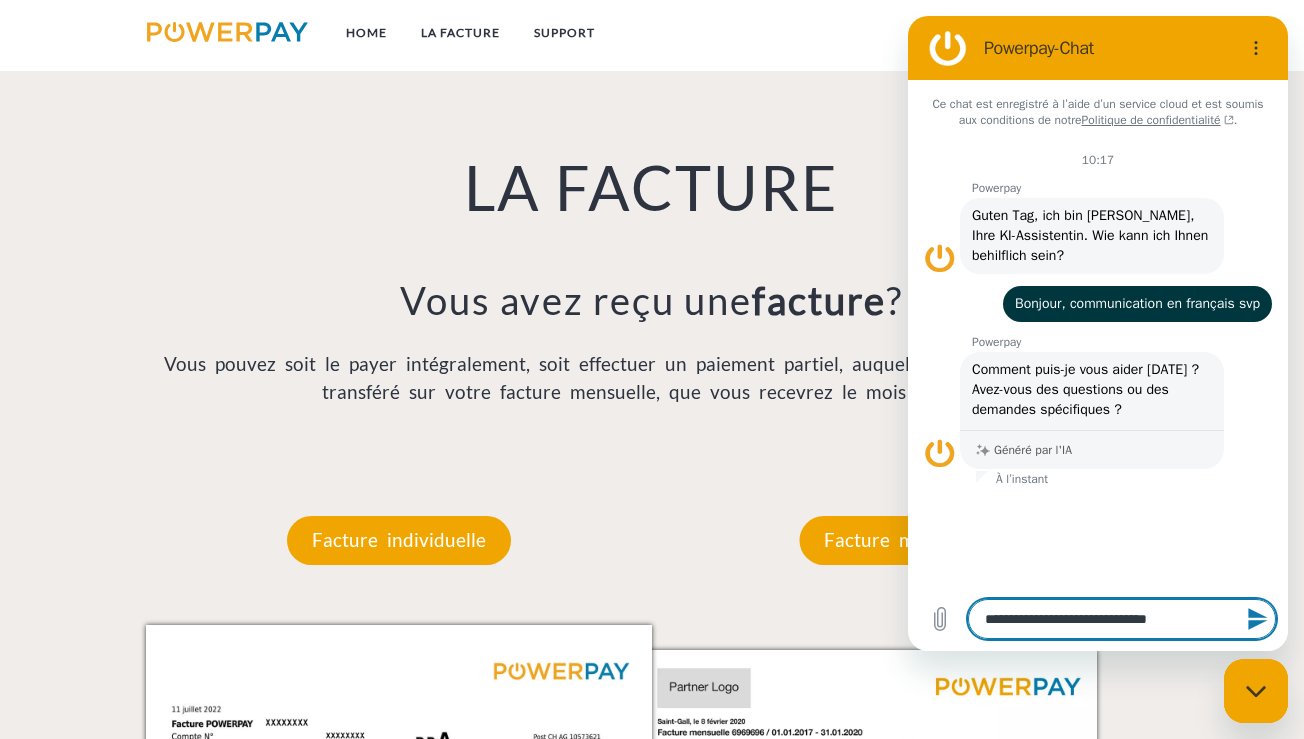 type on "**********" 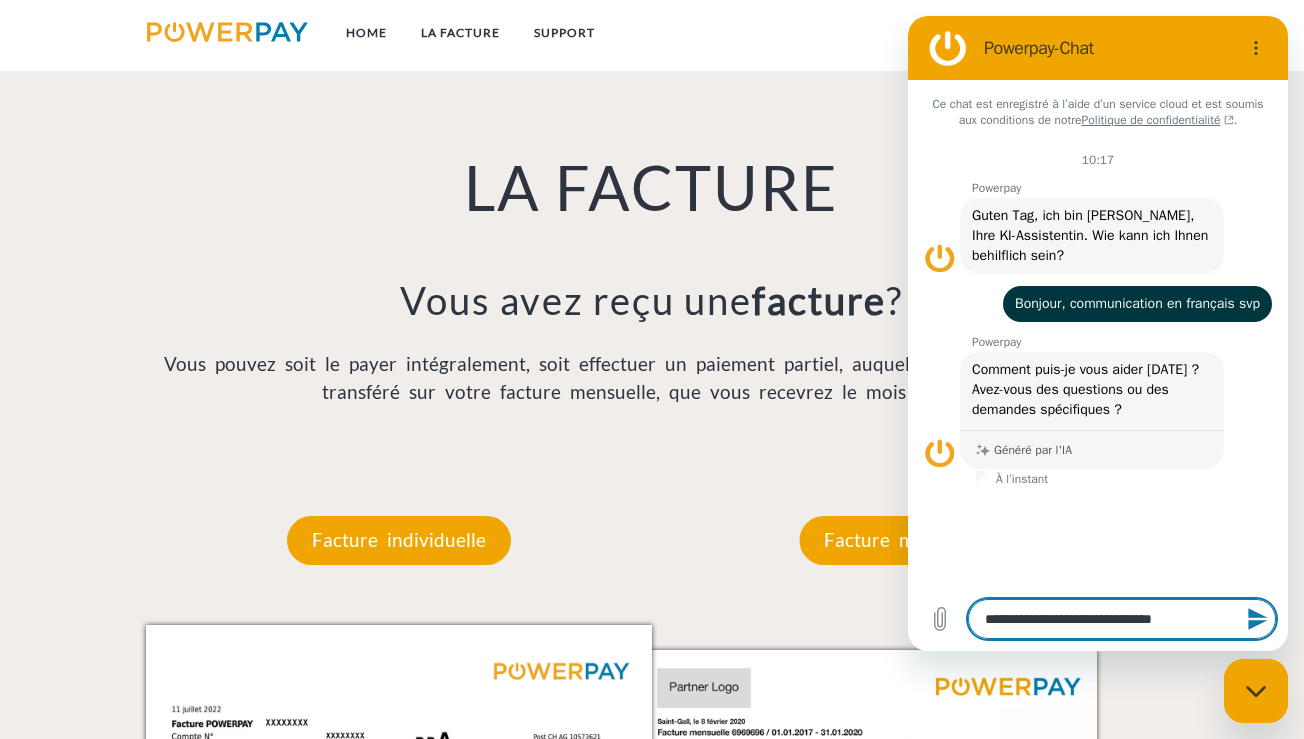 type on "**********" 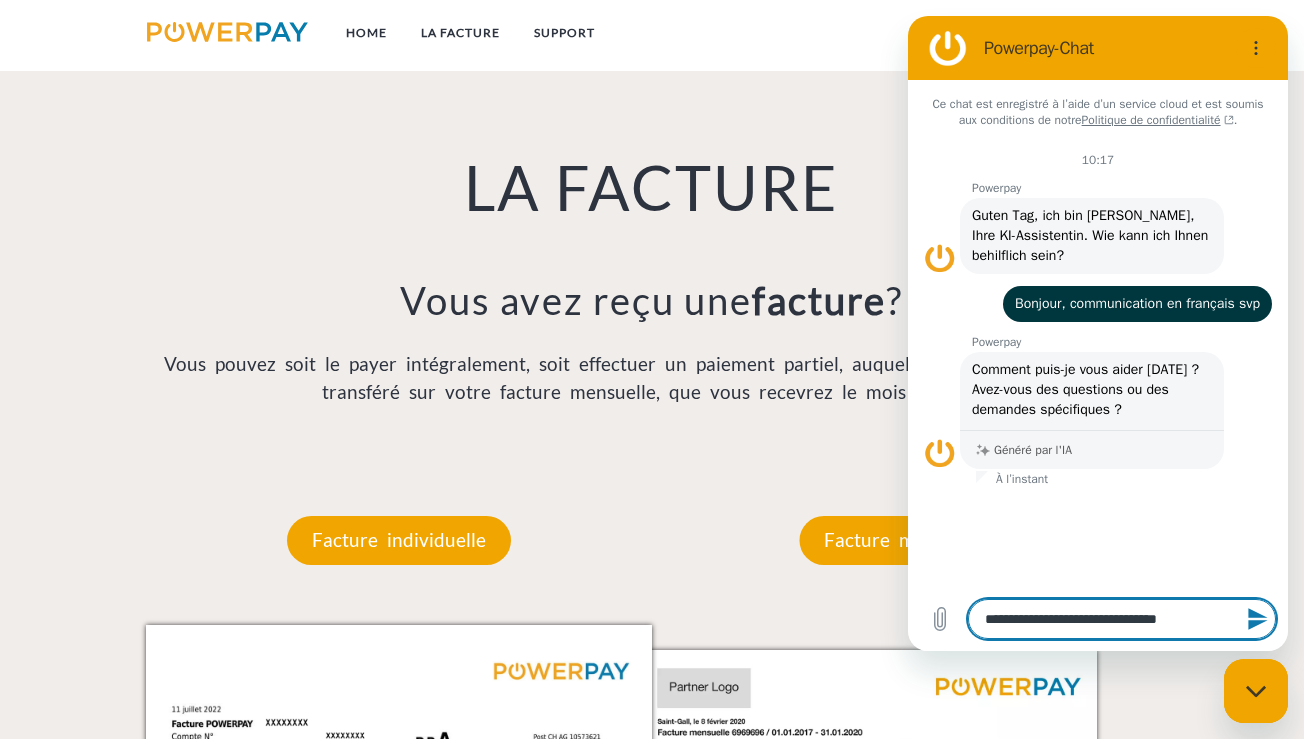 type on "**********" 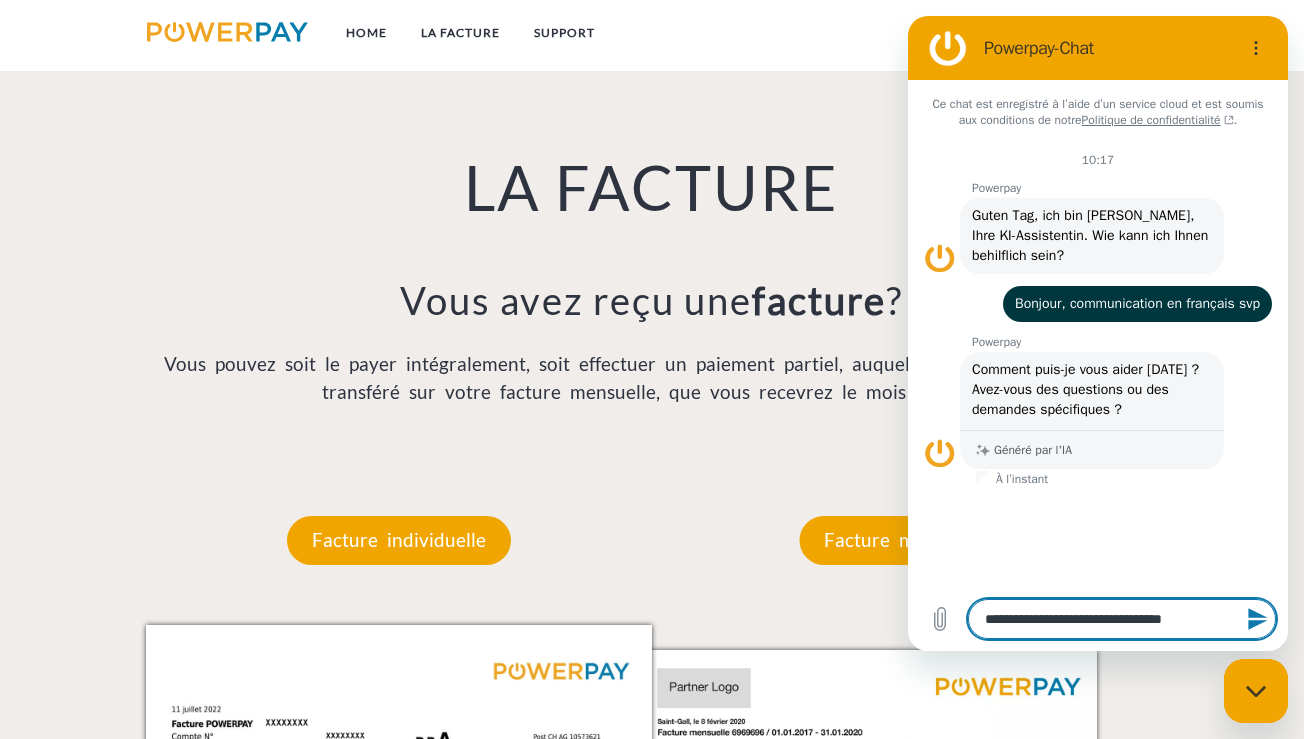 type on "**********" 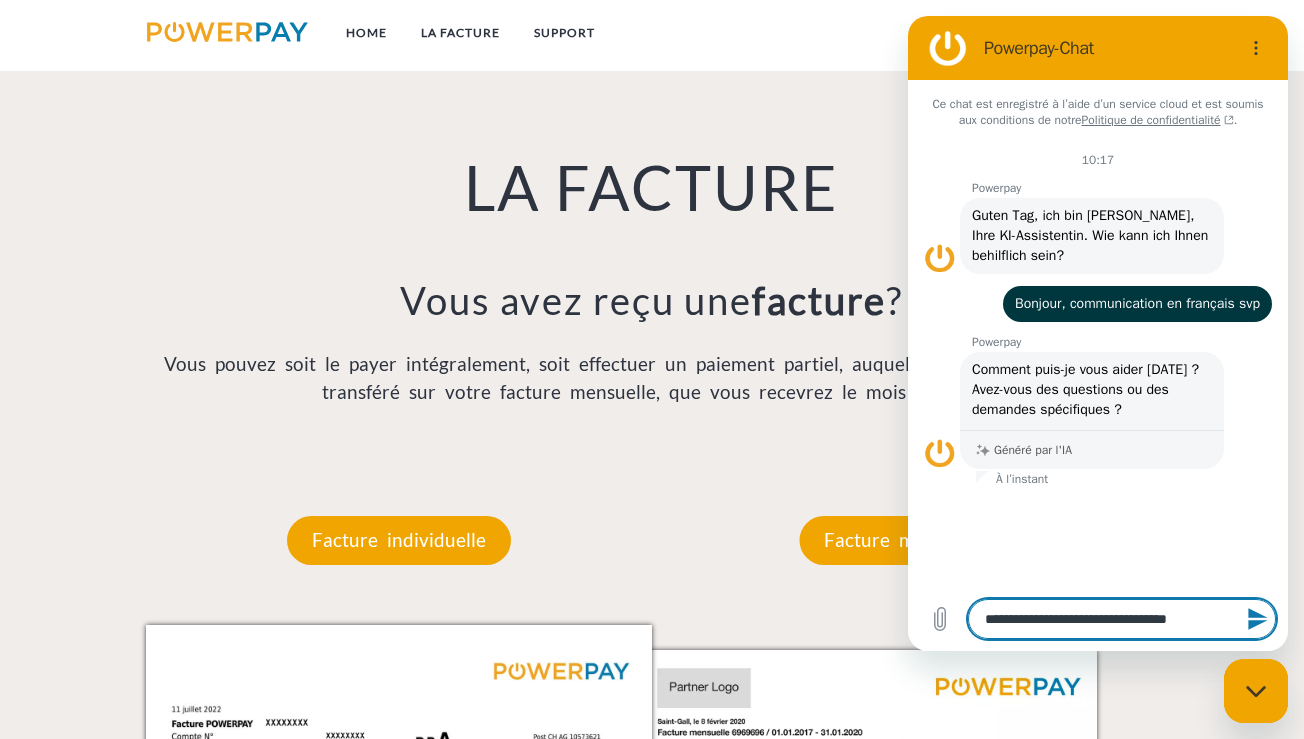type on "**********" 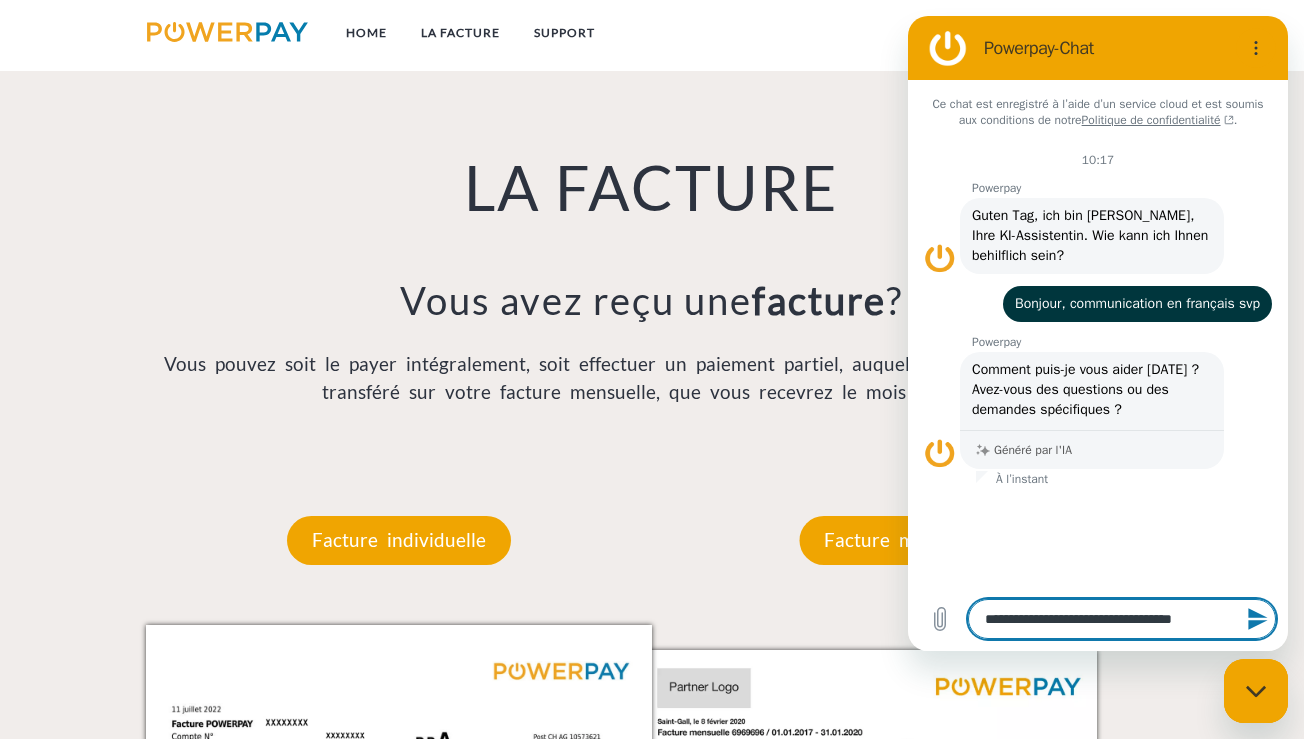 type on "**********" 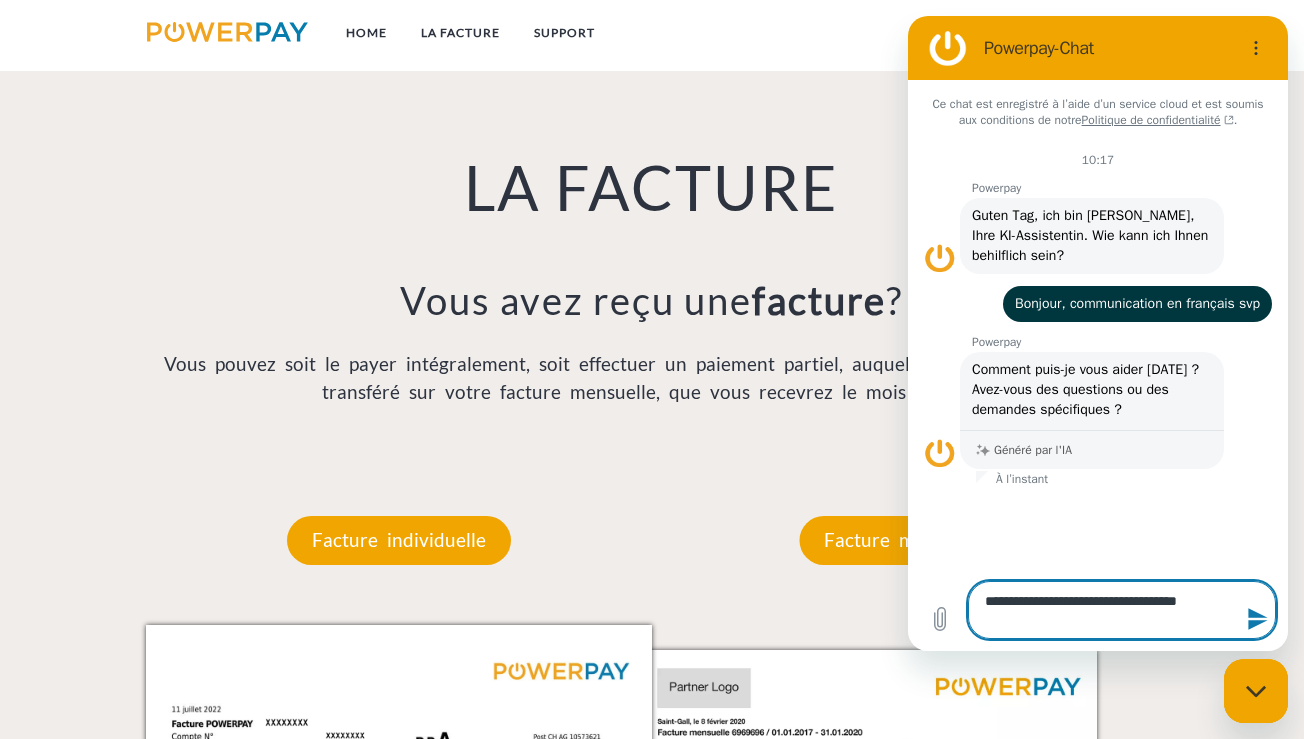 type on "**********" 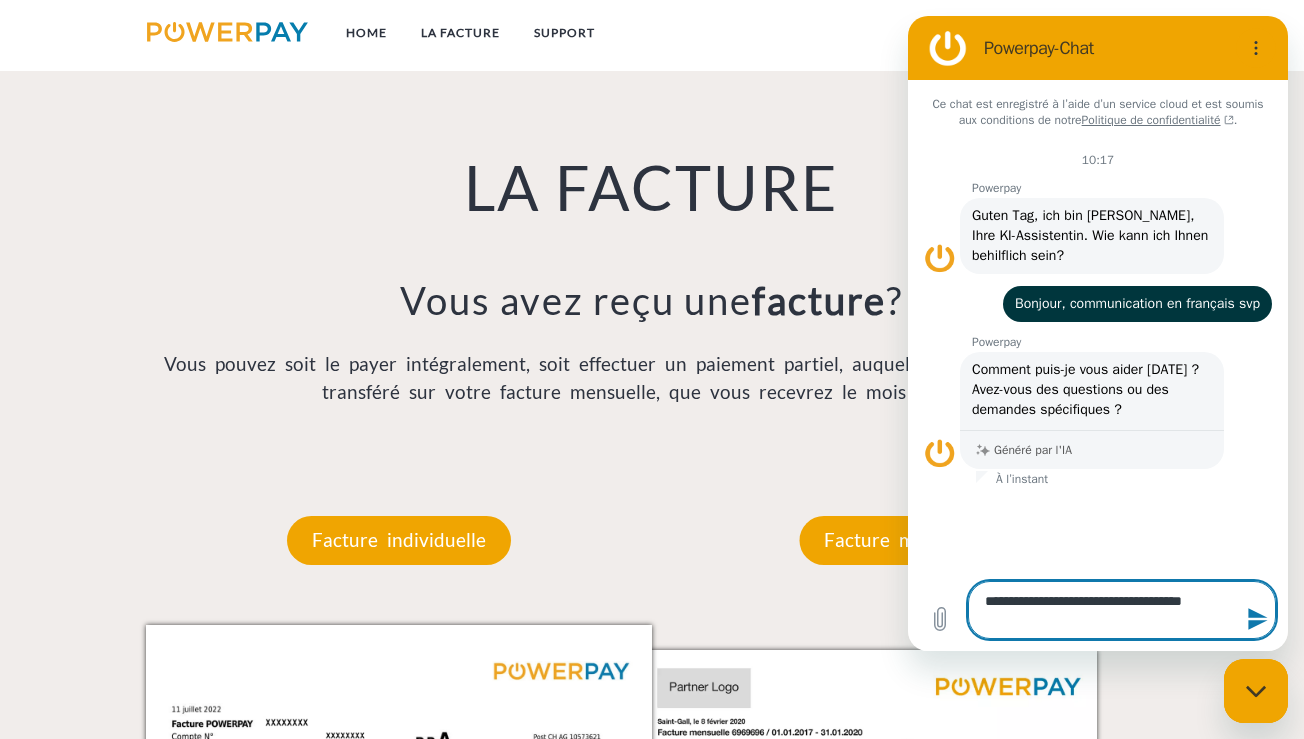 type on "*" 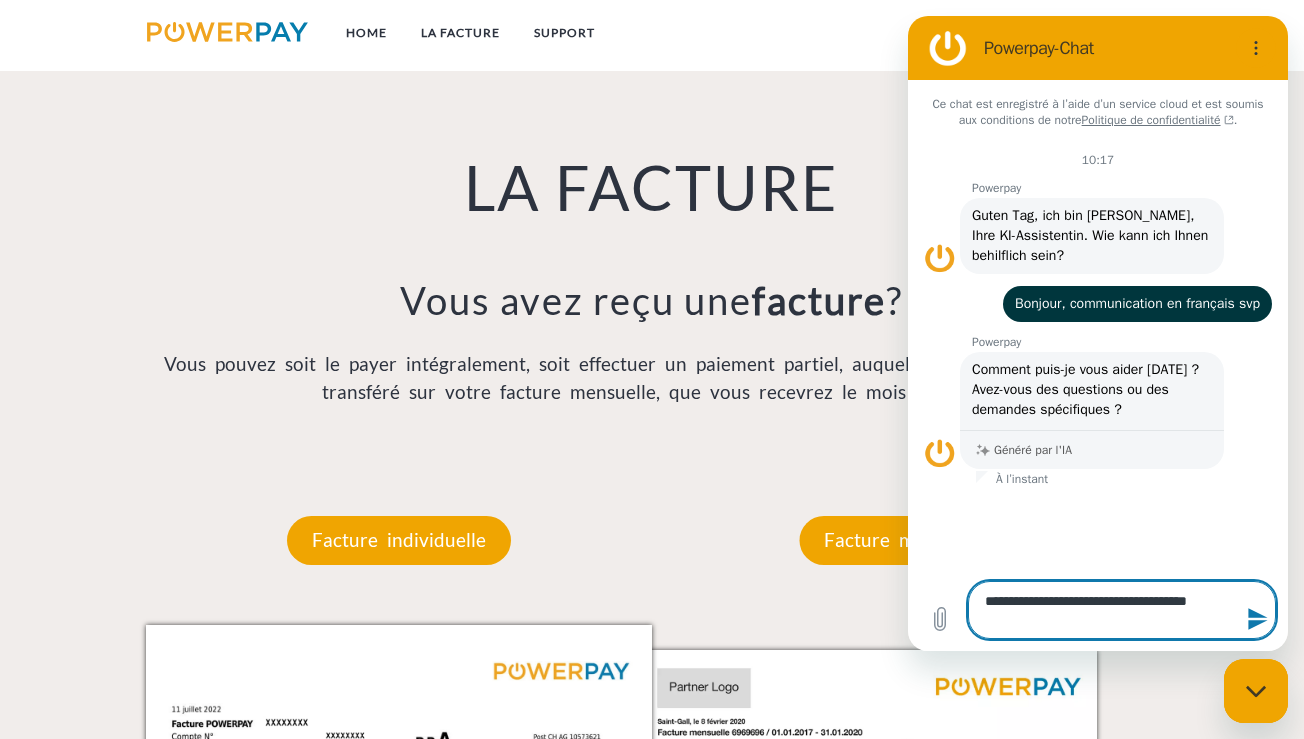 type on "**********" 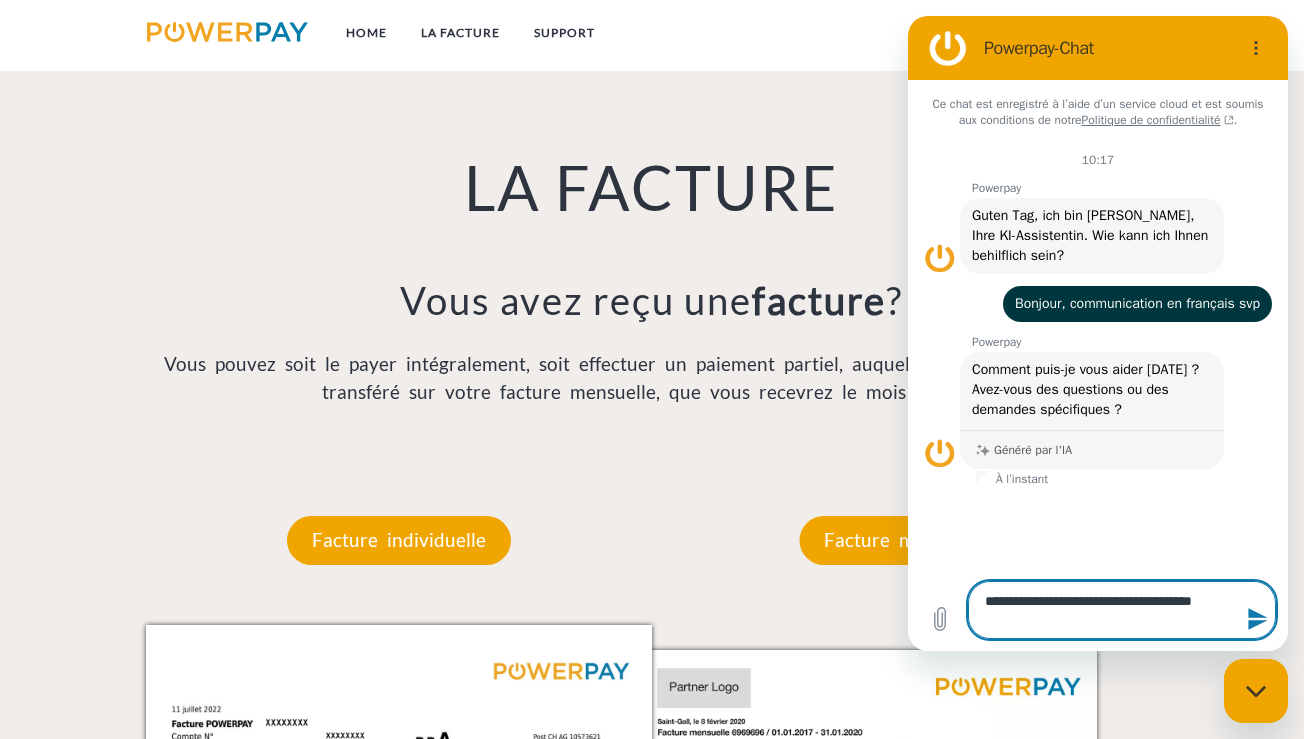 type on "**********" 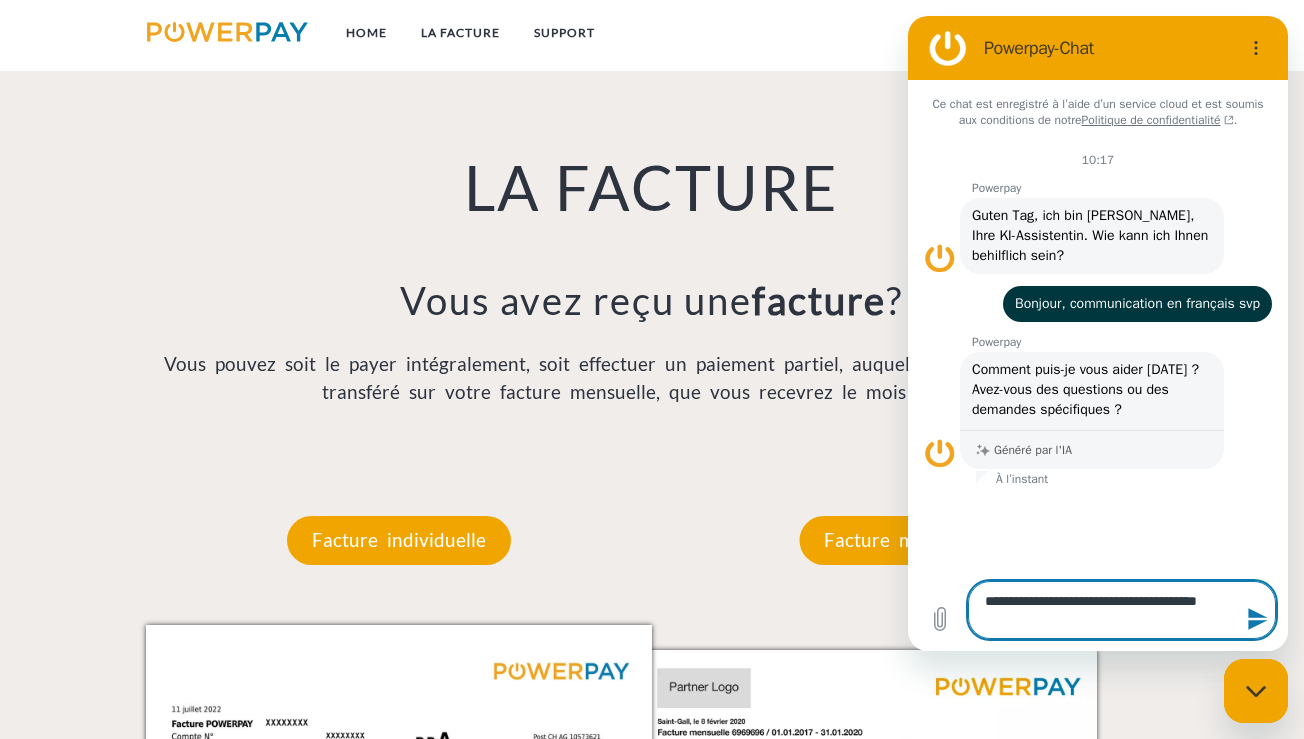 type on "**********" 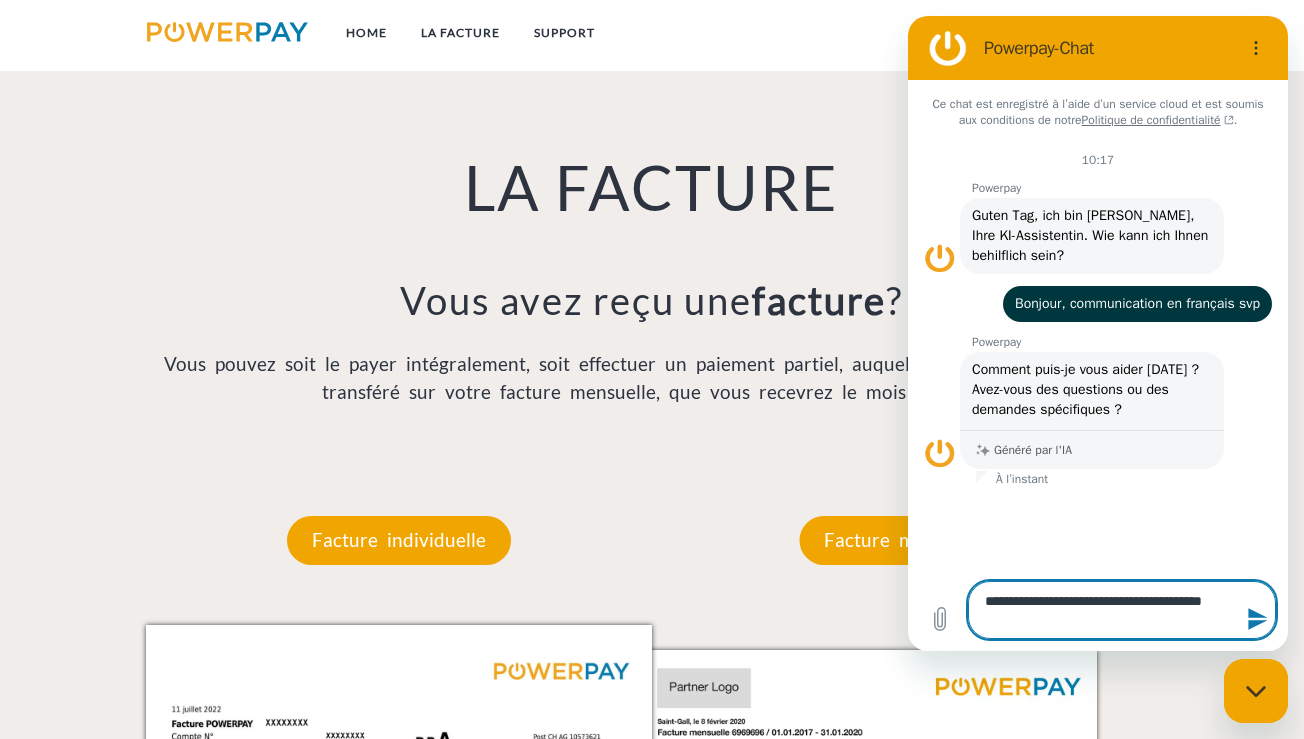 type on "**********" 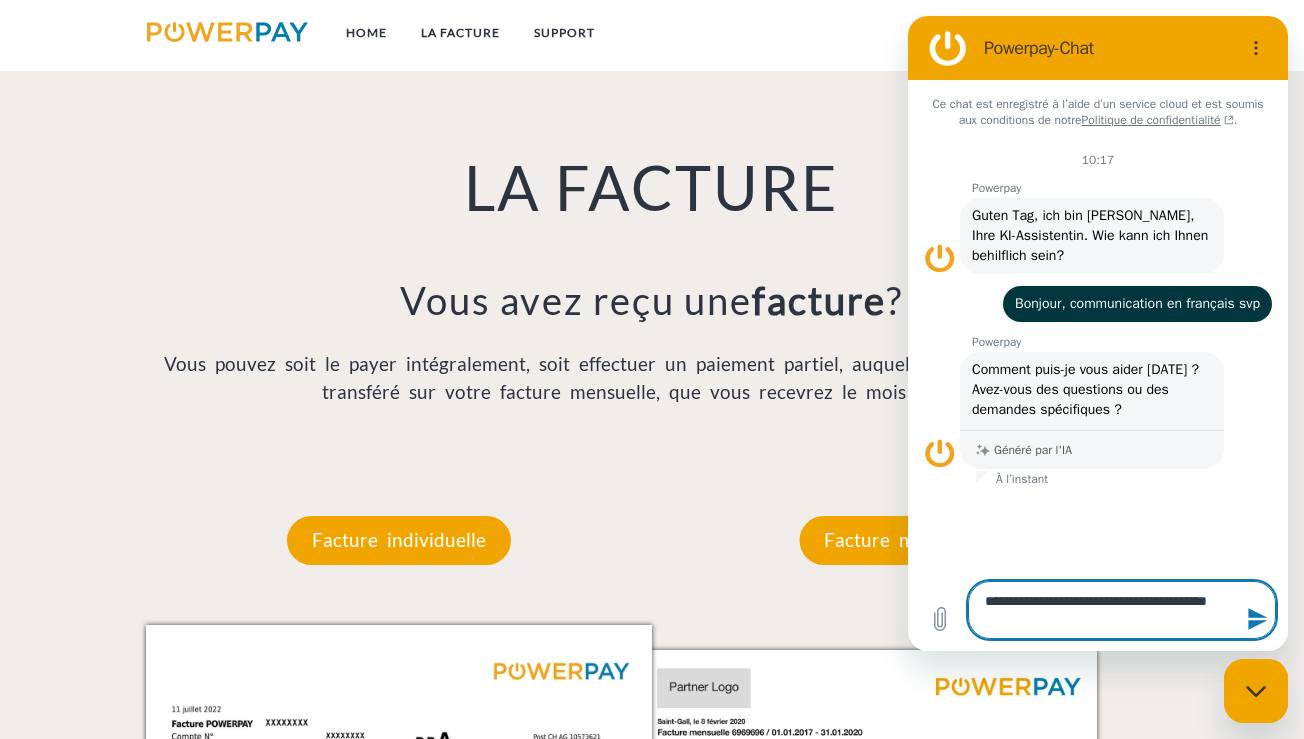 type on "**********" 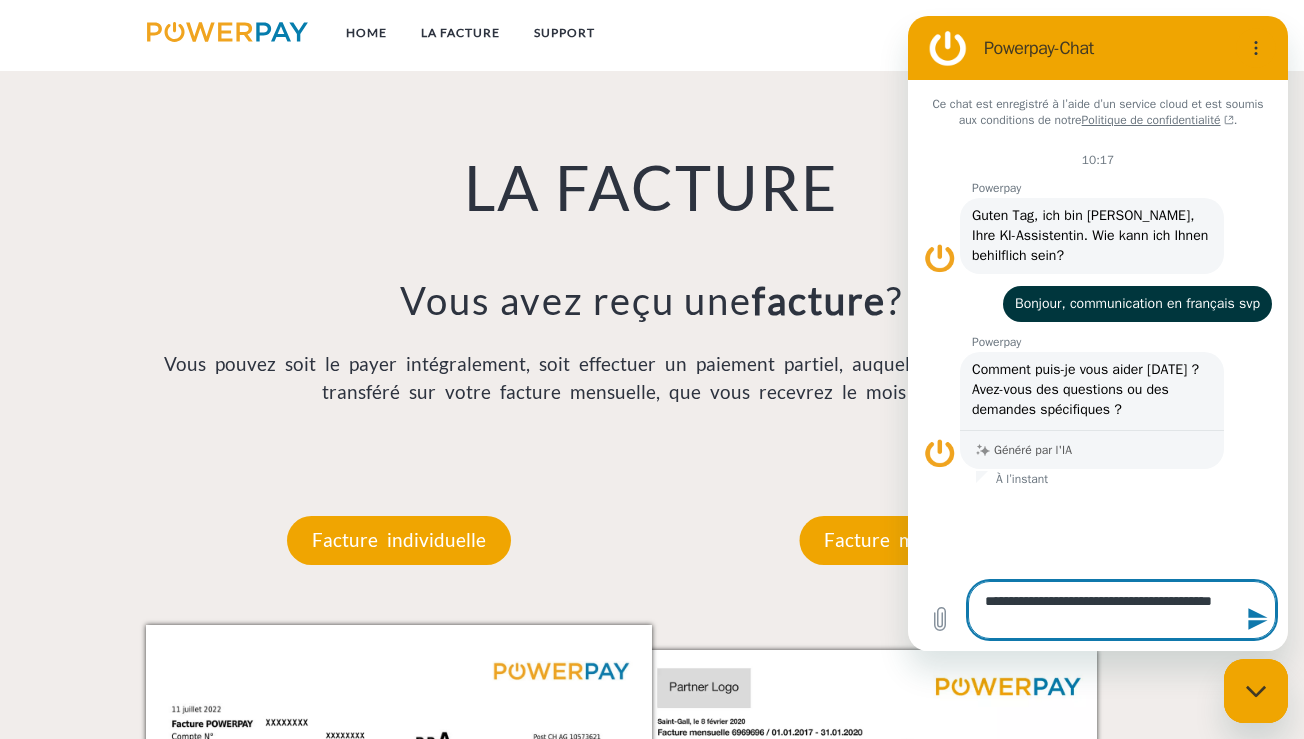 type on "**********" 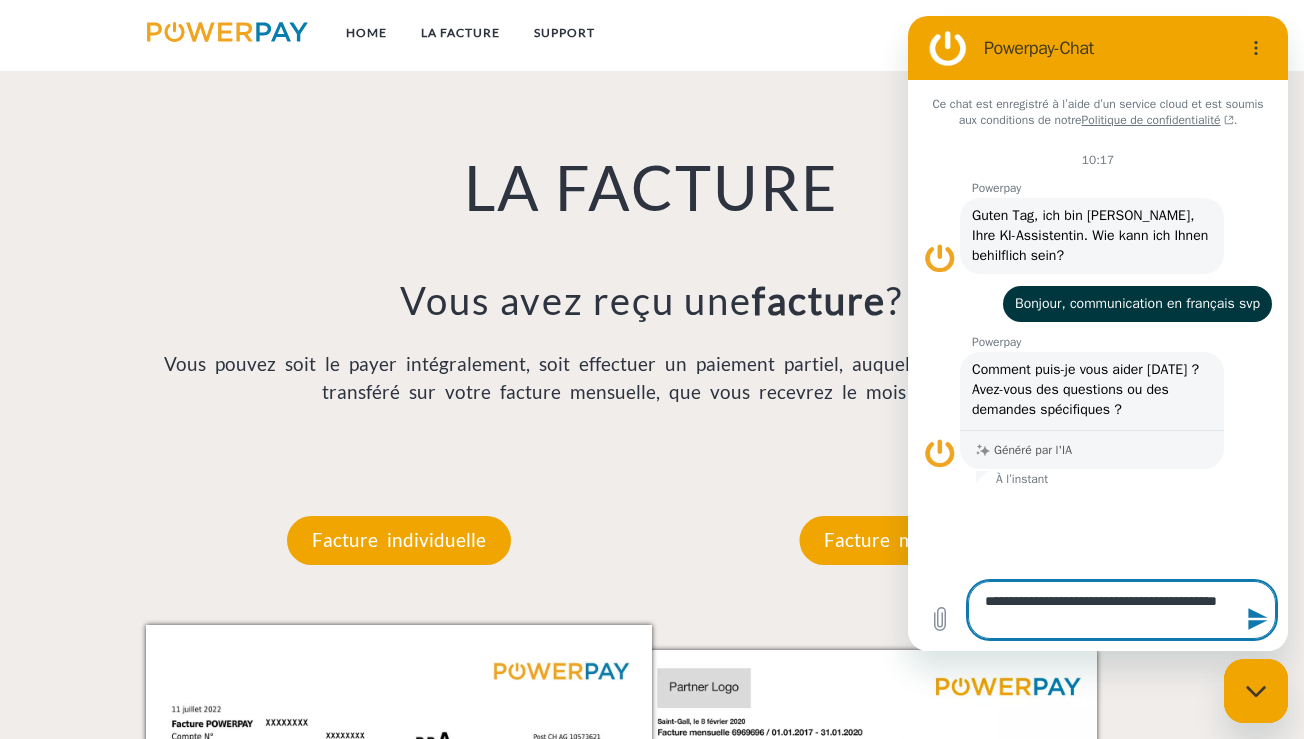 type on "**********" 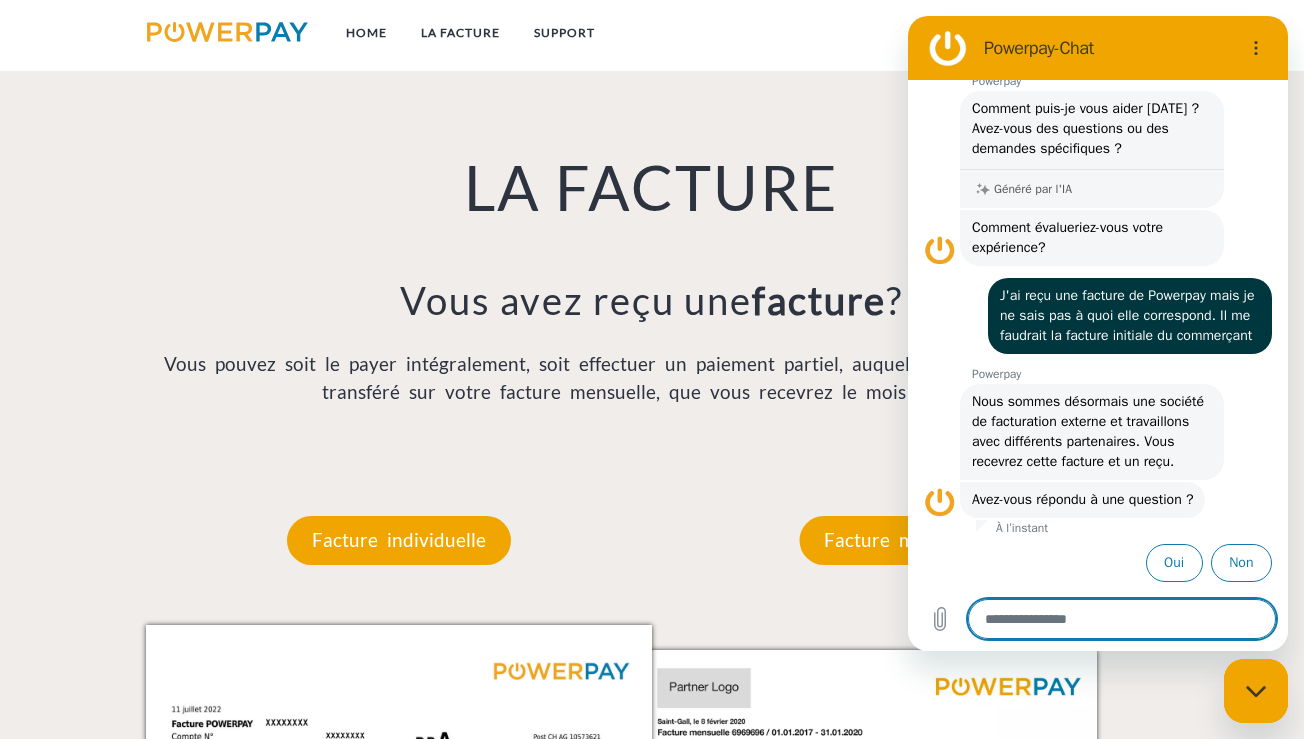 scroll, scrollTop: 321, scrollLeft: 0, axis: vertical 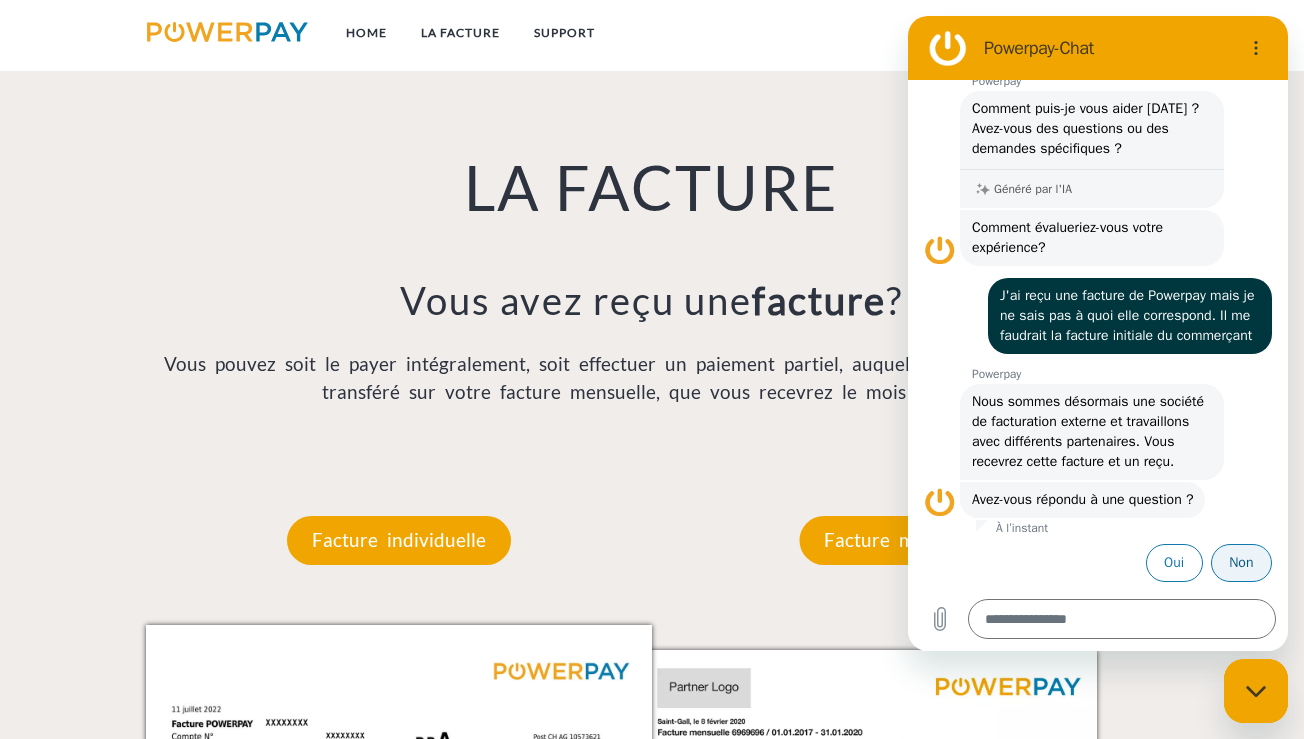 click on "Non" at bounding box center [1241, 563] 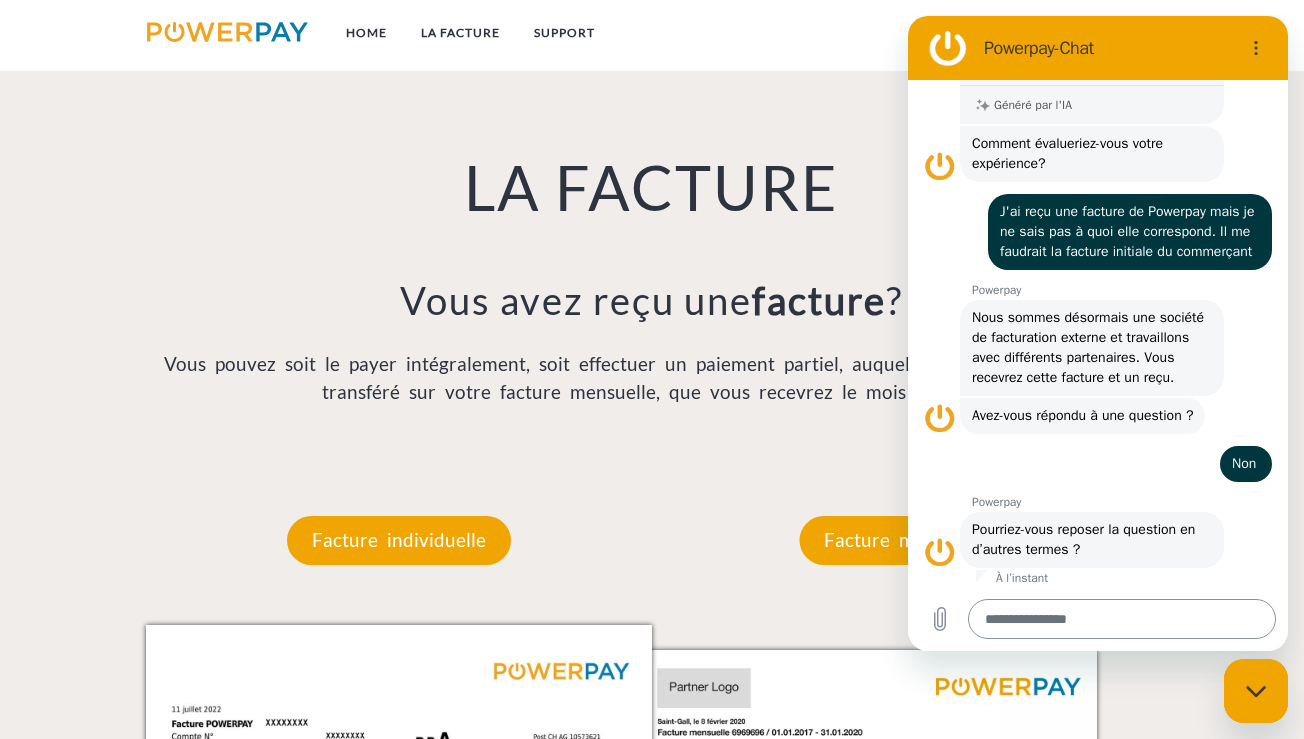 scroll, scrollTop: 409, scrollLeft: 0, axis: vertical 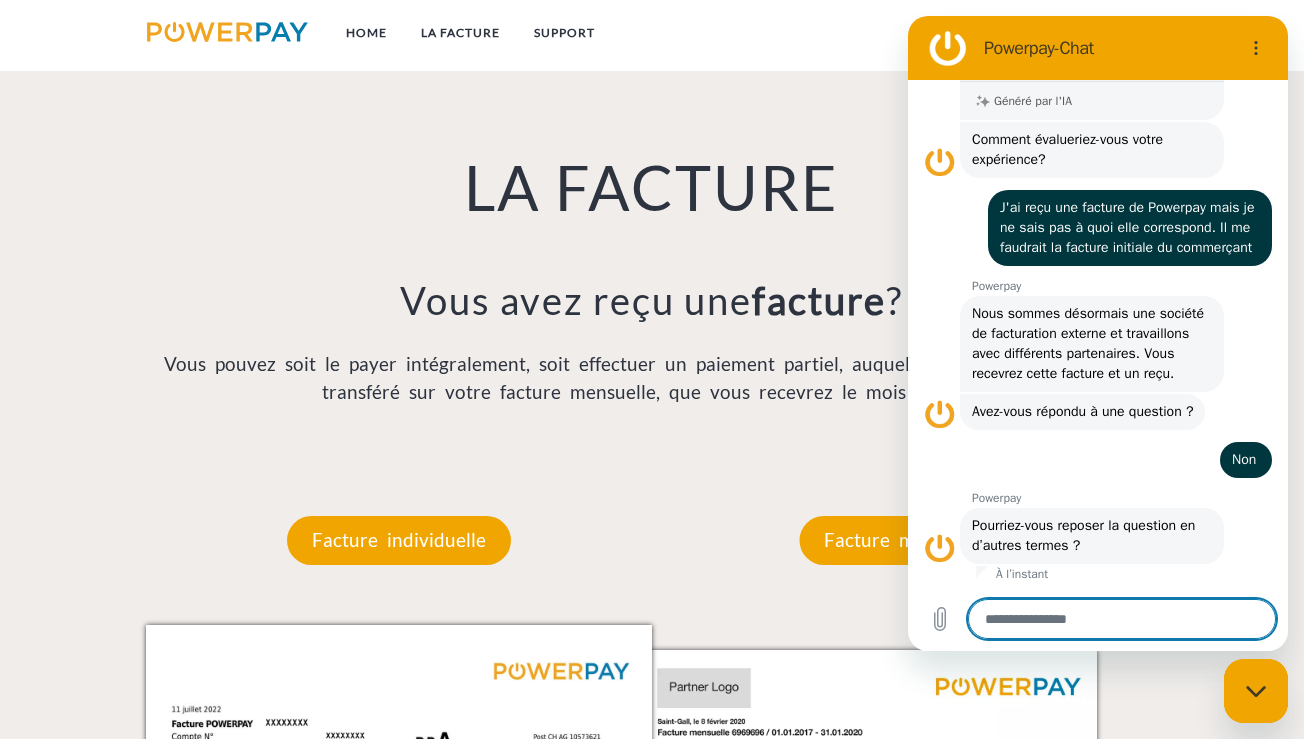 click at bounding box center (1122, 619) 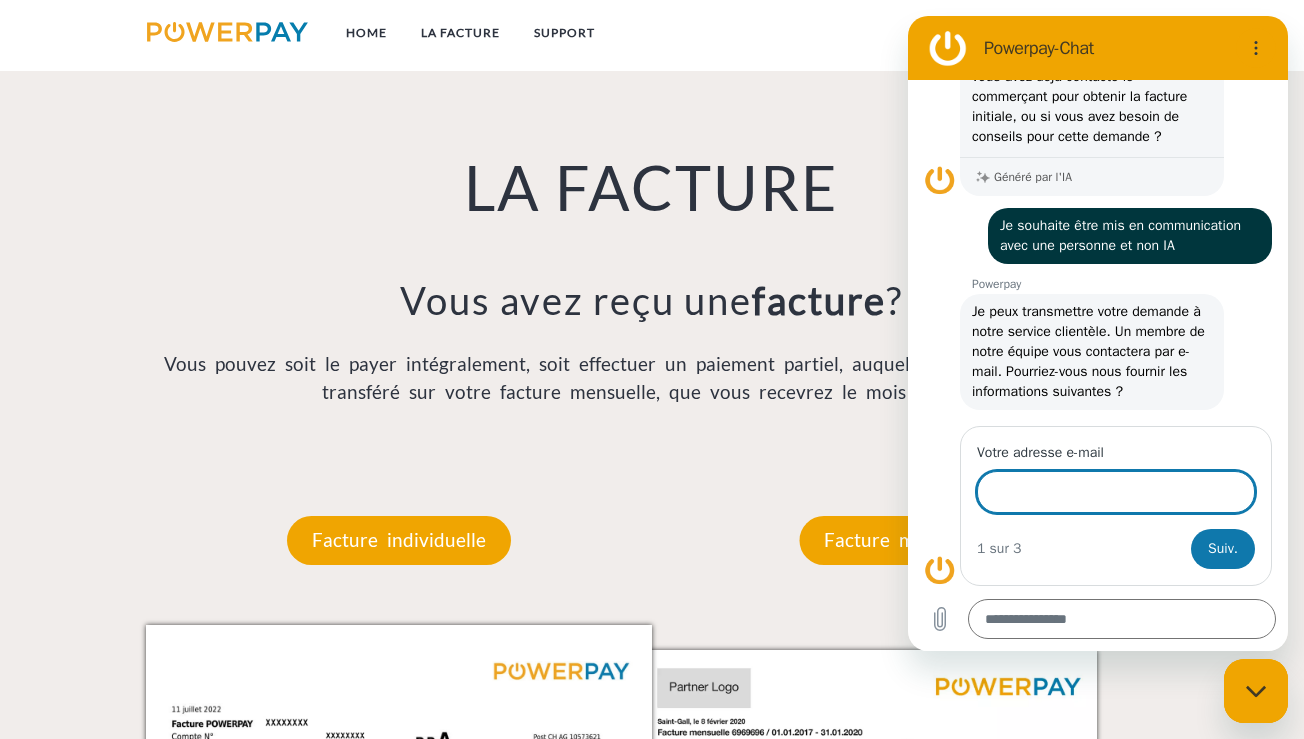 scroll, scrollTop: 1959, scrollLeft: 0, axis: vertical 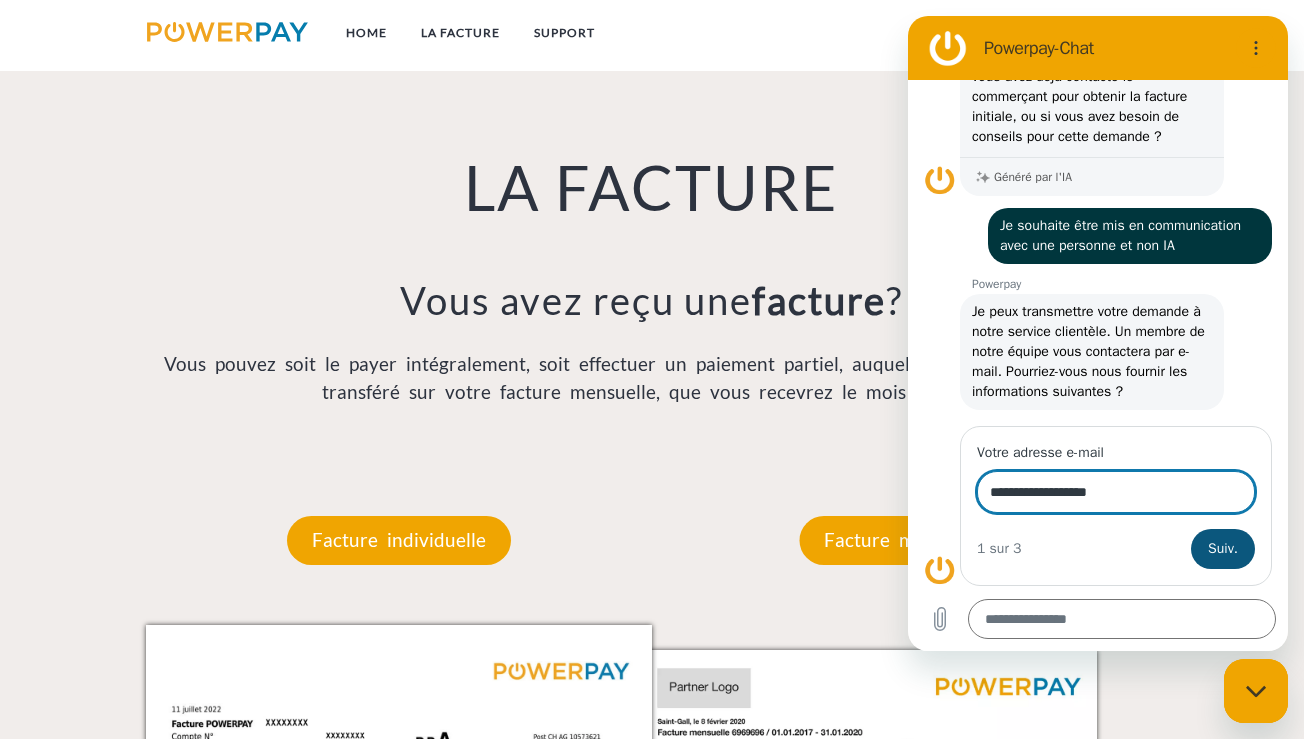 click on "Suiv." at bounding box center [1223, 549] 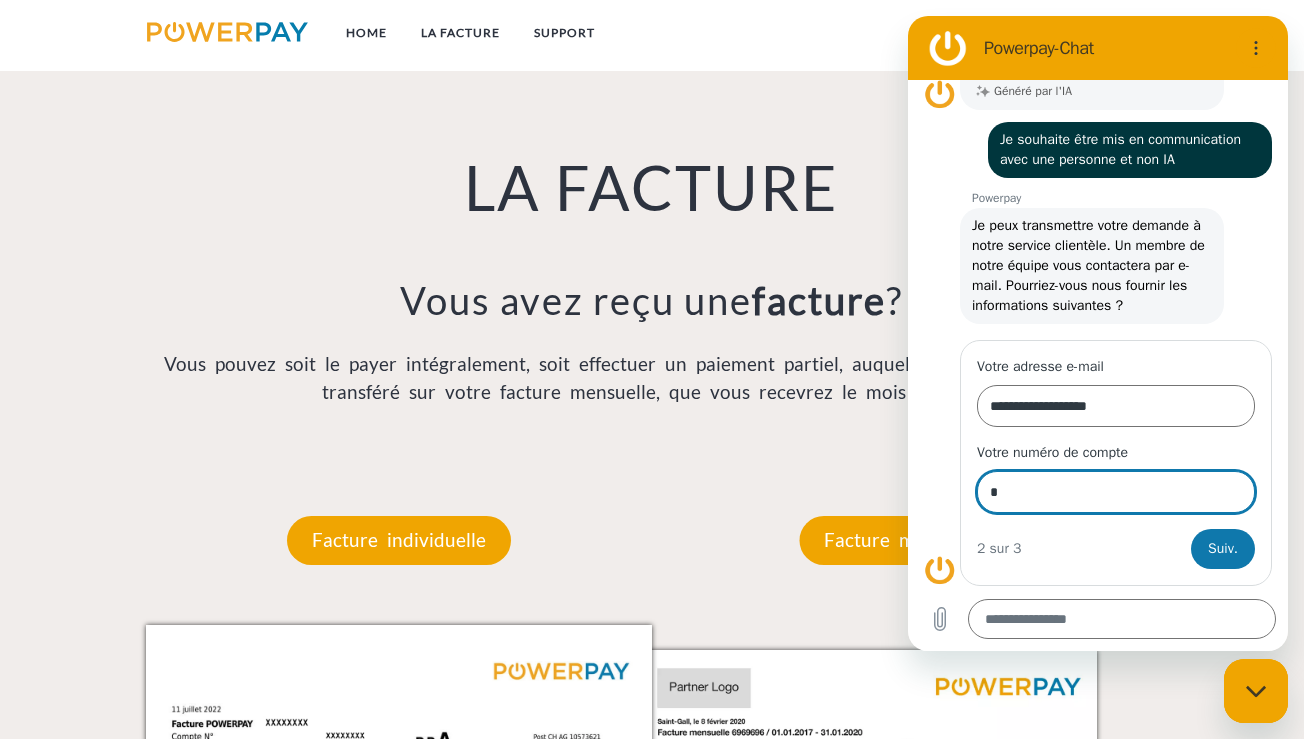scroll, scrollTop: 2045, scrollLeft: 0, axis: vertical 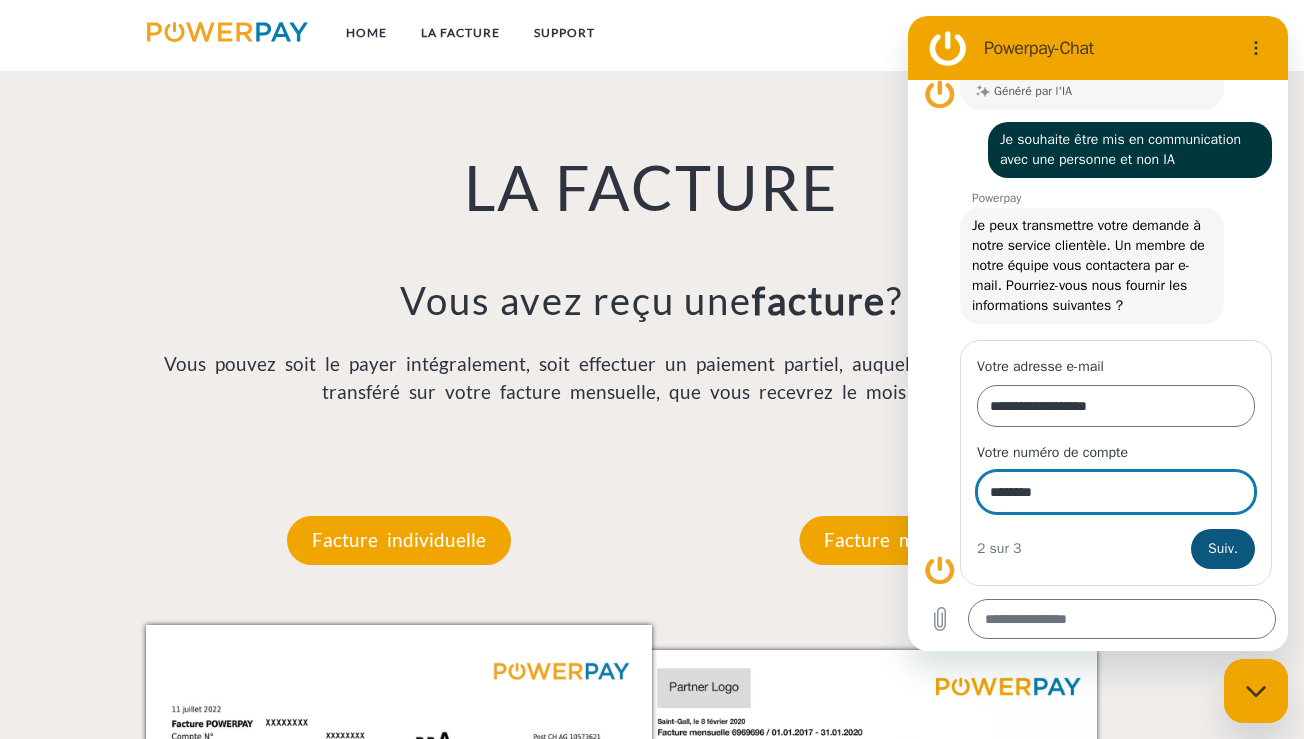 click on "Suiv." at bounding box center [1223, 549] 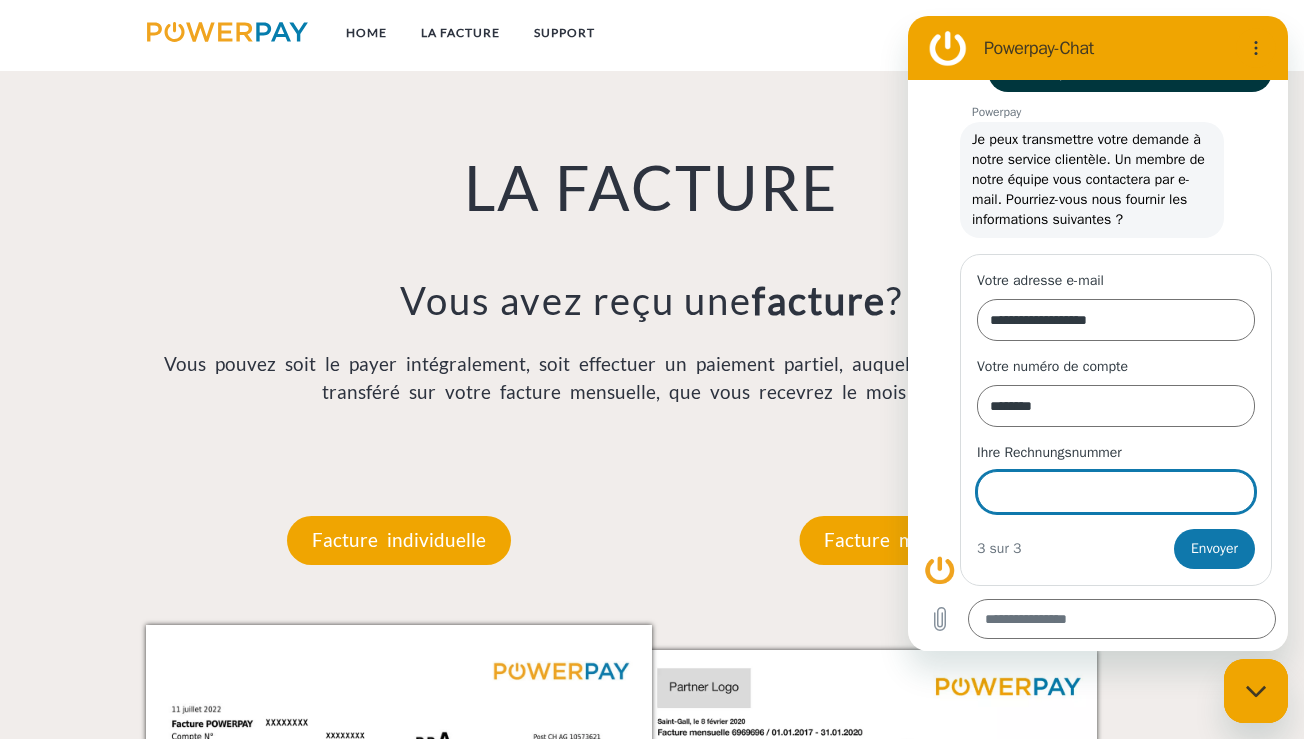 scroll, scrollTop: 2131, scrollLeft: 0, axis: vertical 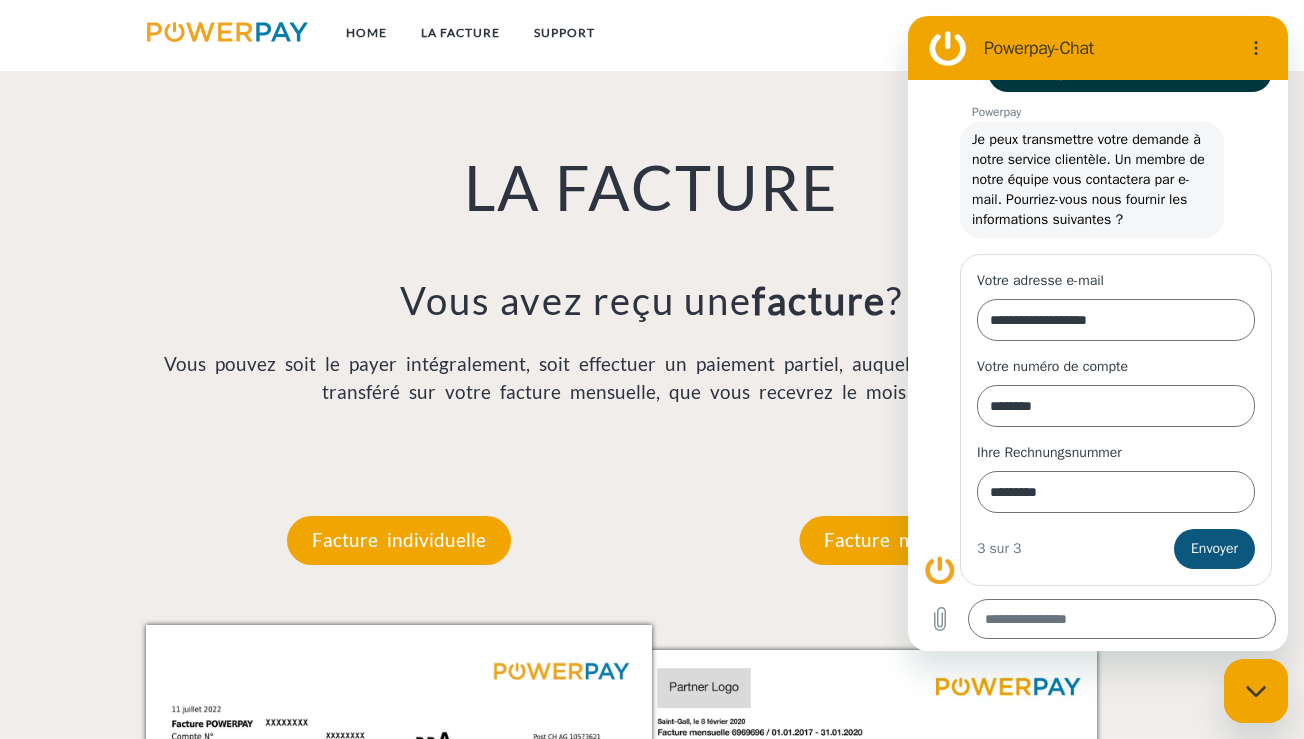 click on "Envoyer" at bounding box center (1214, 549) 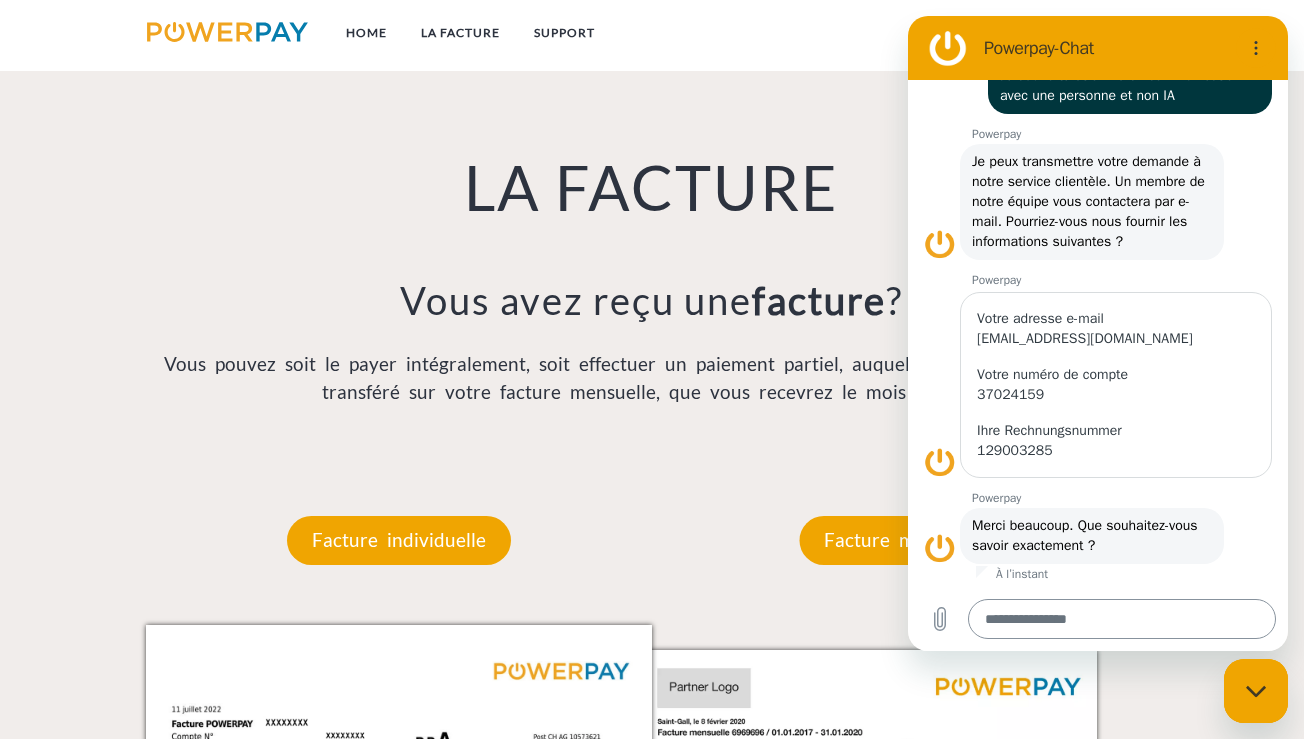 scroll, scrollTop: 2109, scrollLeft: 0, axis: vertical 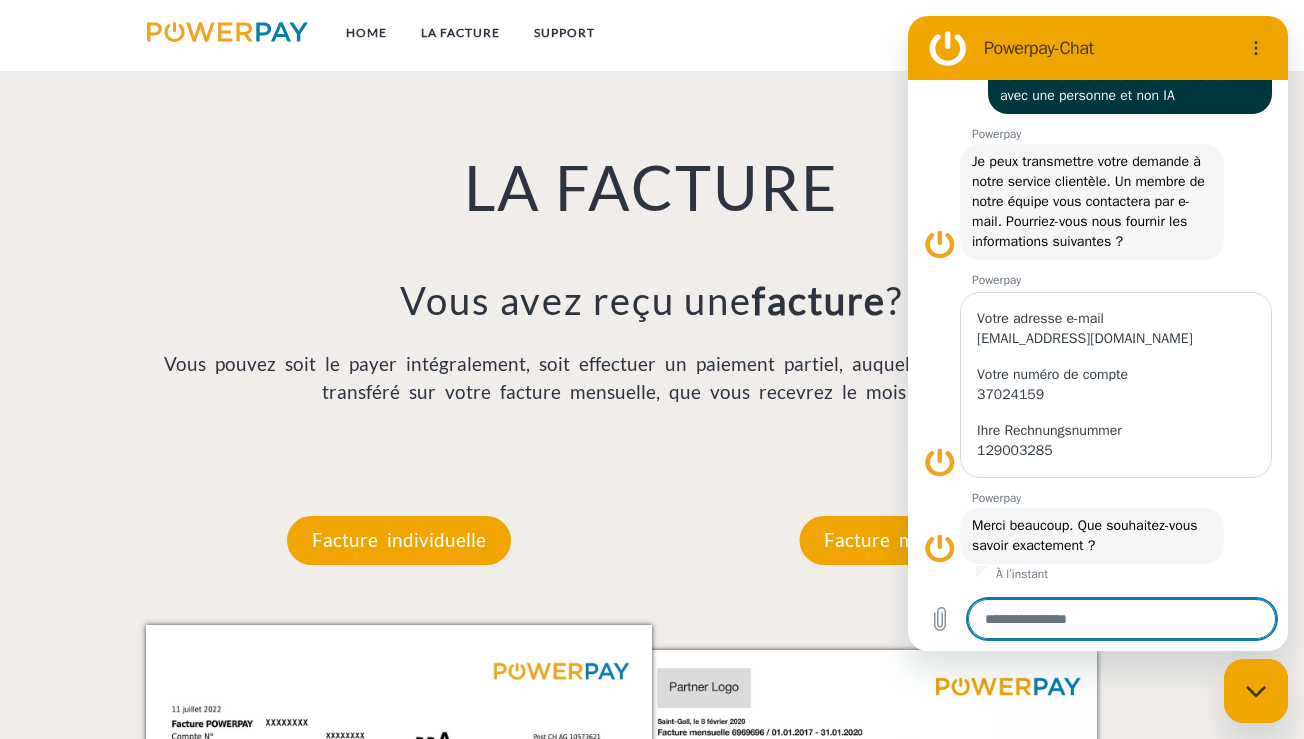 click at bounding box center (1122, 619) 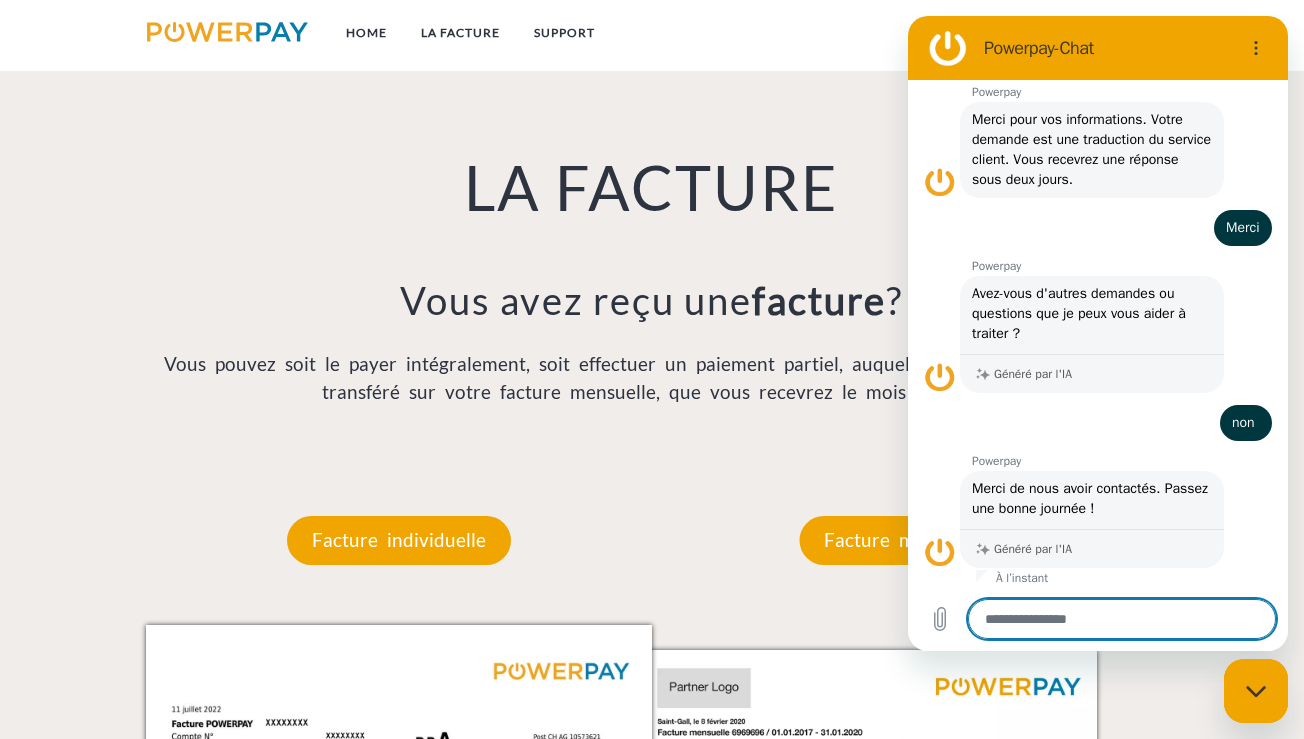 scroll, scrollTop: 2713, scrollLeft: 0, axis: vertical 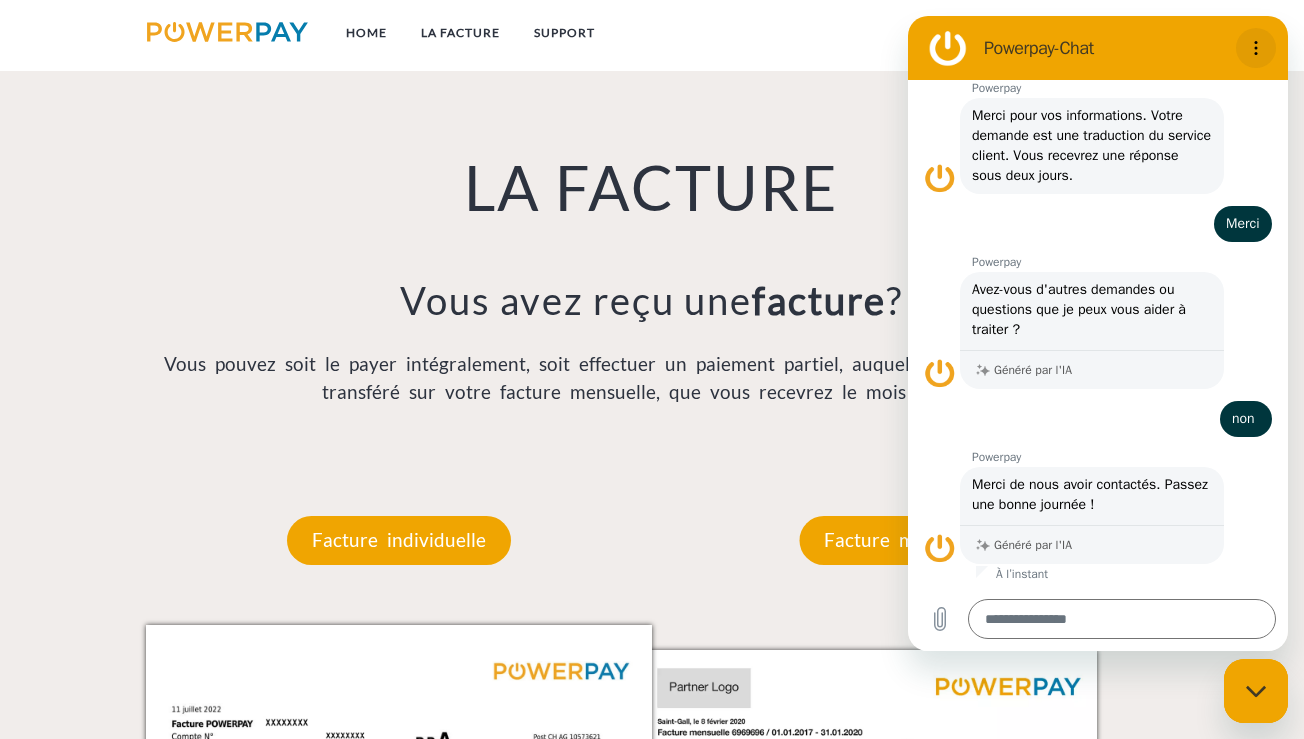 click 